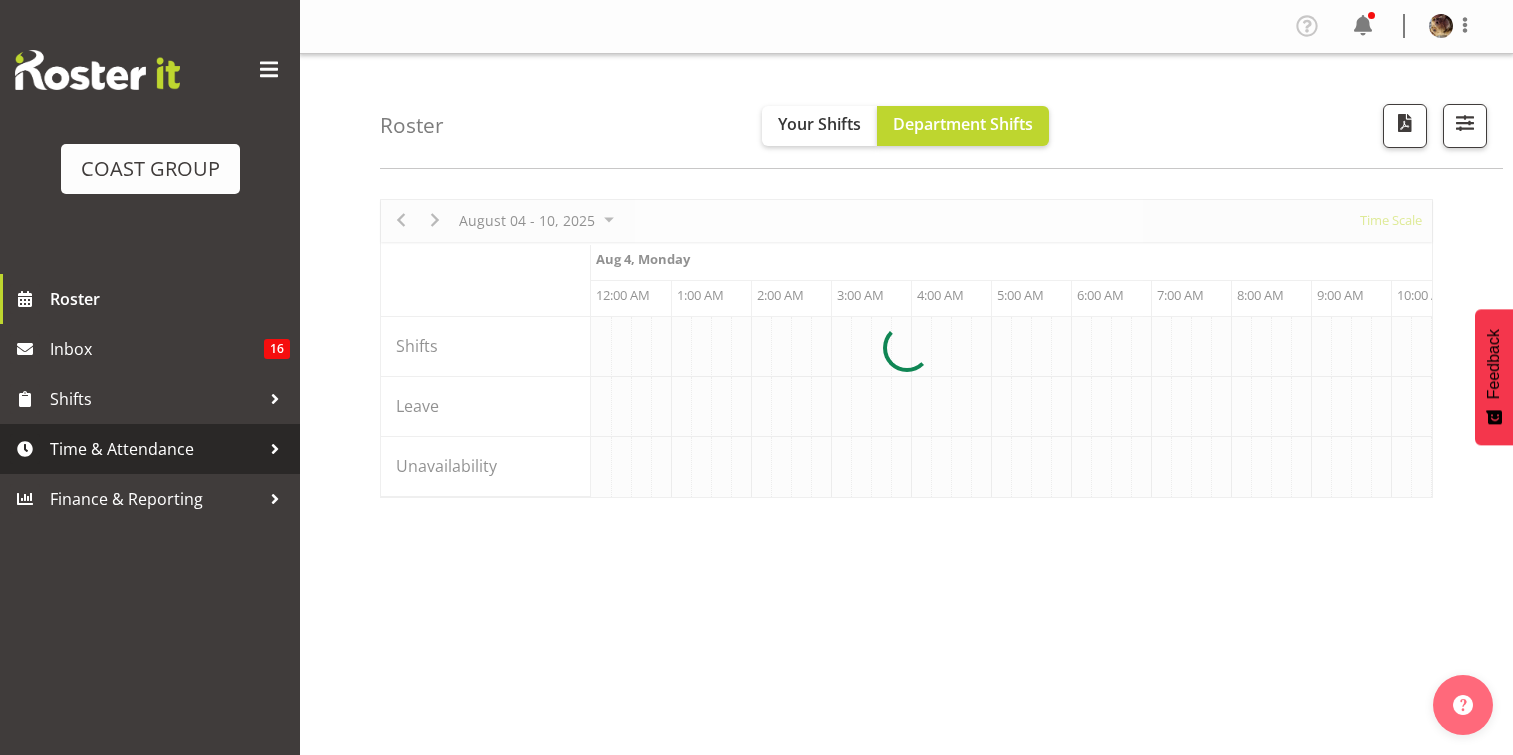 scroll, scrollTop: 0, scrollLeft: 0, axis: both 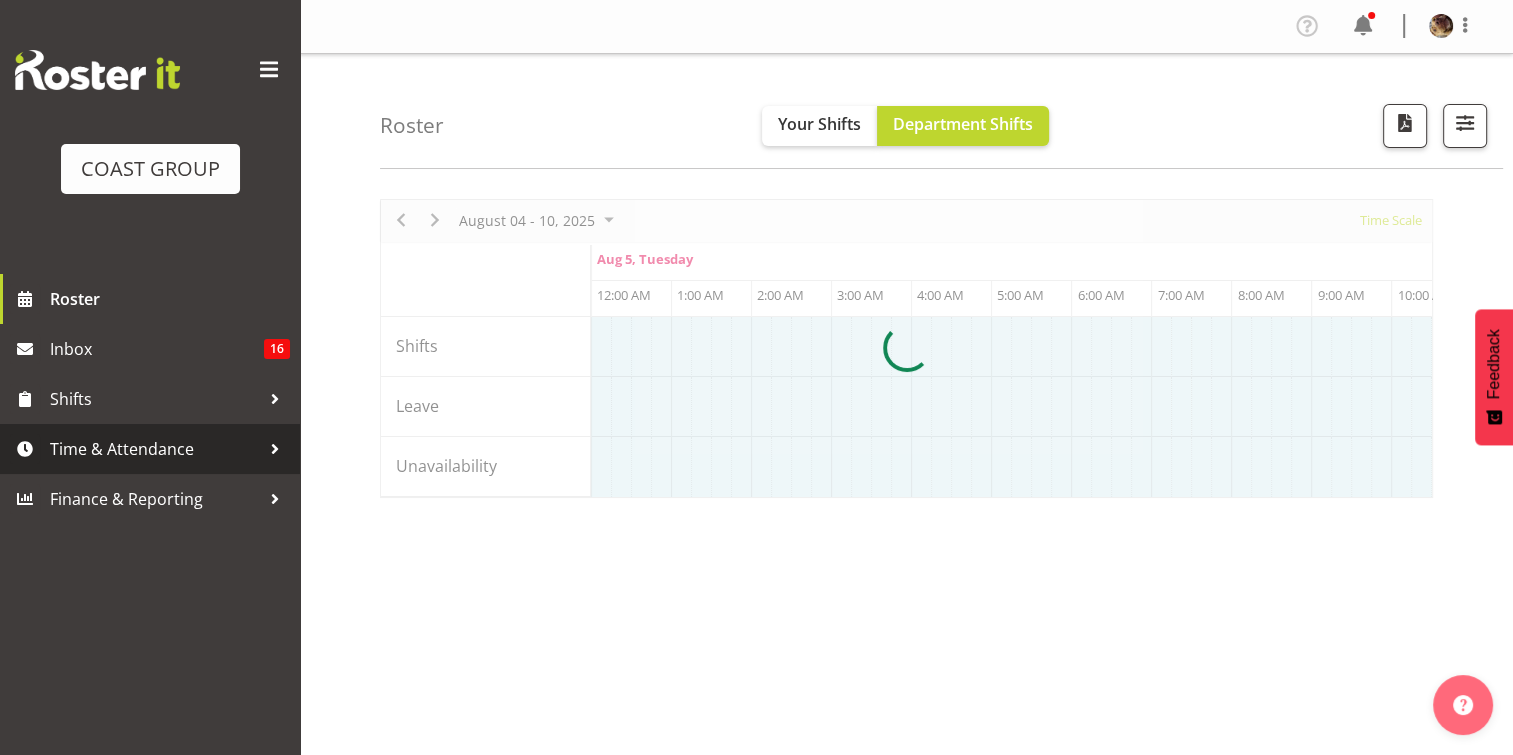 click on "Time & Attendance" at bounding box center (155, 449) 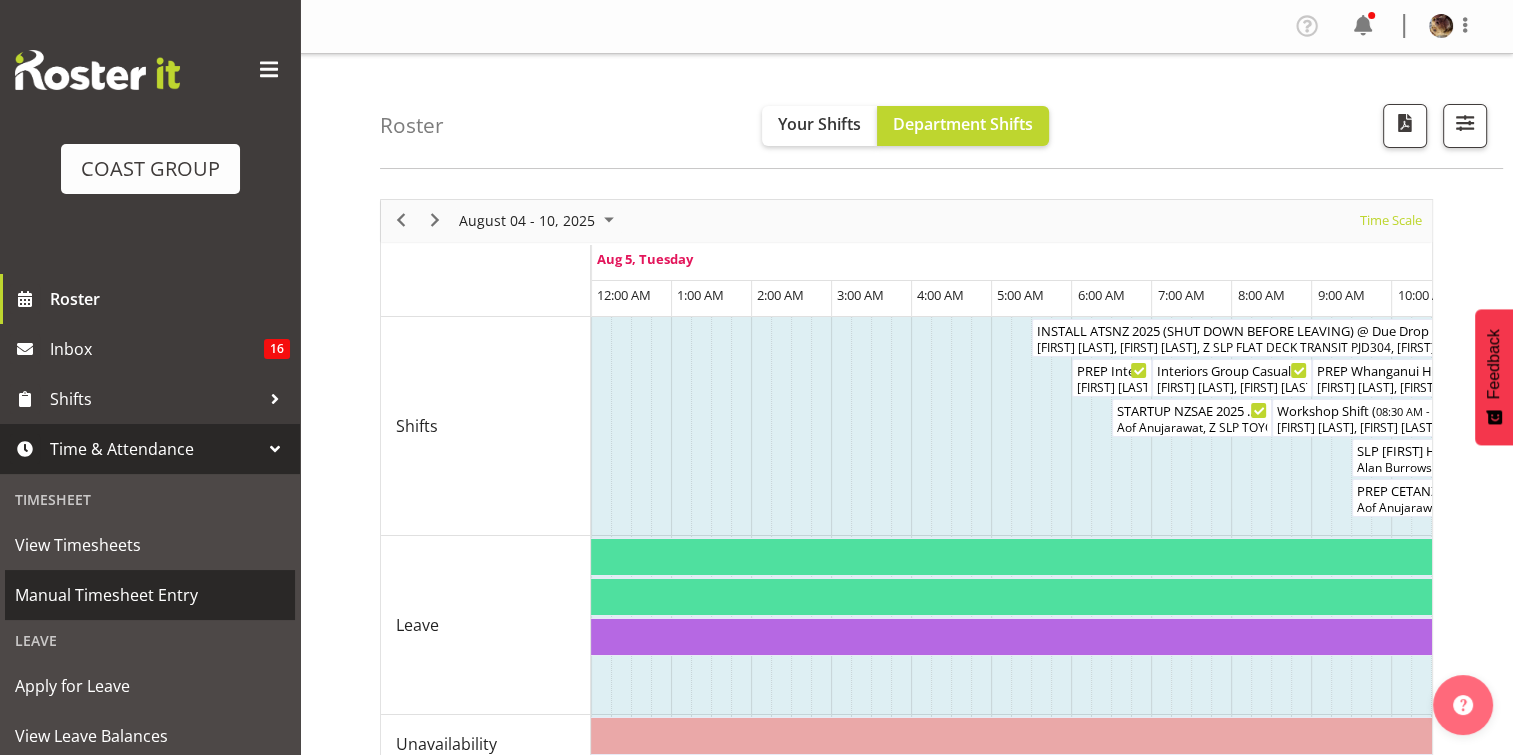 click on "Manual Timesheet Entry" at bounding box center (150, 595) 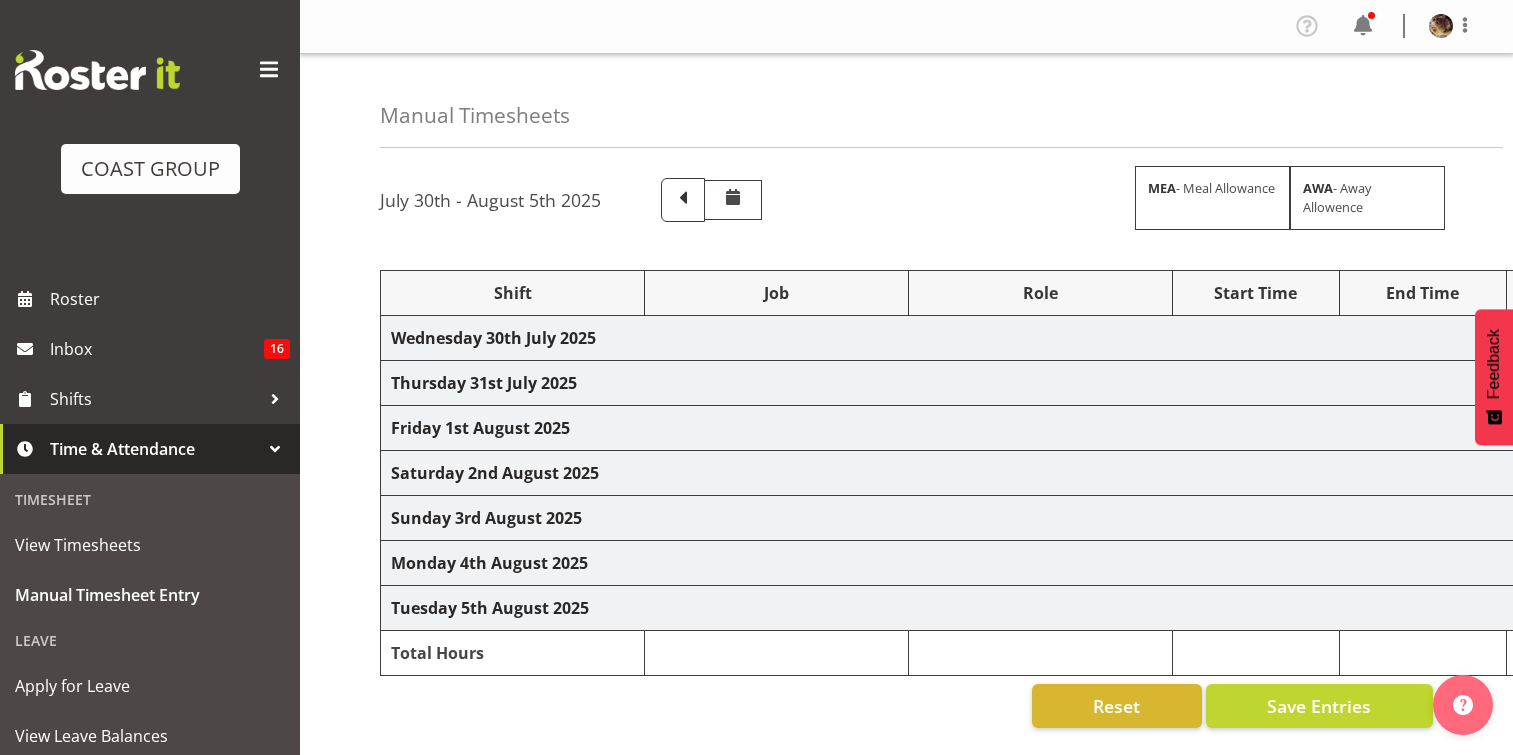 scroll, scrollTop: 0, scrollLeft: 0, axis: both 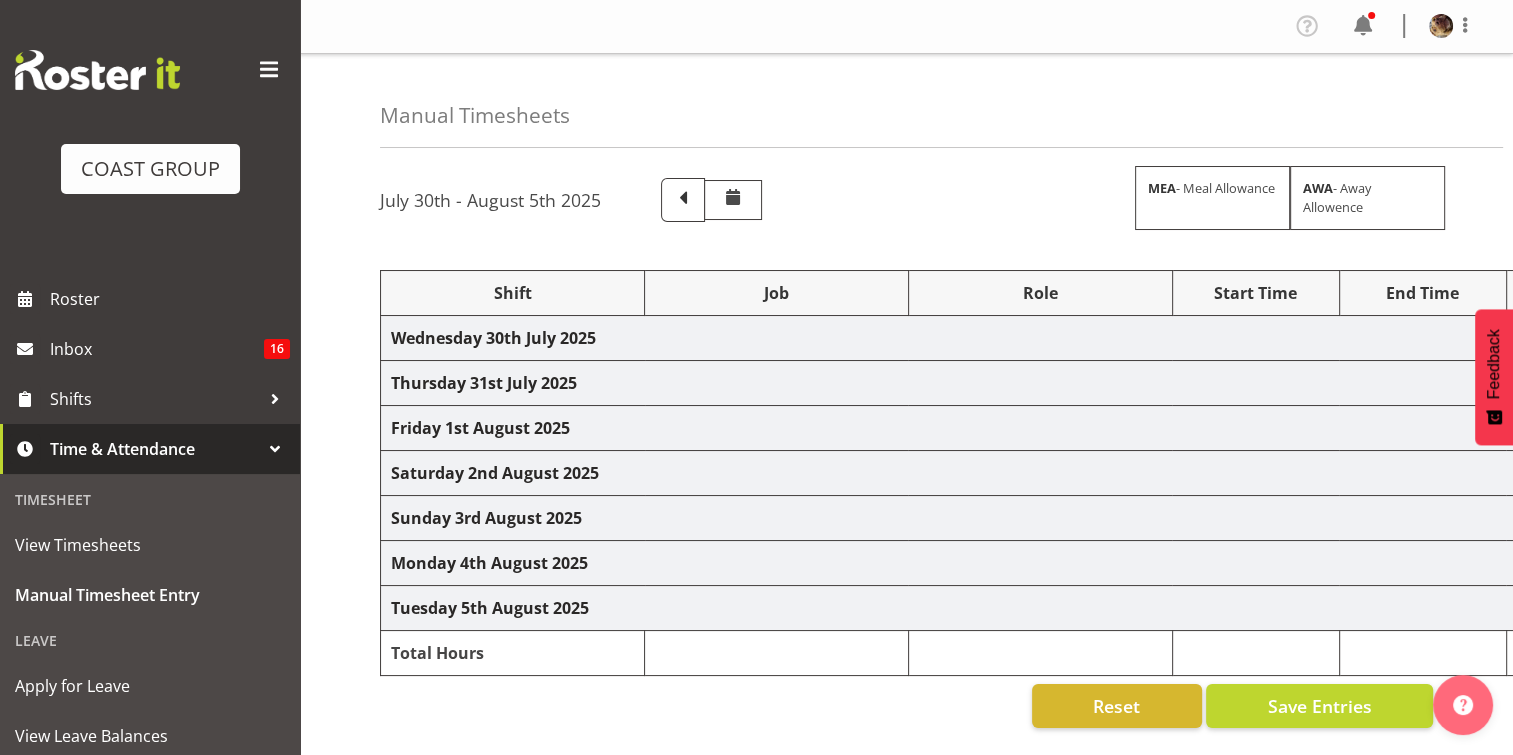 click at bounding box center [269, 70] 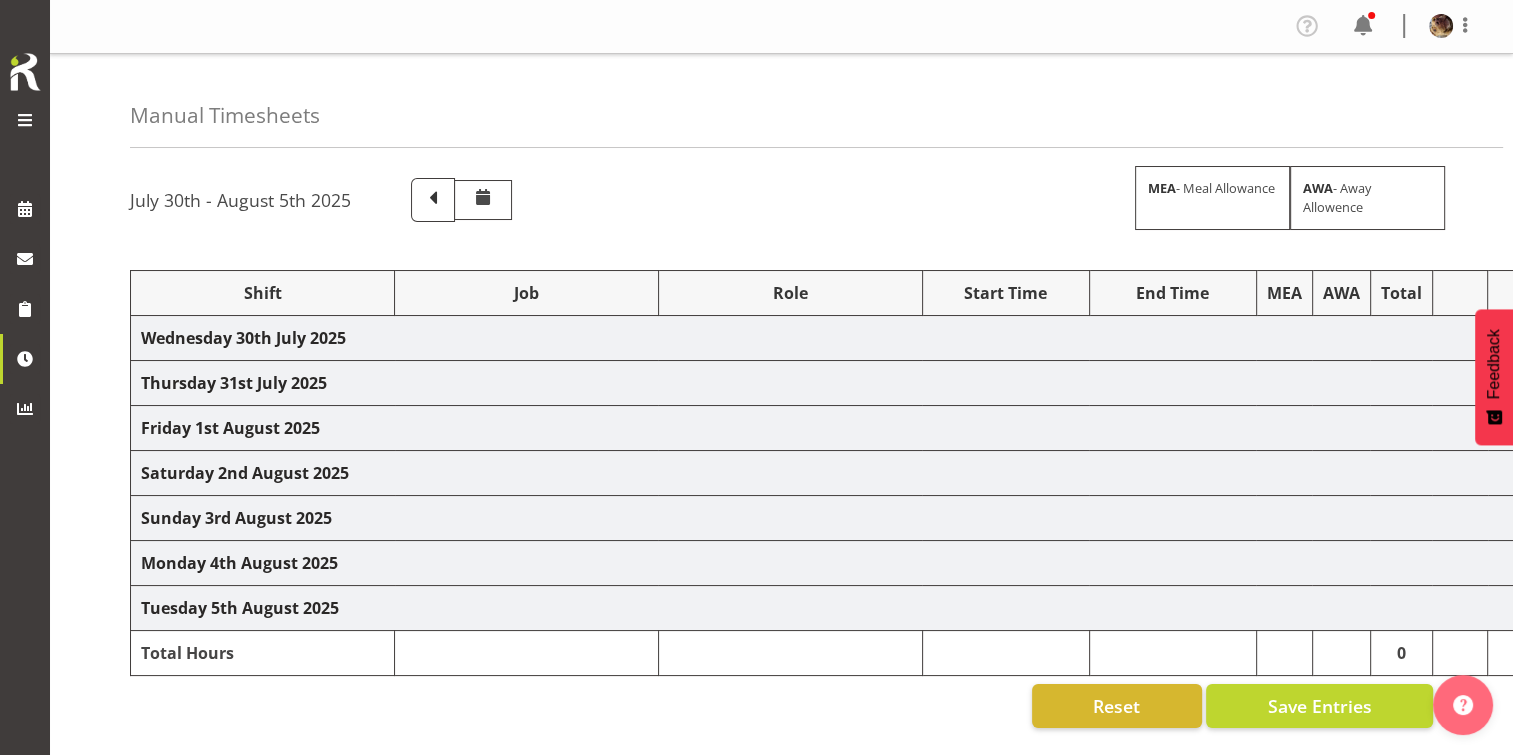 select on "79311" 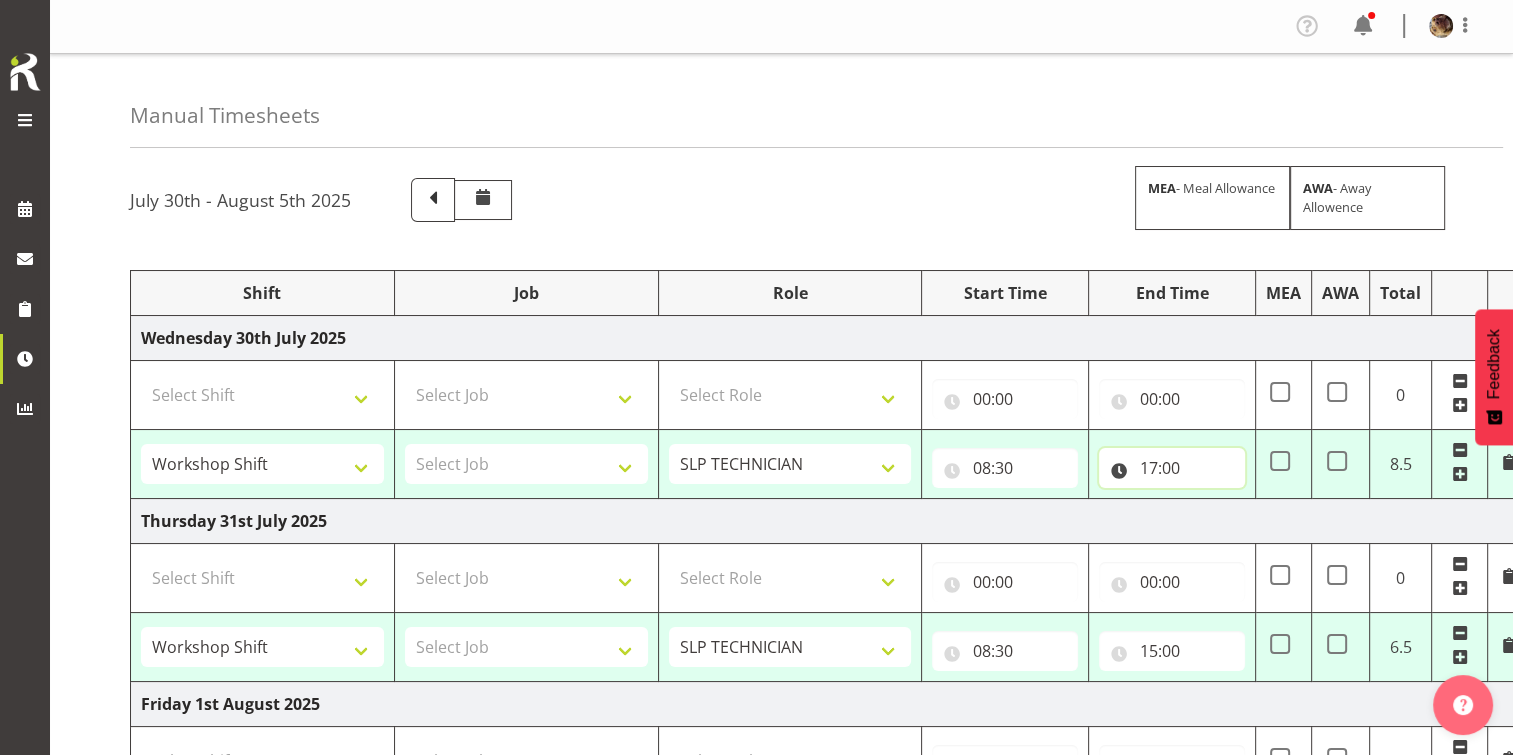 click on "17:00" at bounding box center [1172, 468] 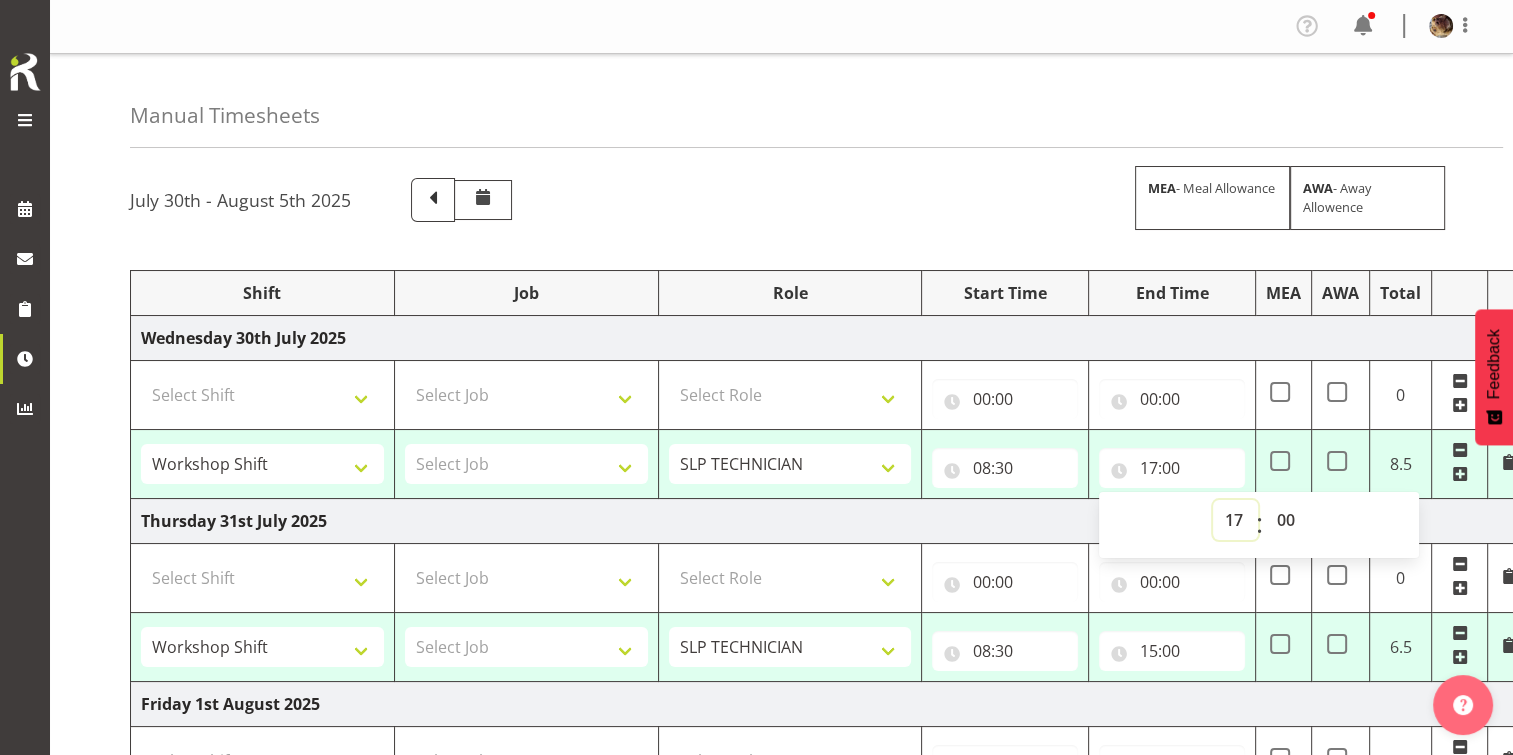 click on "00   01   02   03   04   05   06   07   08   09   10   11   12   13   14   15   16   17   18   19   20   21   22   23" at bounding box center [1235, 520] 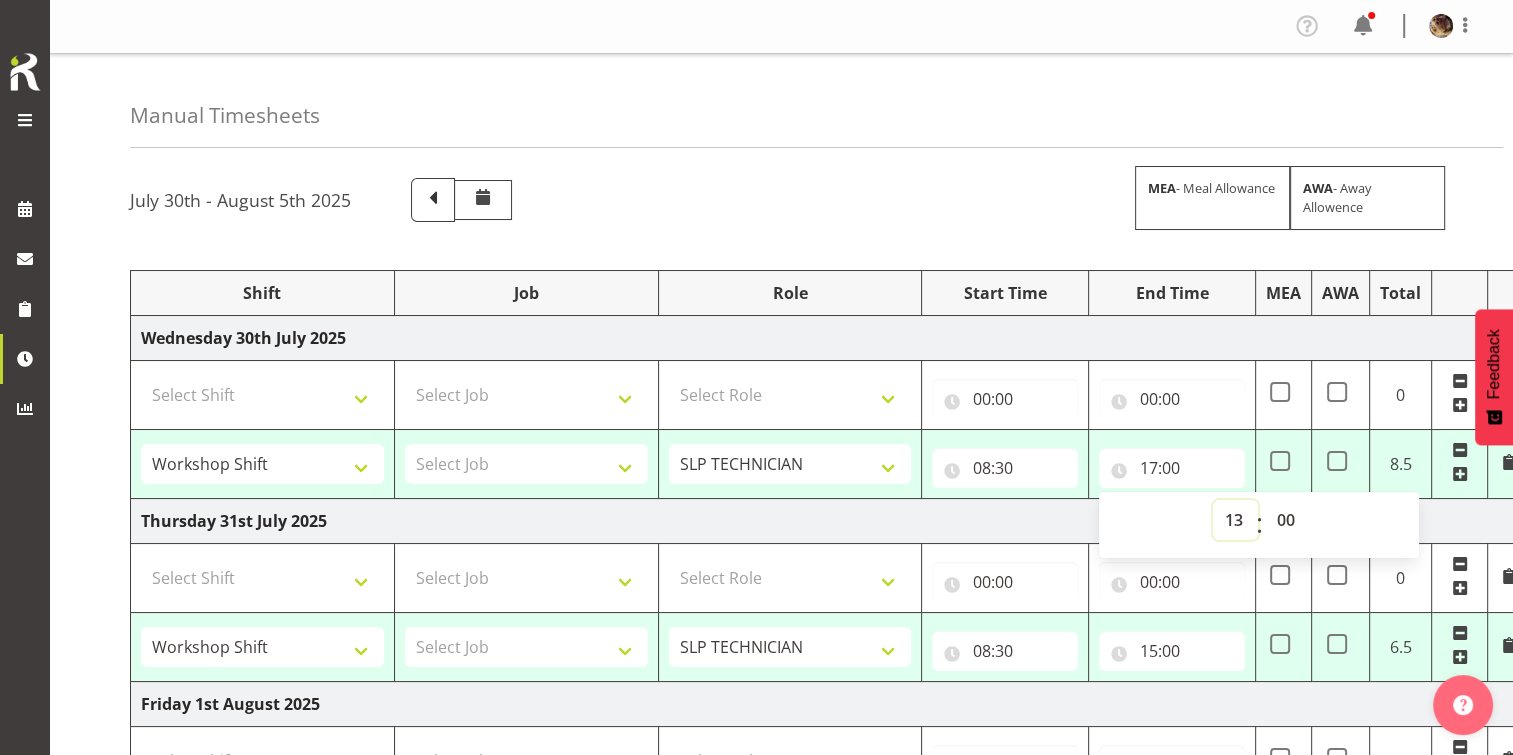 click on "00   01   02   03   04   05   06   07   08   09   10   11   12   13   14   15   16   17   18   19   20   21   22   23" at bounding box center (1235, 520) 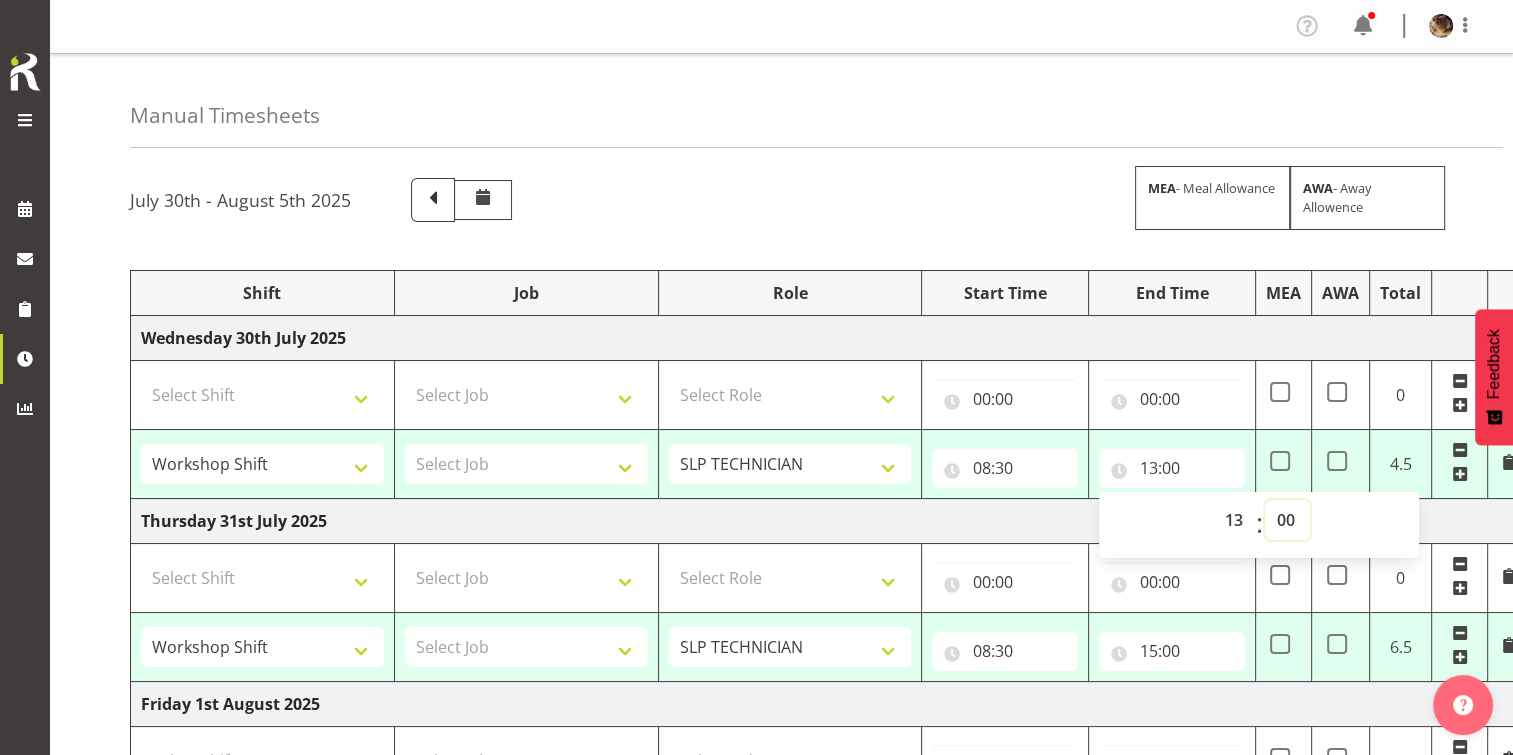 click on "00   01   02   03   04   05   06   07   08   09   10   11   12   13   14   15   16   17   18   19   20   21   22   23   24   25   26   27   28   29   30   31   32   33   34   35   36   37   38   39   40   41   42   43   44   45   46   47   48   49   50   51   52   53   54   55   56   57   58   59" at bounding box center (1287, 520) 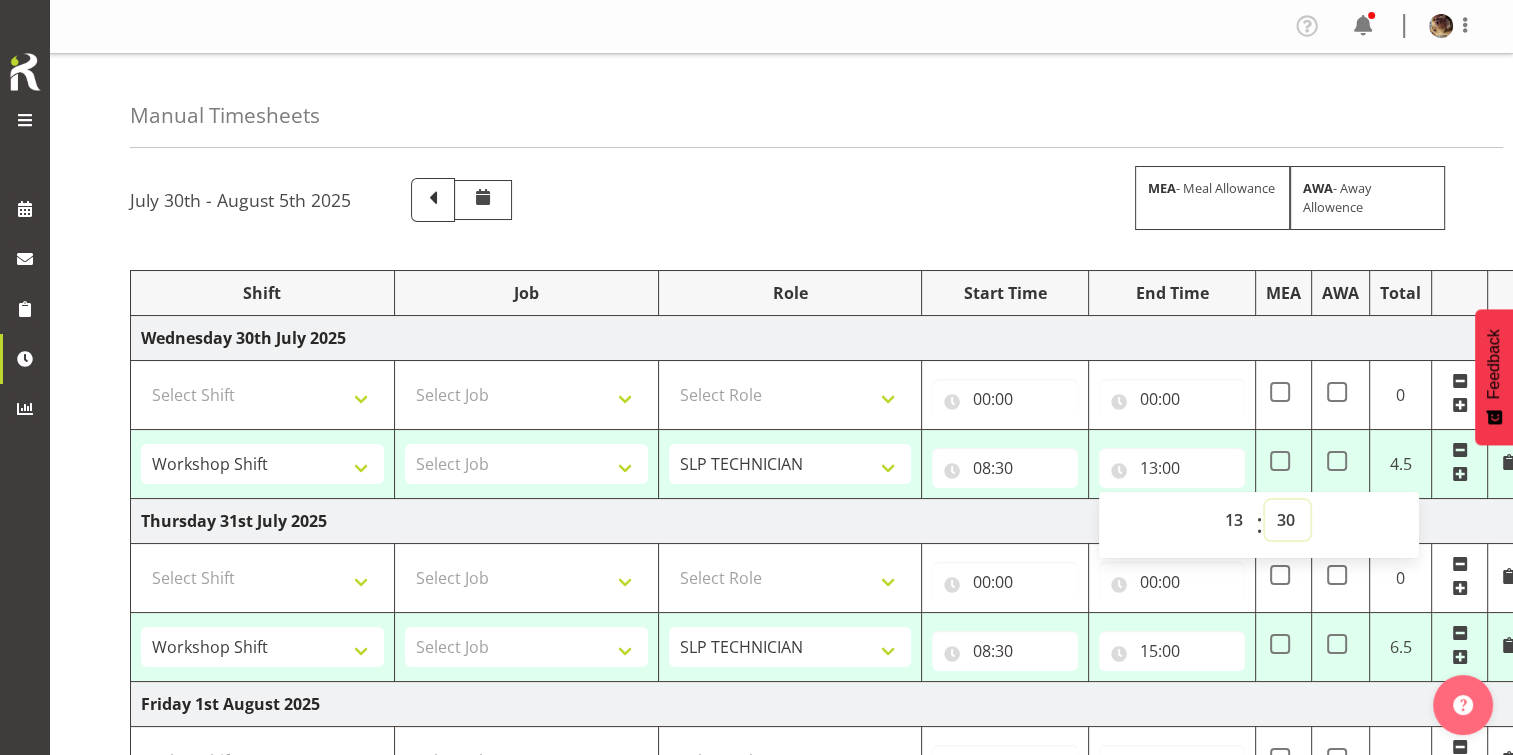 click on "00   01   02   03   04   05   06   07   08   09   10   11   12   13   14   15   16   17   18   19   20   21   22   23   24   25   26   27   28   29   30   31   32   33   34   35   36   37   38   39   40   41   42   43   44   45   46   47   48   49   50   51   52   53   54   55   56   57   58   59" at bounding box center (1287, 520) 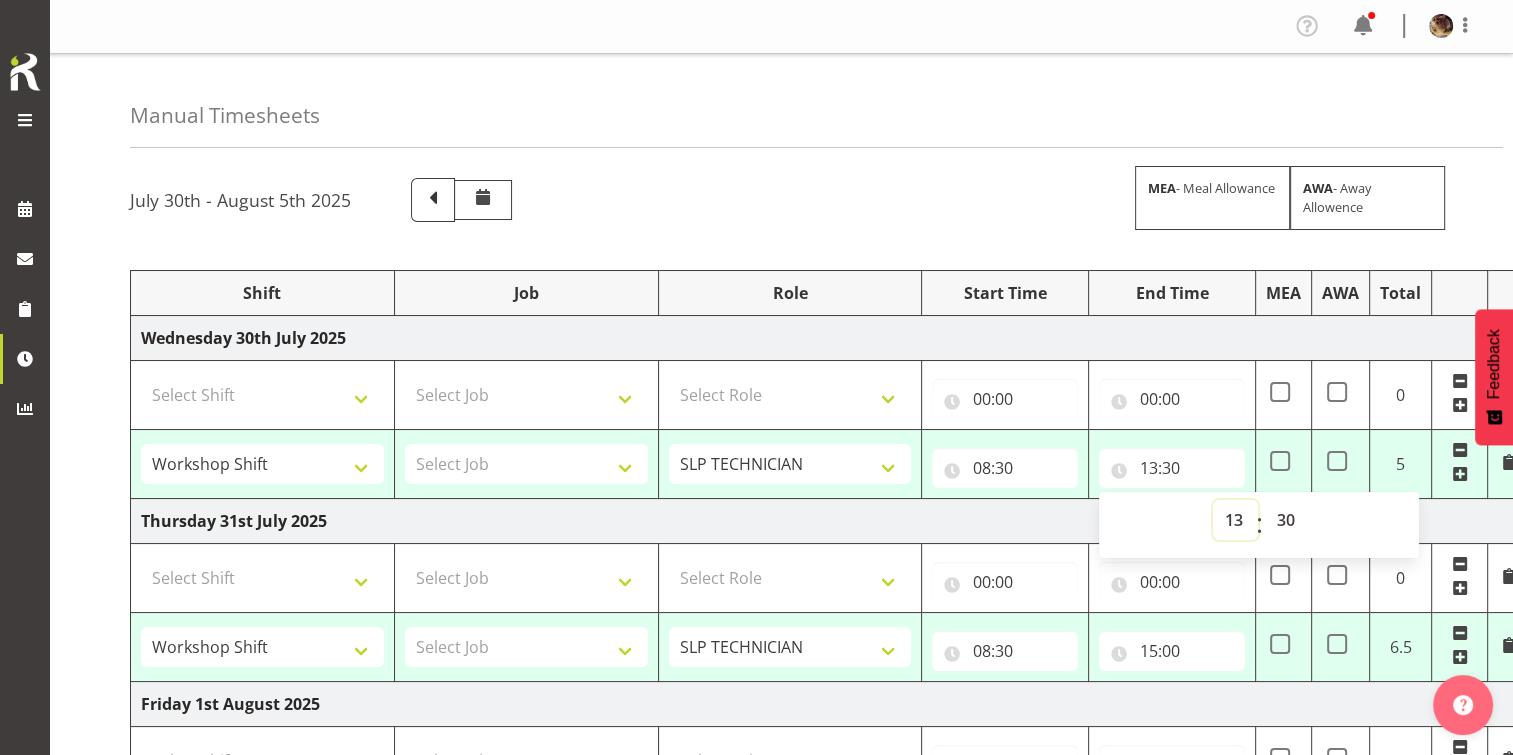 click on "00   01   02   03   04   05   06   07   08   09   10   11   12   13   14   15   16   17   18   19   20   21   22   23" at bounding box center [1235, 520] 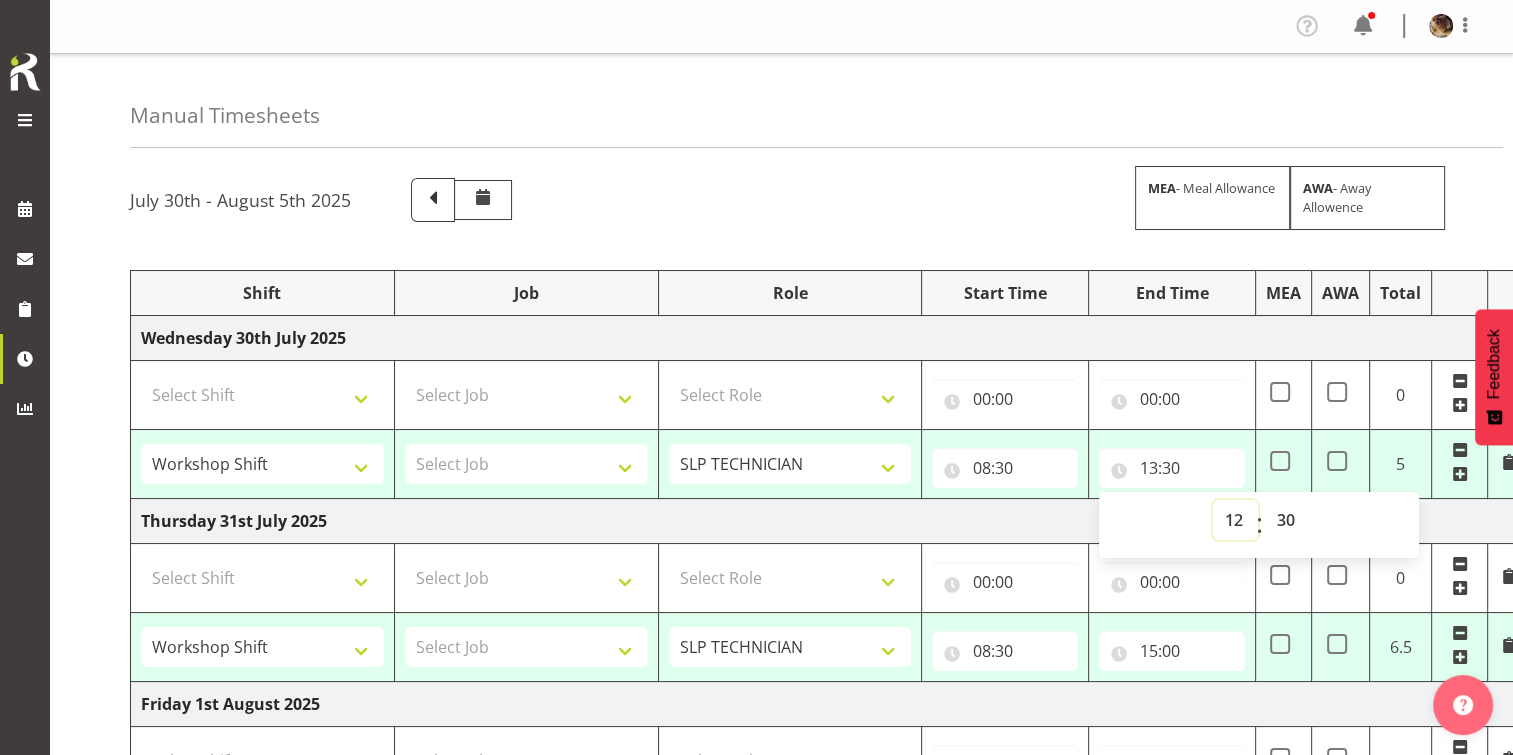 click on "00   01   02   03   04   05   06   07   08   09   10   11   12   13   14   15   16   17   18   19   20   21   22   23" at bounding box center [1235, 520] 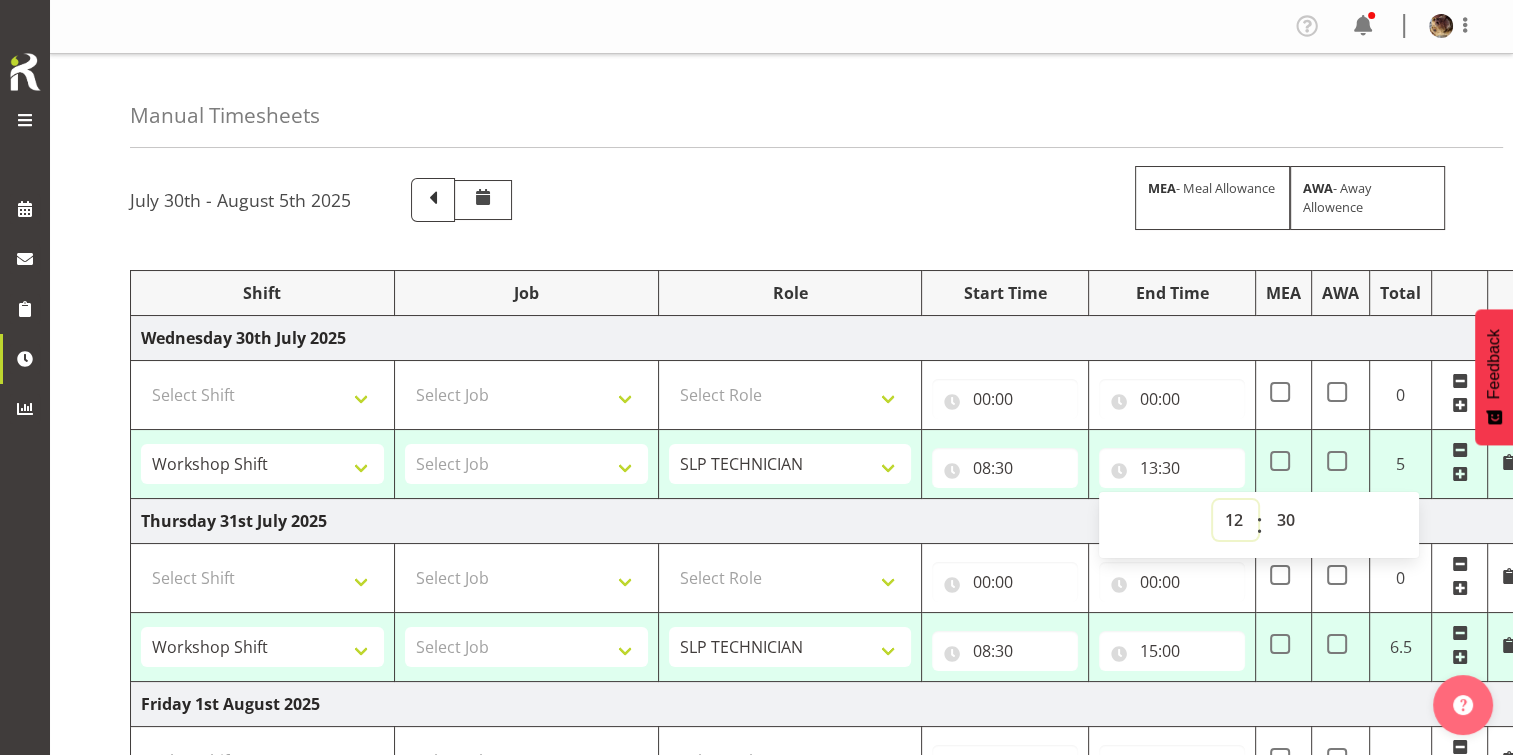 type on "12:30" 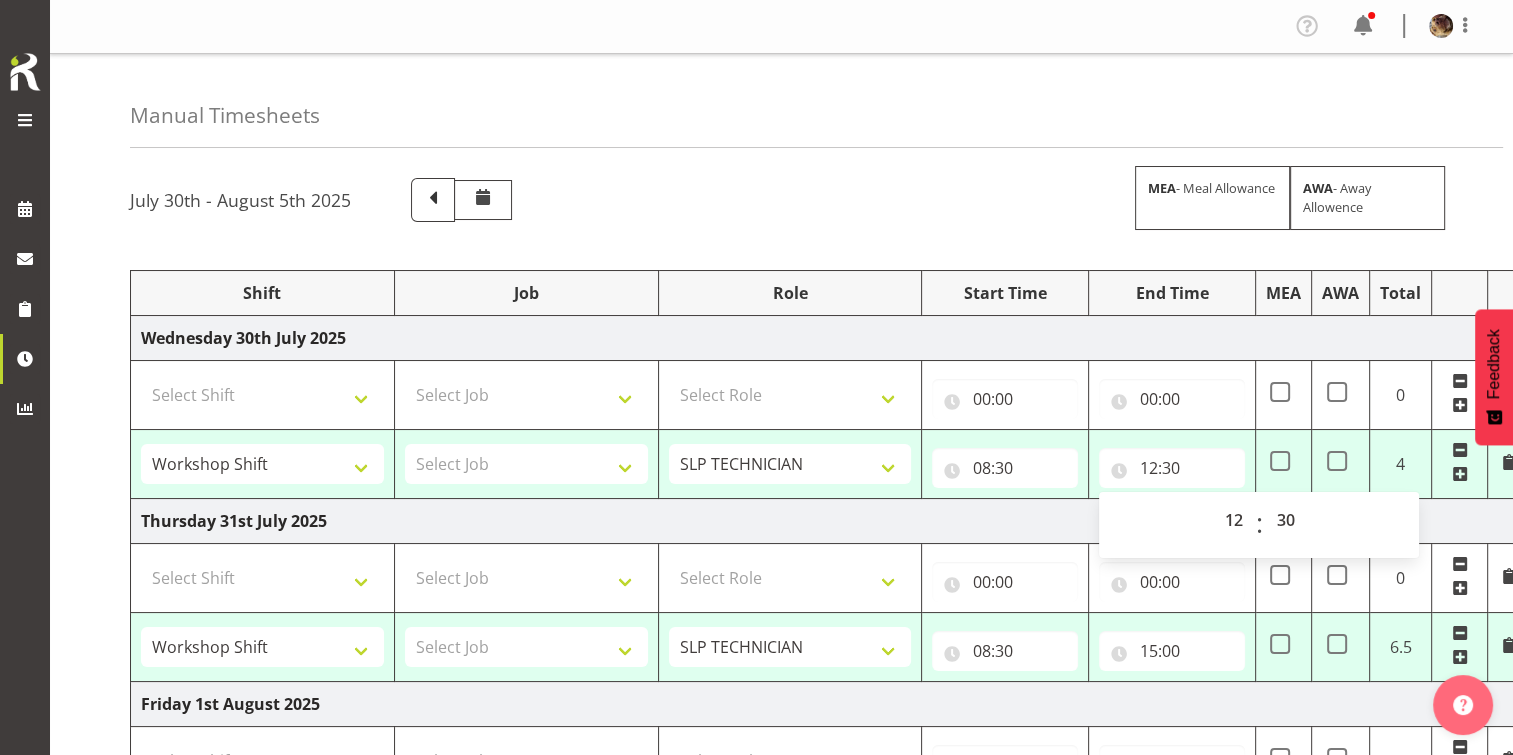 click on "Thursday 31st July 2025" at bounding box center (830, 521) 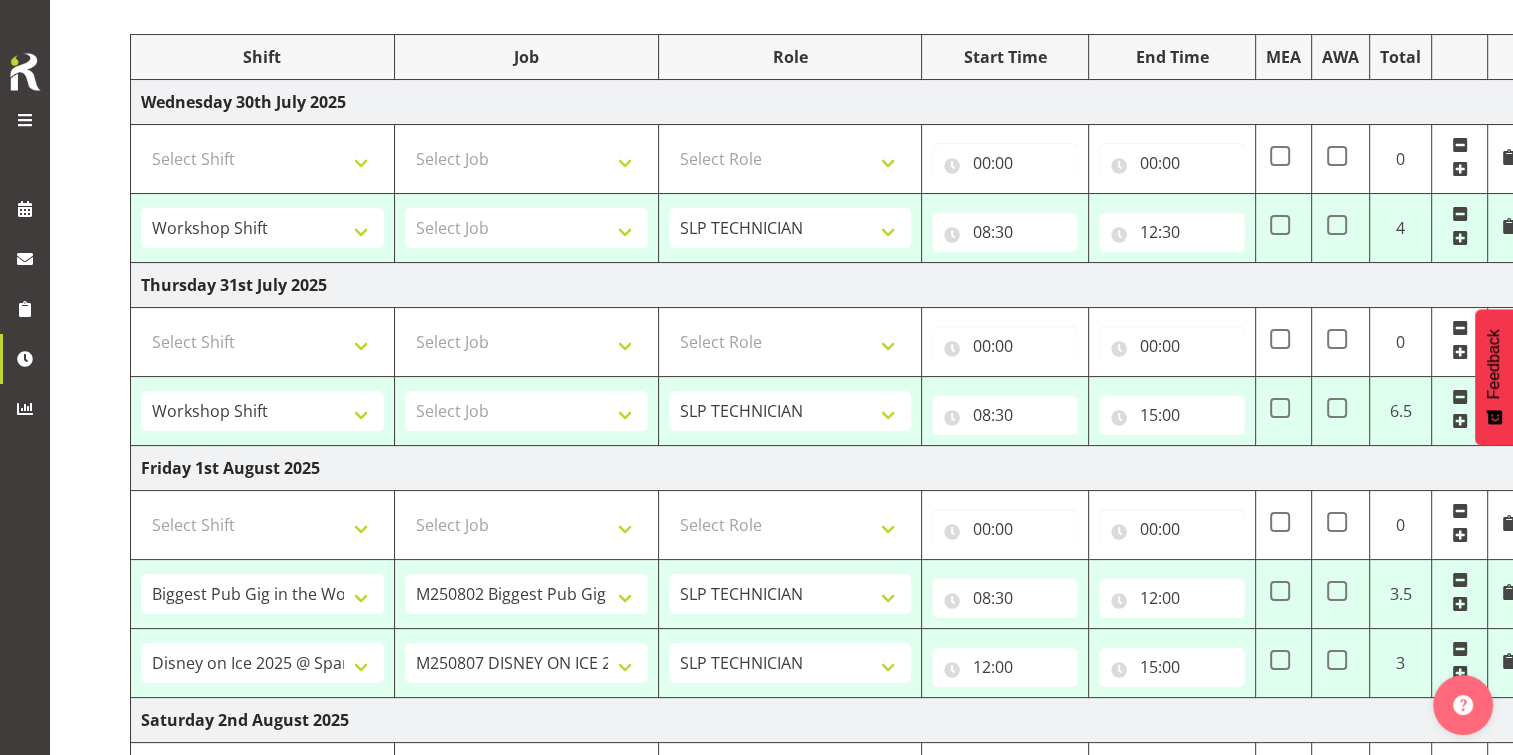 scroll, scrollTop: 300, scrollLeft: 0, axis: vertical 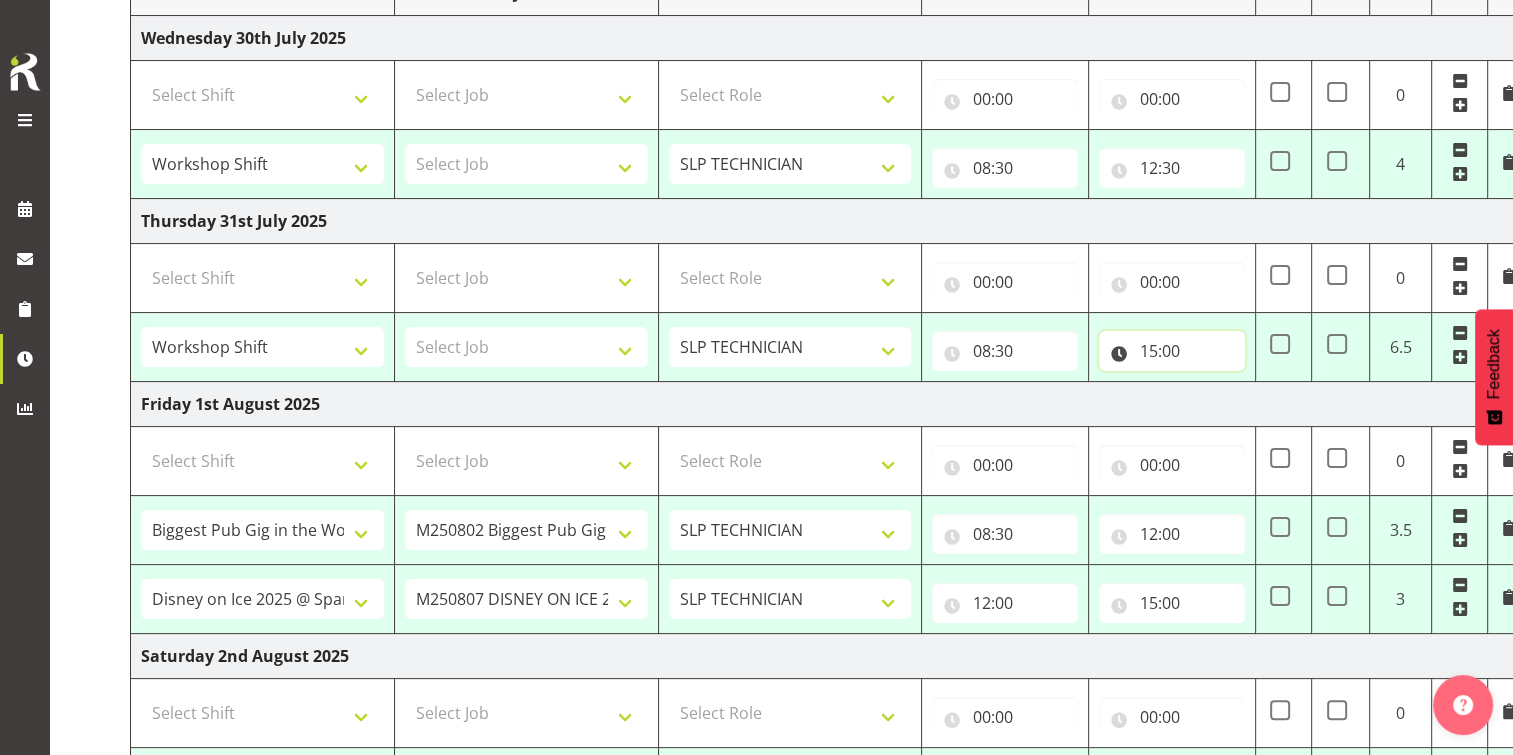 click on "15:00" at bounding box center [1172, 351] 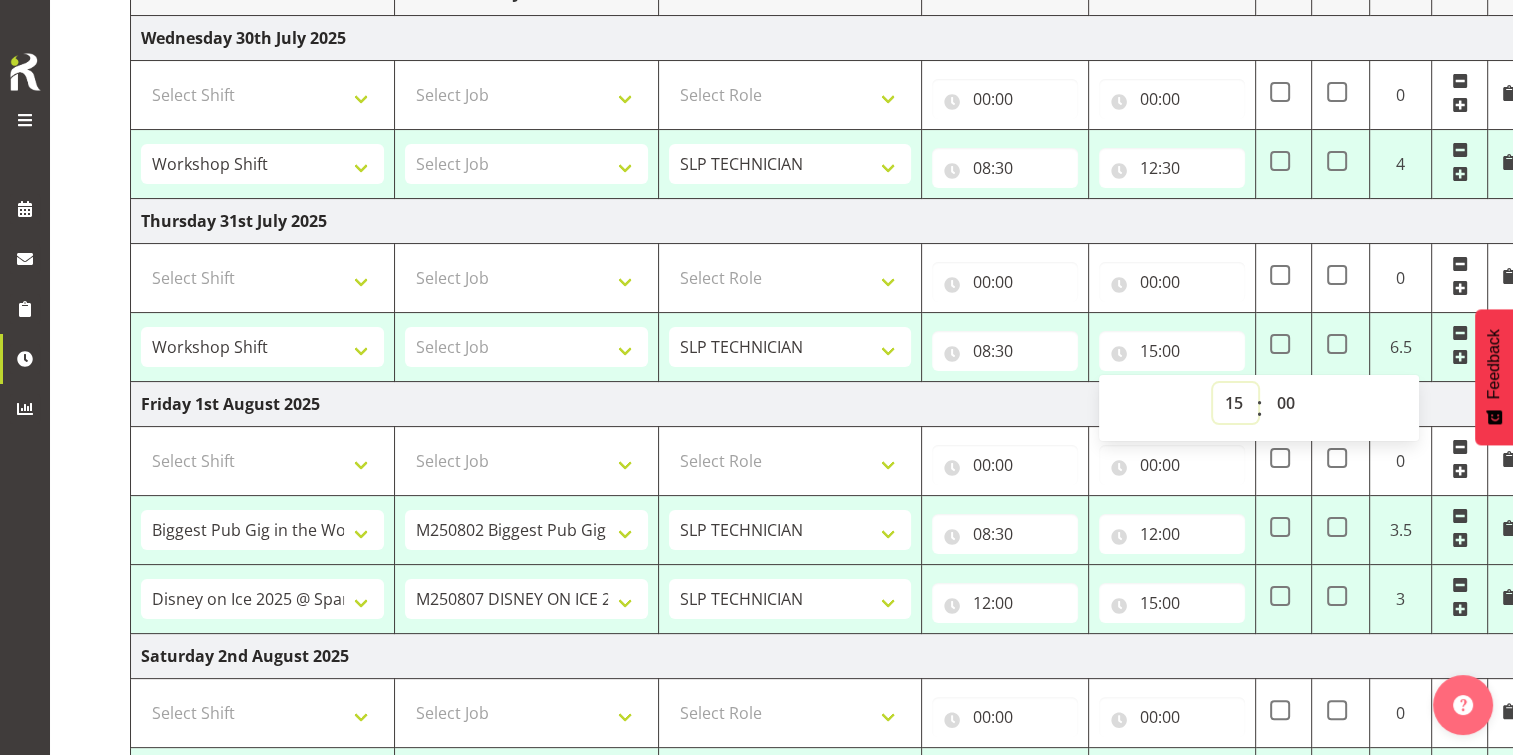 click on "00   01   02   03   04   05   06   07   08   09   10   11   12   13   14   15   16   17   18   19   20   21   22   23" at bounding box center (1235, 403) 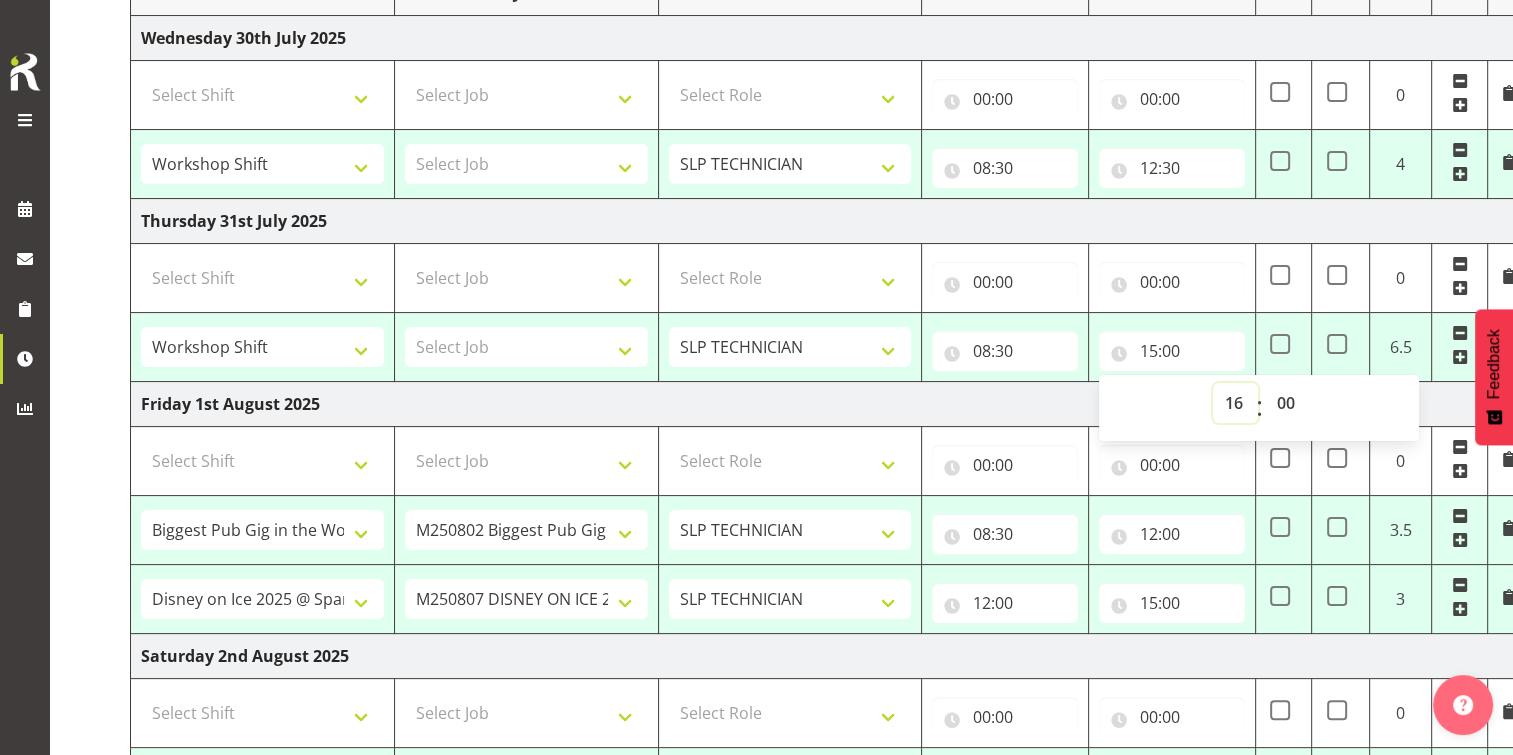 click on "00   01   02   03   04   05   06   07   08   09   10   11   12   13   14   15   16   17   18   19   20   21   22   23" at bounding box center (1235, 403) 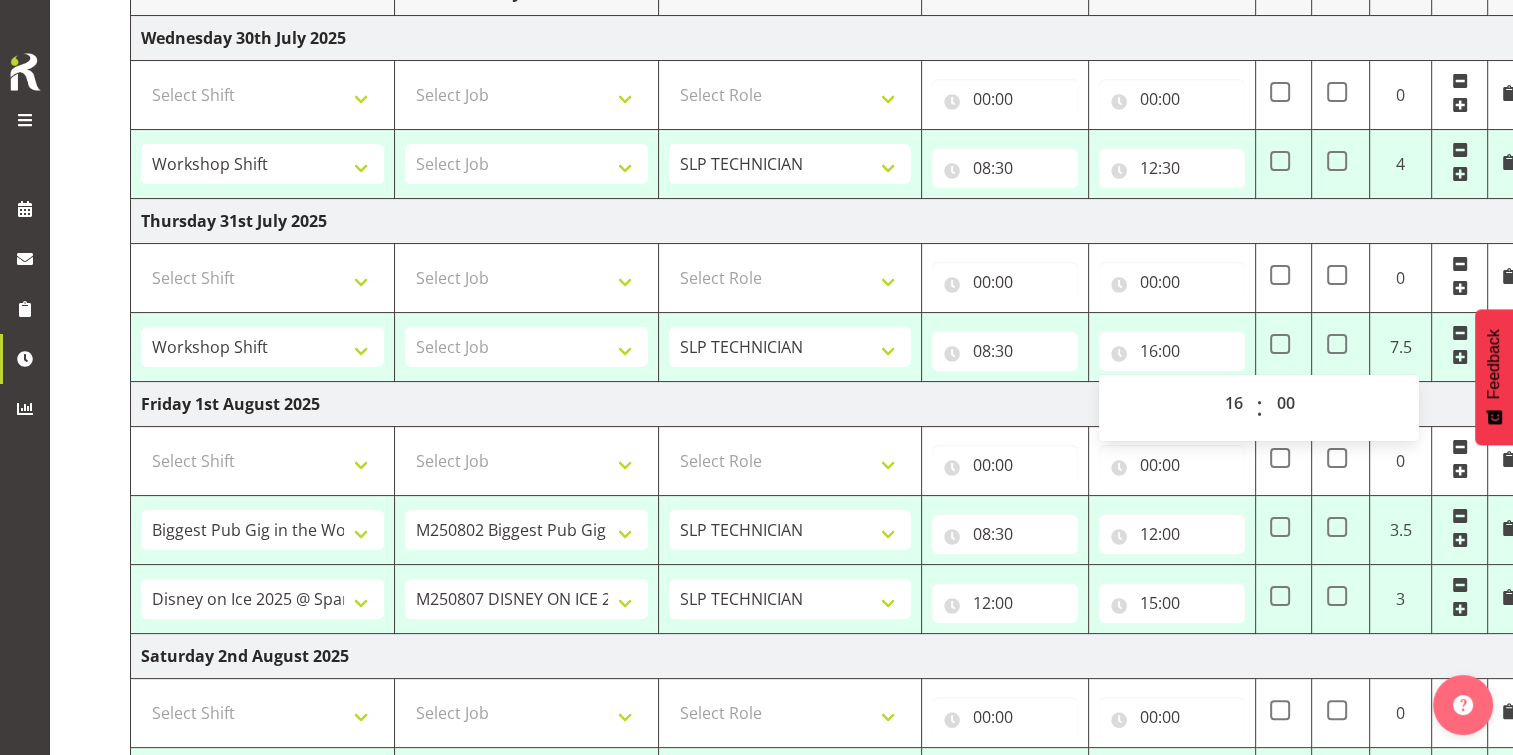 click on "Friday 1st August 2025" at bounding box center (830, 404) 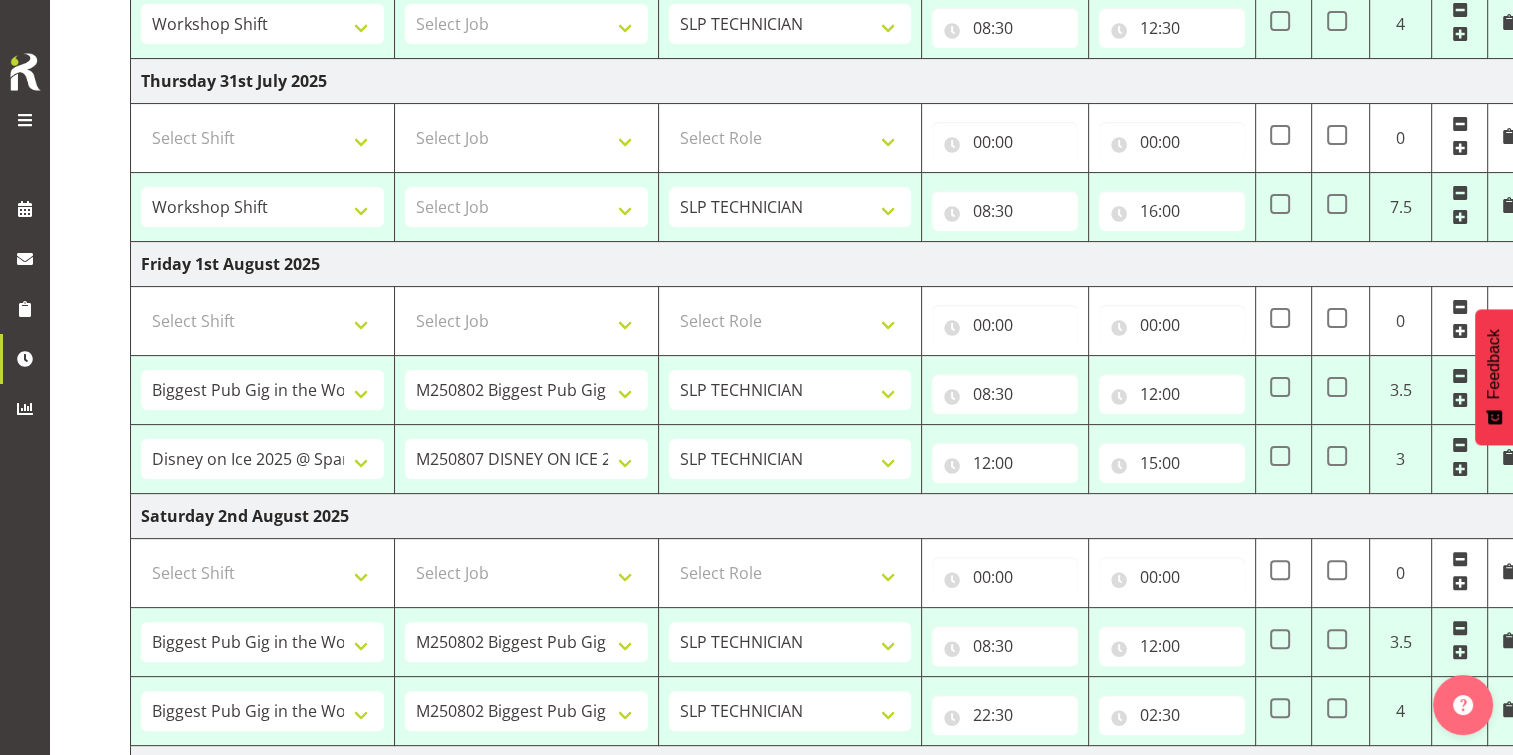 scroll, scrollTop: 500, scrollLeft: 0, axis: vertical 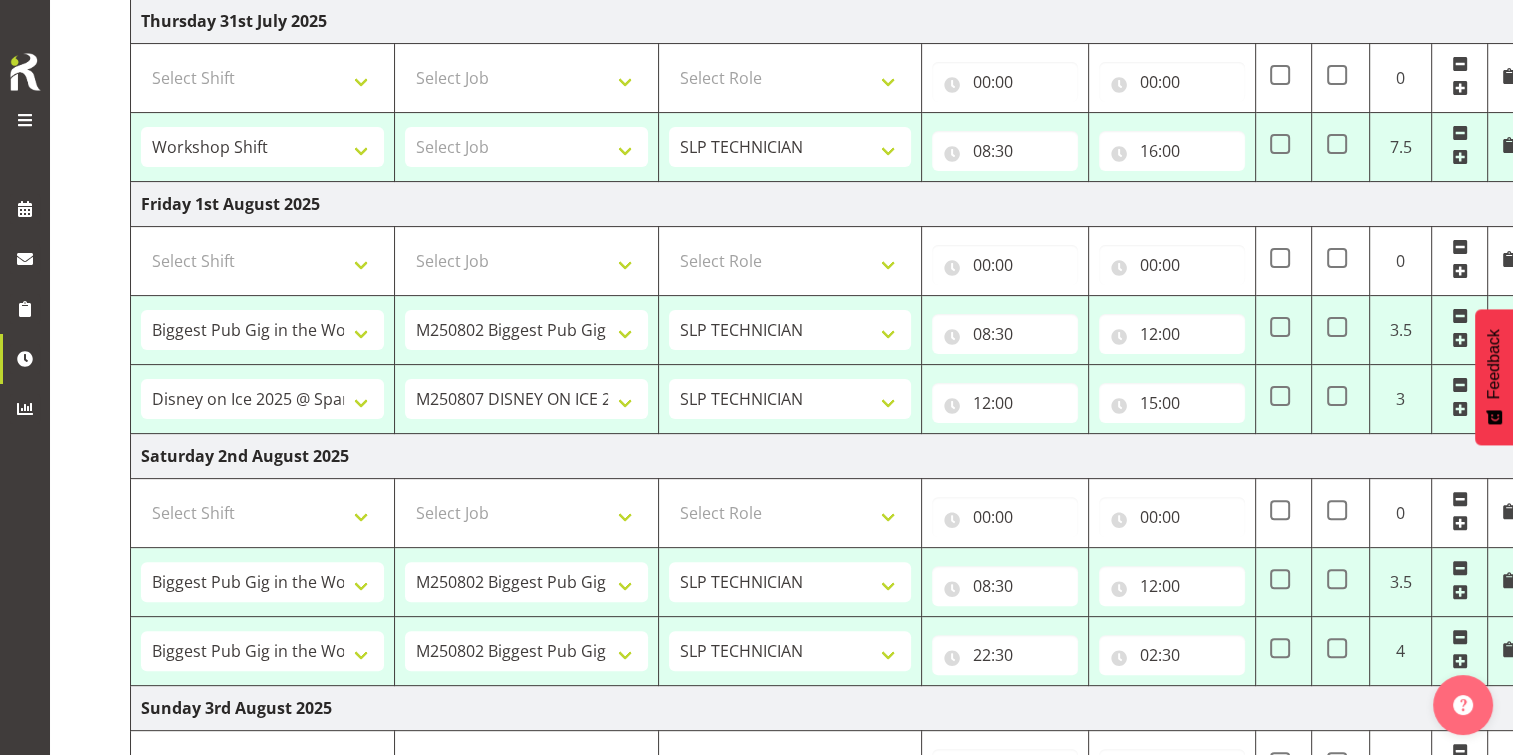 click at bounding box center [1460, 385] 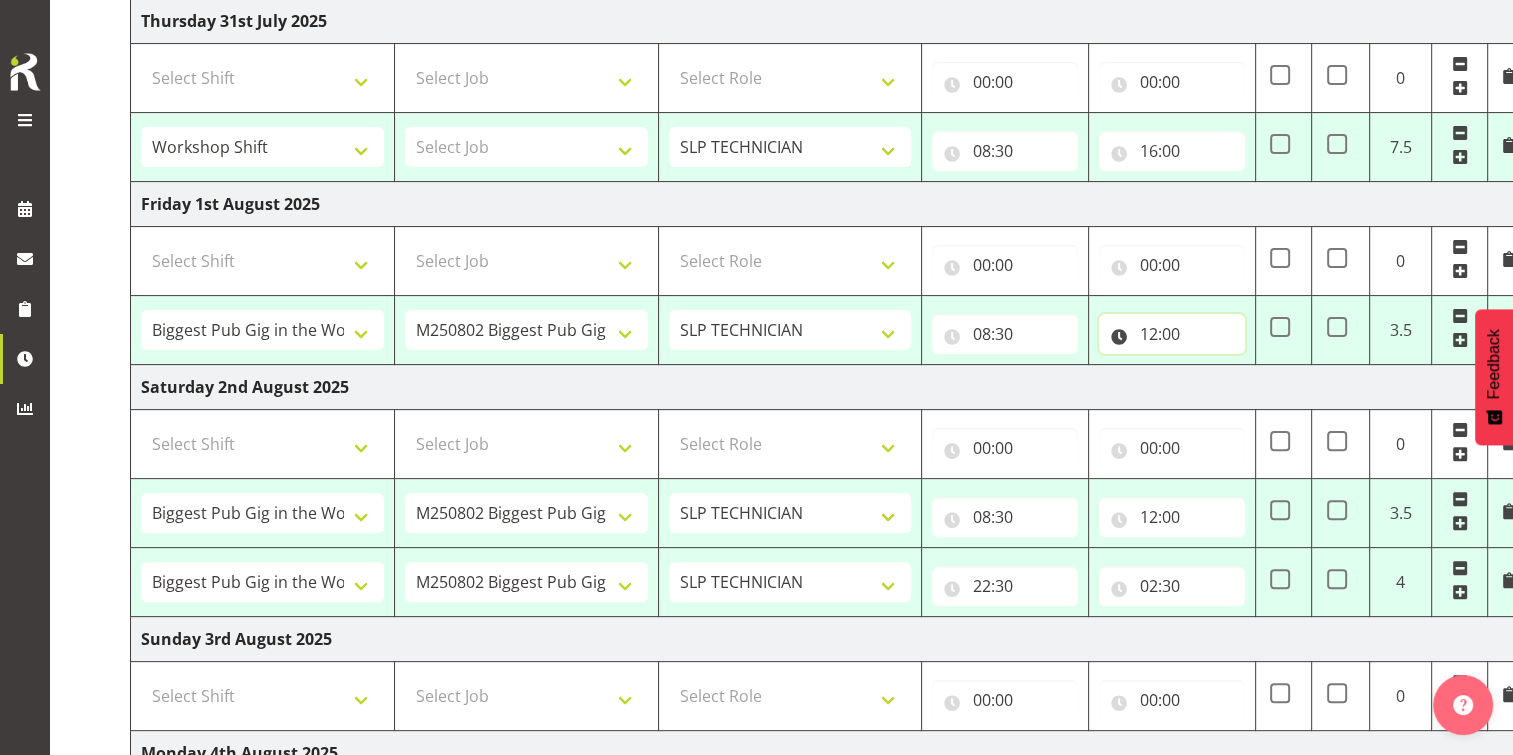 click on "12:00" at bounding box center (1172, 334) 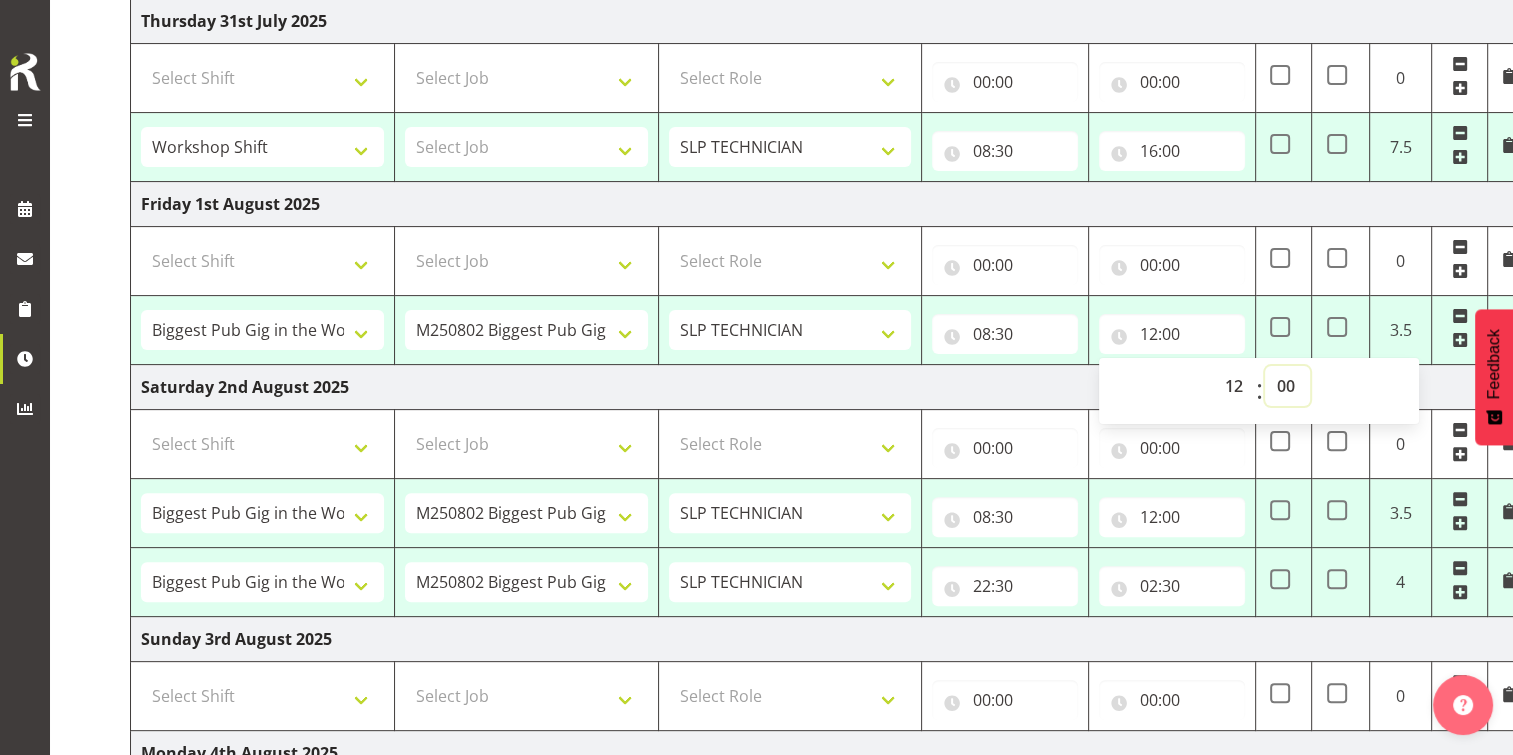 click on "00   01   02   03   04   05   06   07   08   09   10   11   12   13   14   15   16   17   18   19   20   21   22   23   24   25   26   27   28   29   30   31   32   33   34   35   36   37   38   39   40   41   42   43   44   45   46   47   48   49   50   51   52   53   54   55   56   57   58   59" at bounding box center (1287, 386) 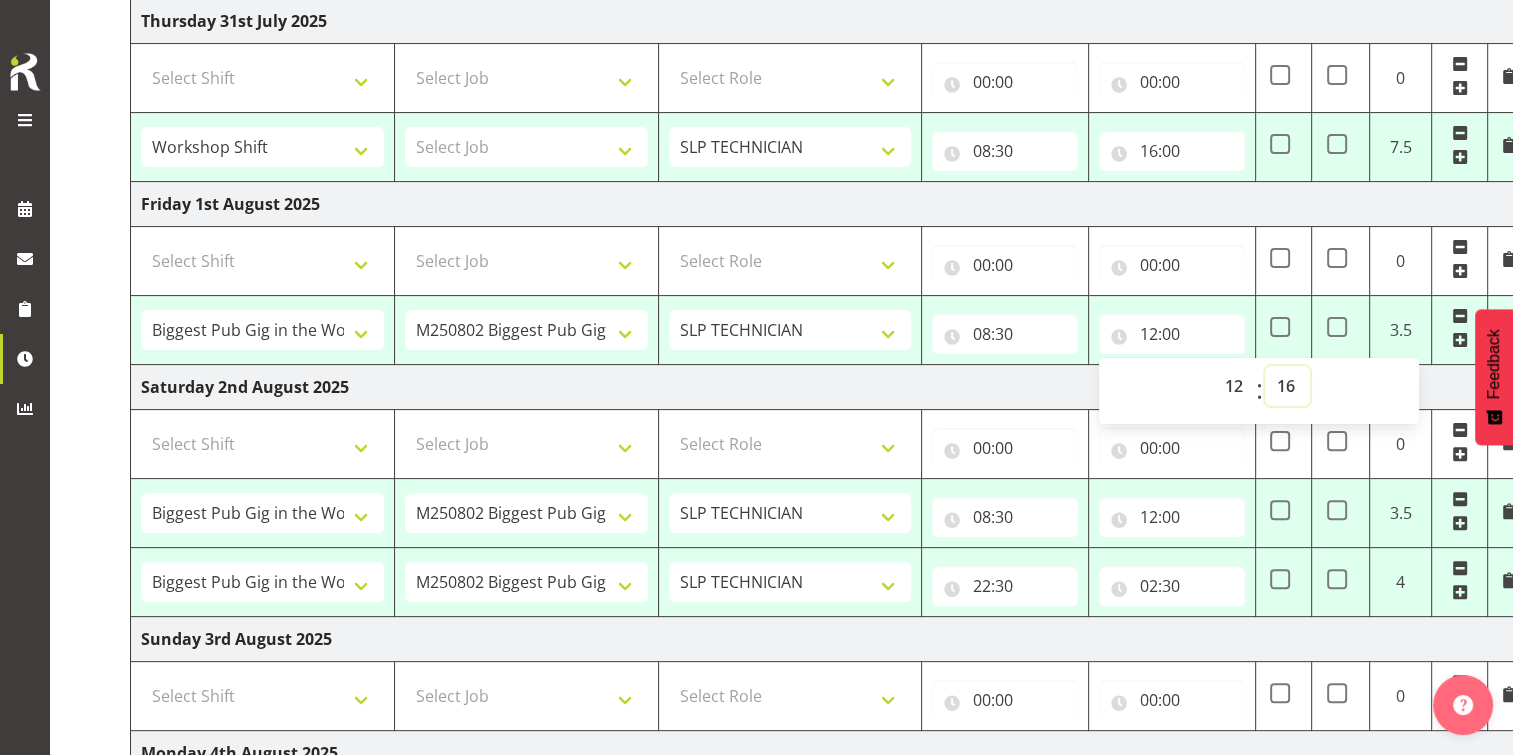 click on "00   01   02   03   04   05   06   07   08   09   10   11   12   13   14   15   16   17   18   19   20   21   22   23   24   25   26   27   28   29   30   31   32   33   34   35   36   37   38   39   40   41   42   43   44   45   46   47   48   49   50   51   52   53   54   55   56   57   58   59" at bounding box center (1287, 386) 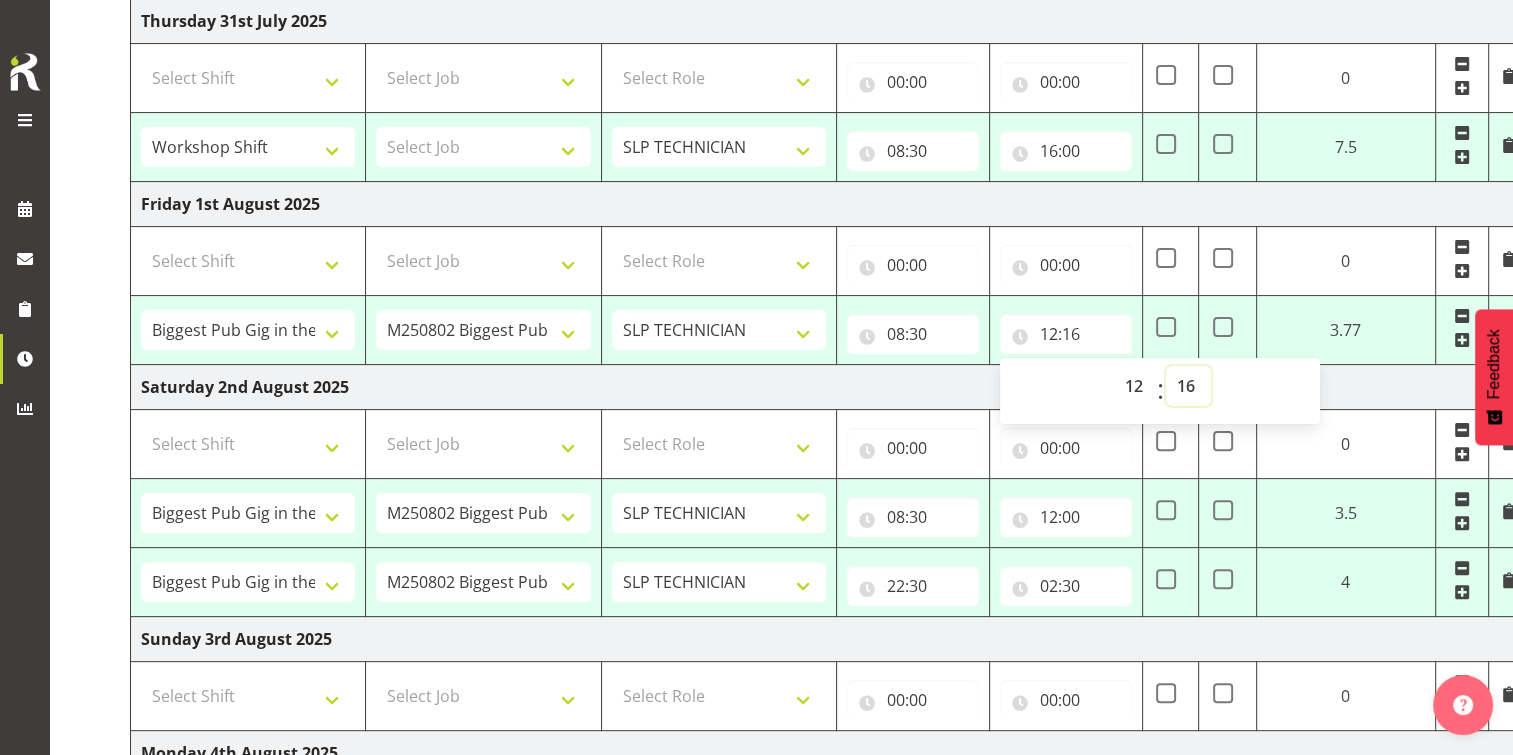 click on "00   01   02   03   04   05   06   07   08   09   10   11   12   13   14   15   16   17   18   19   20   21   22   23   24   25   26   27   28   29   30   31   32   33   34   35   36   37   38   39   40   41   42   43   44   45   46   47   48   49   50   51   52   53   54   55   56   57   58   59" at bounding box center [1188, 386] 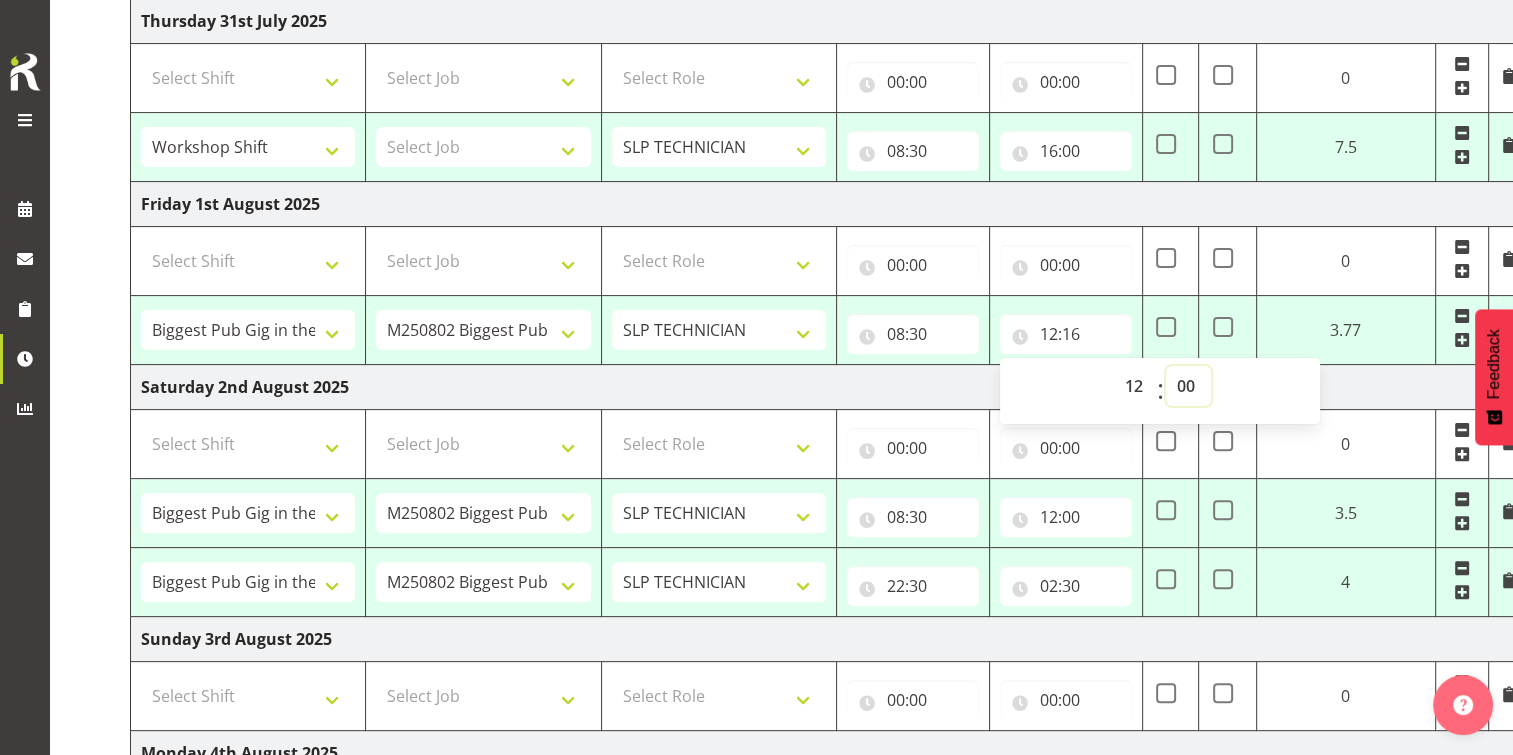 click on "00   01   02   03   04   05   06   07   08   09   10   11   12   13   14   15   16   17   18   19   20   21   22   23   24   25   26   27   28   29   30   31   32   33   34   35   36   37   38   39   40   41   42   43   44   45   46   47   48   49   50   51   52   53   54   55   56   57   58   59" at bounding box center [1188, 386] 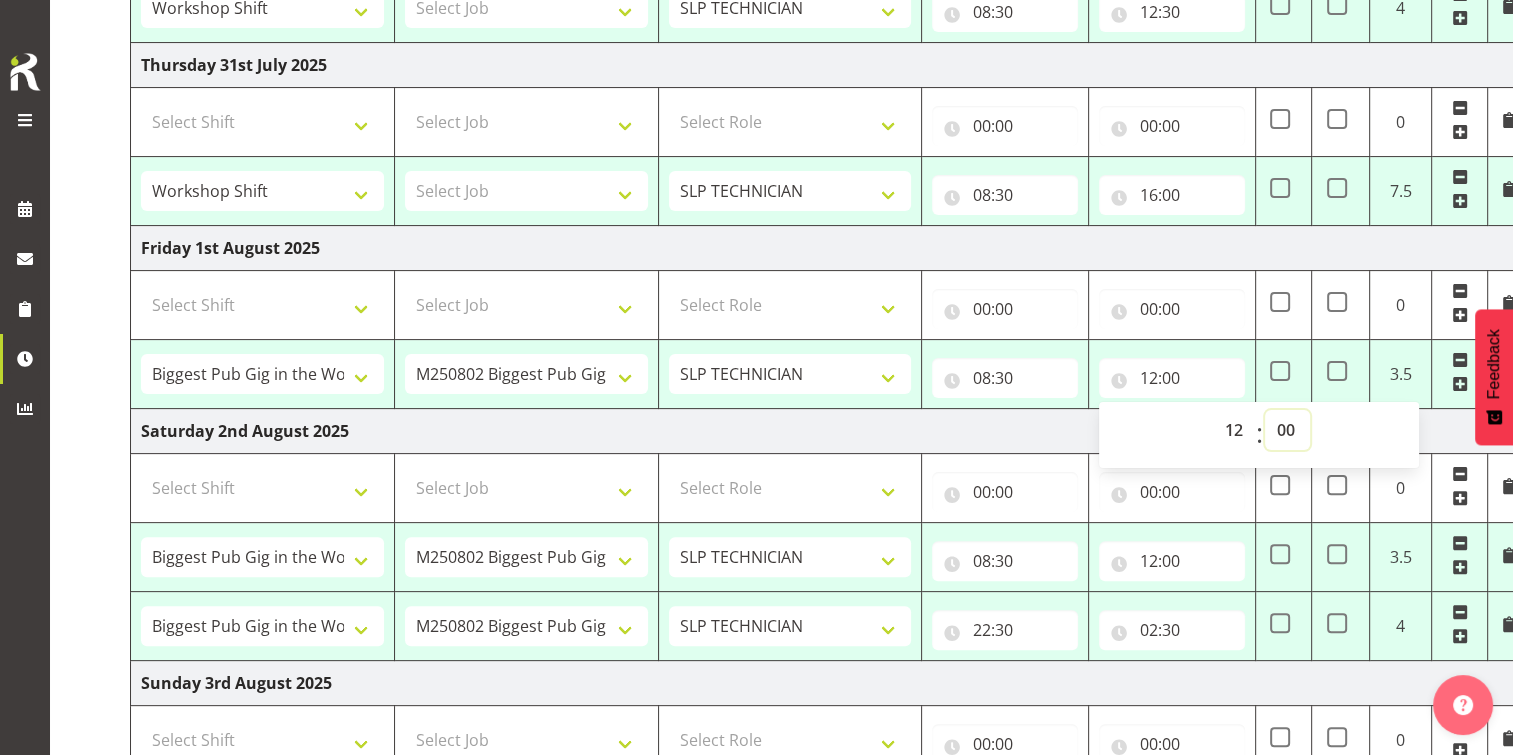 scroll, scrollTop: 500, scrollLeft: 0, axis: vertical 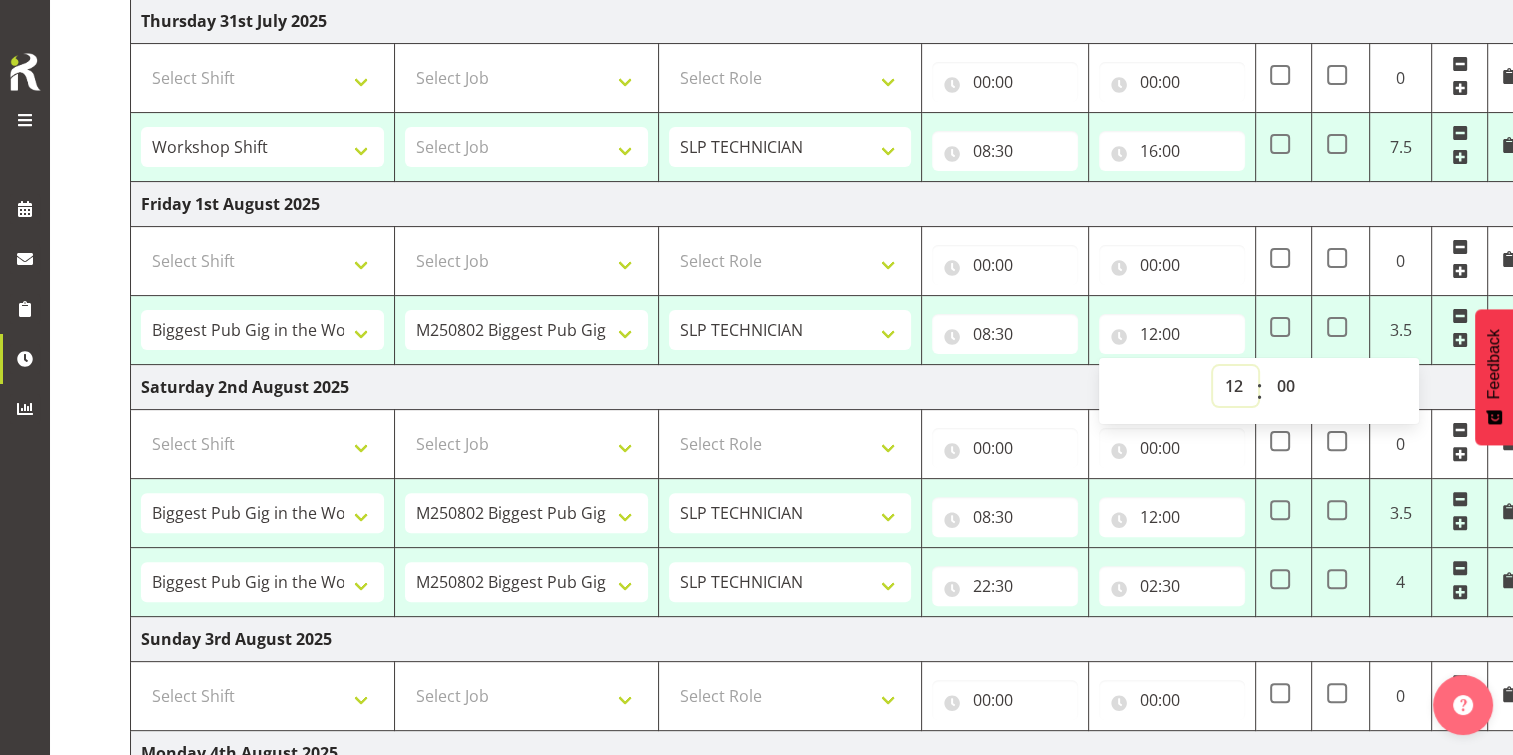 click on "00   01   02   03   04   05   06   07   08   09   10   11   12   13   14   15   16   17   18   19   20   21   22   23" at bounding box center (1235, 386) 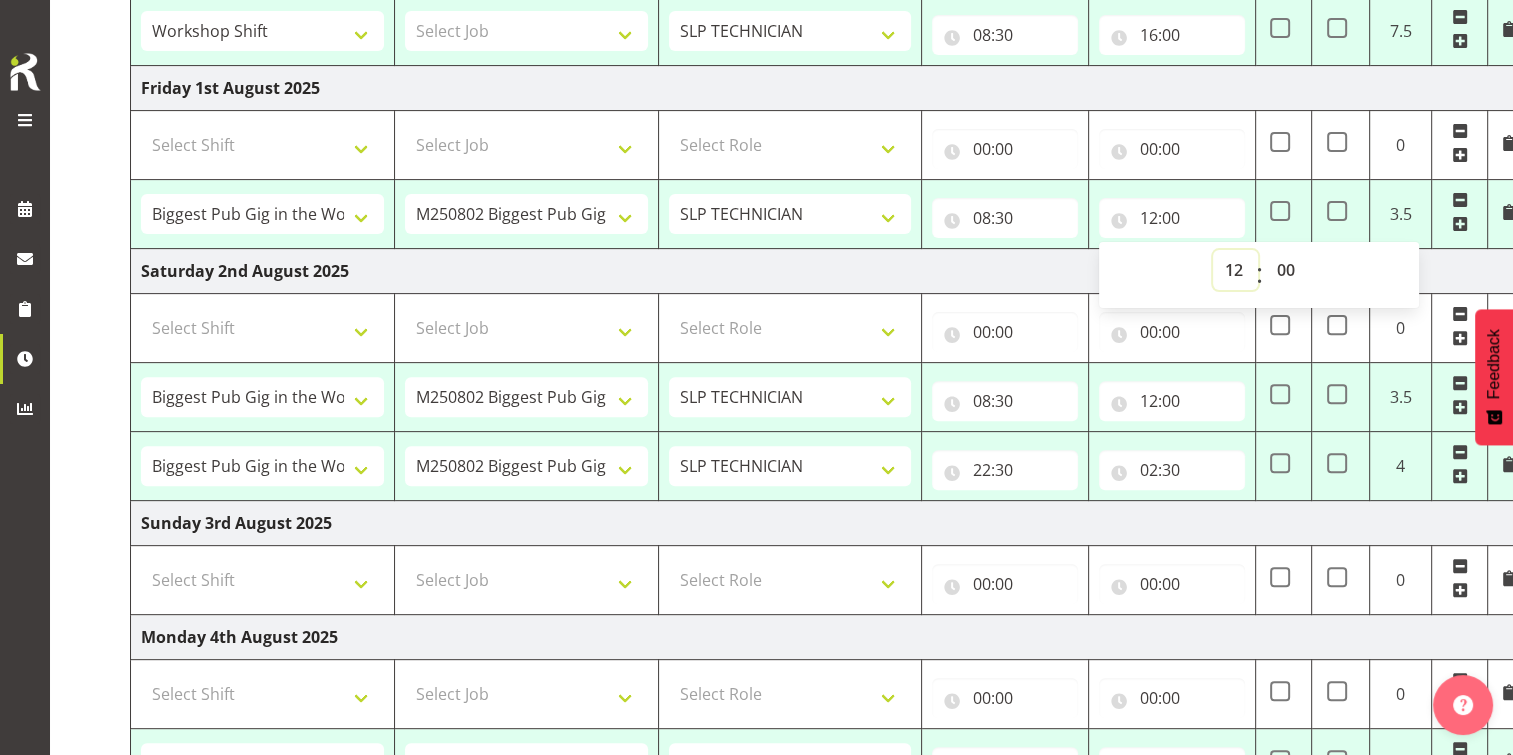 scroll, scrollTop: 700, scrollLeft: 0, axis: vertical 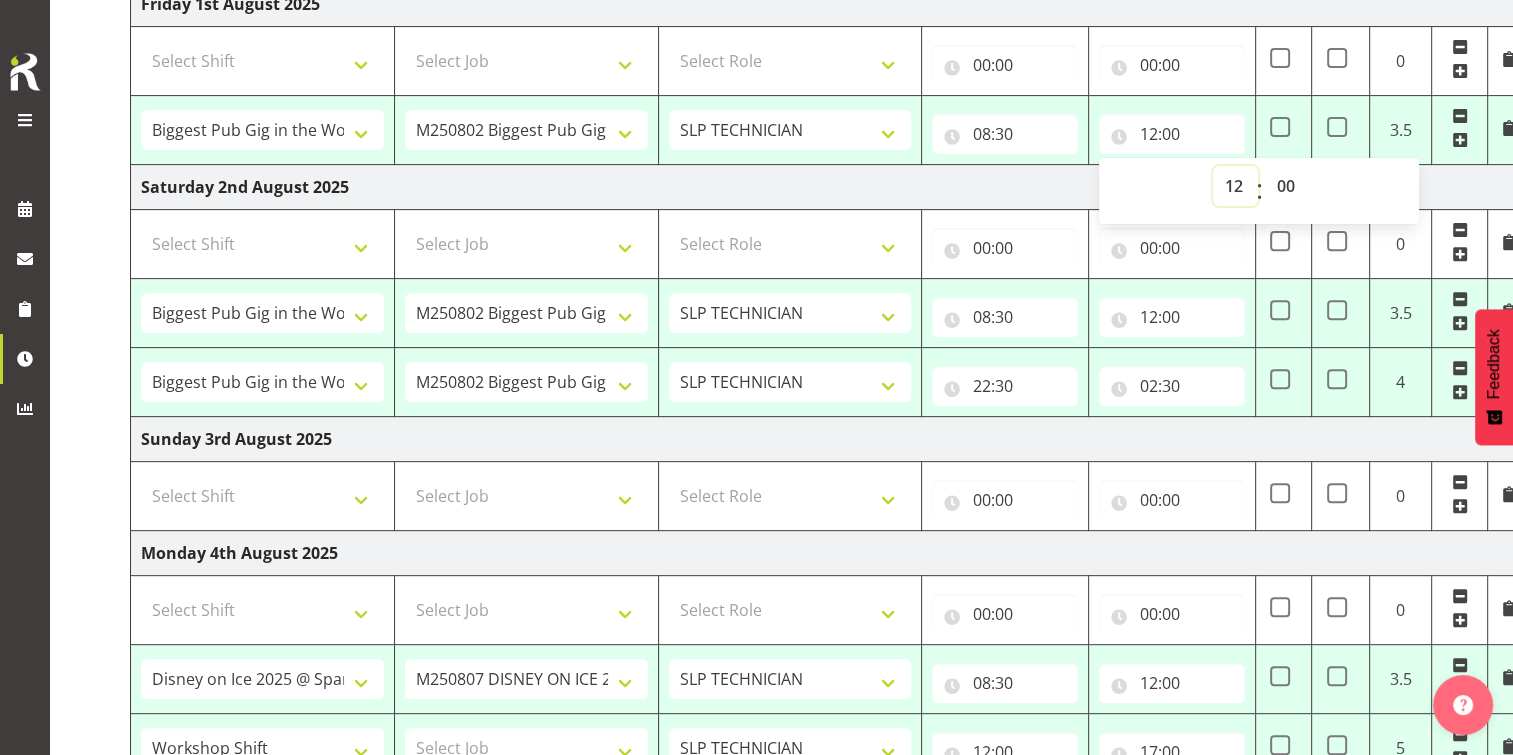 click on "00   01   02   03   04   05   06   07   08   09   10   11   12   13   14   15   16   17   18   19   20   21   22   23" at bounding box center (1235, 186) 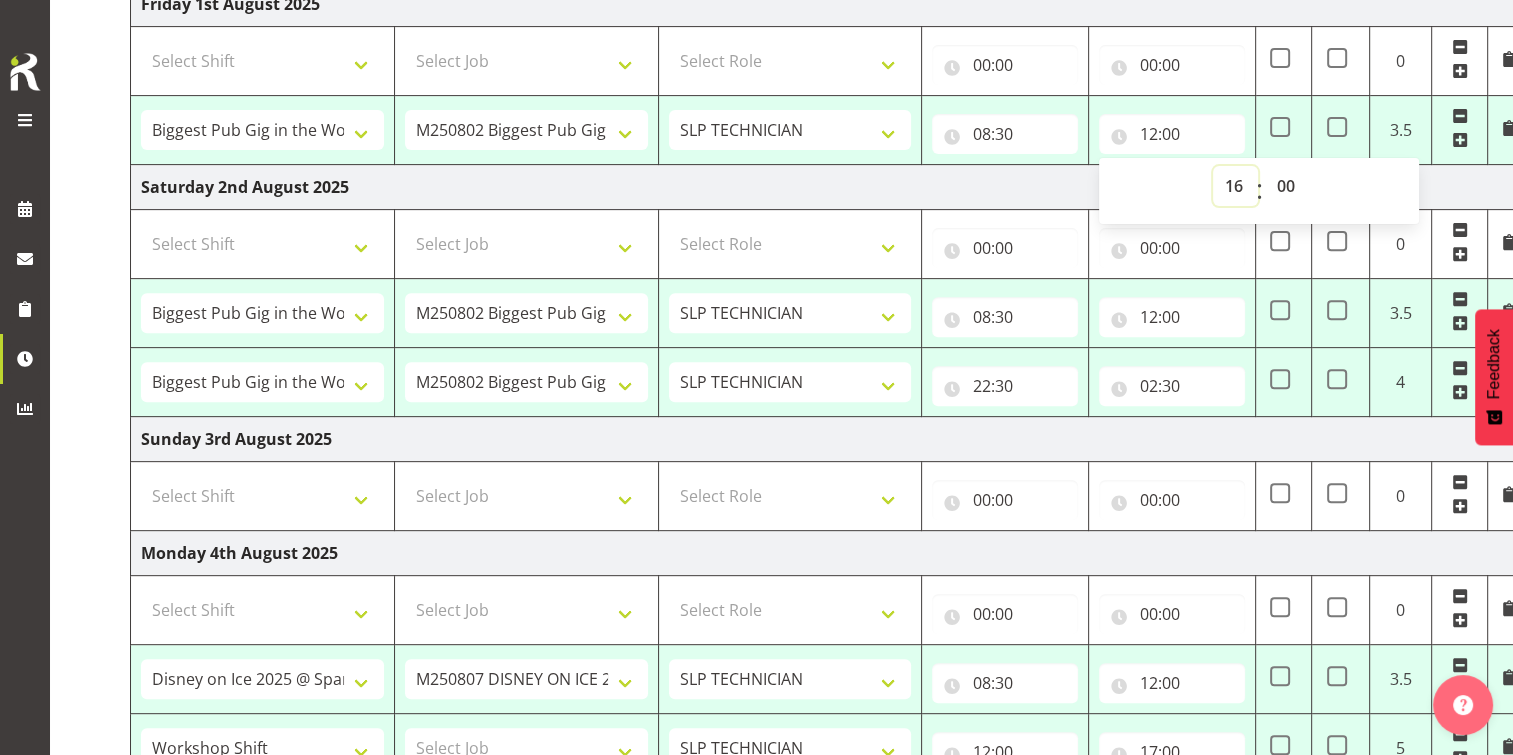 click on "00   01   02   03   04   05   06   07   08   09   10   11   12   13   14   15   16   17   18   19   20   21   22   23" at bounding box center (1235, 186) 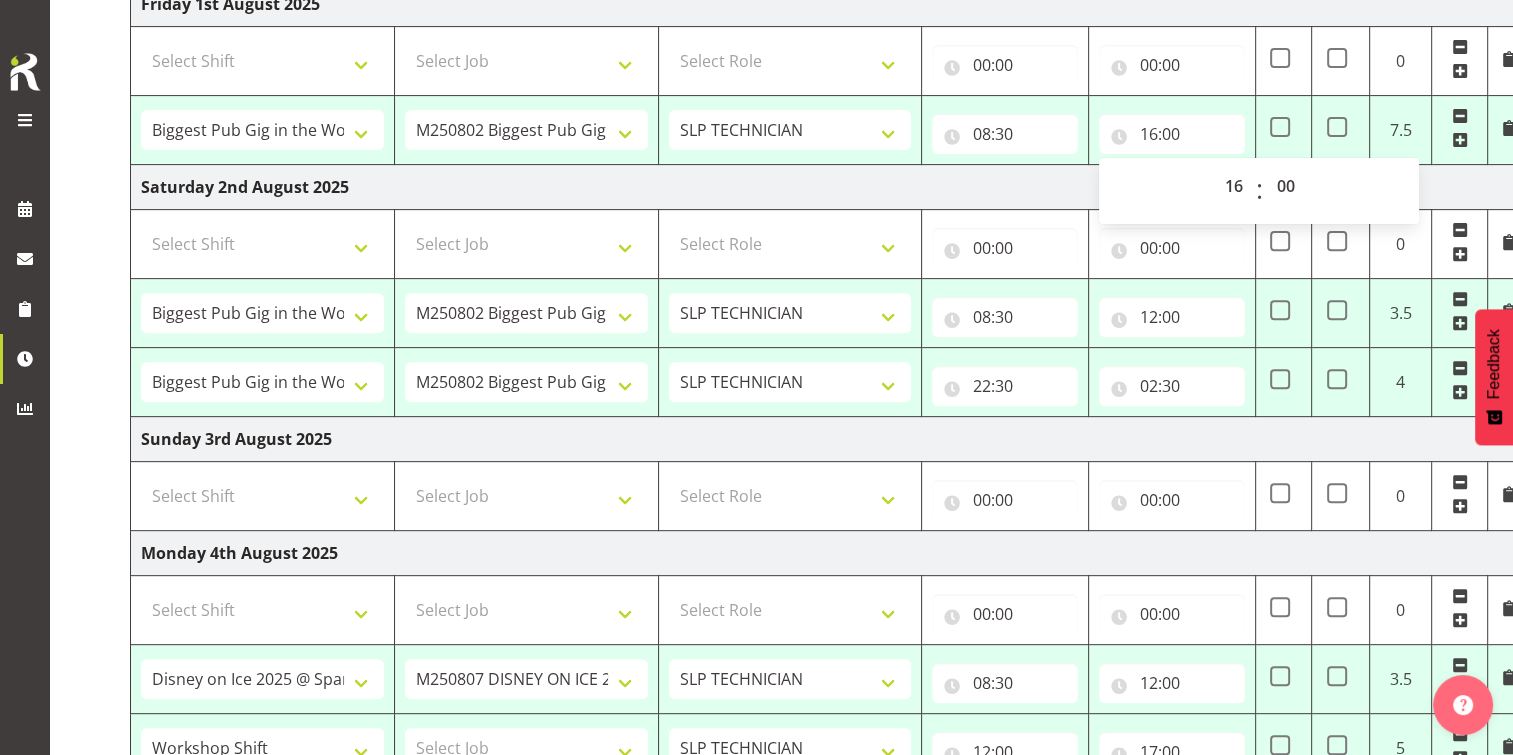 click on "Sunday 3rd August 2025" at bounding box center (830, 439) 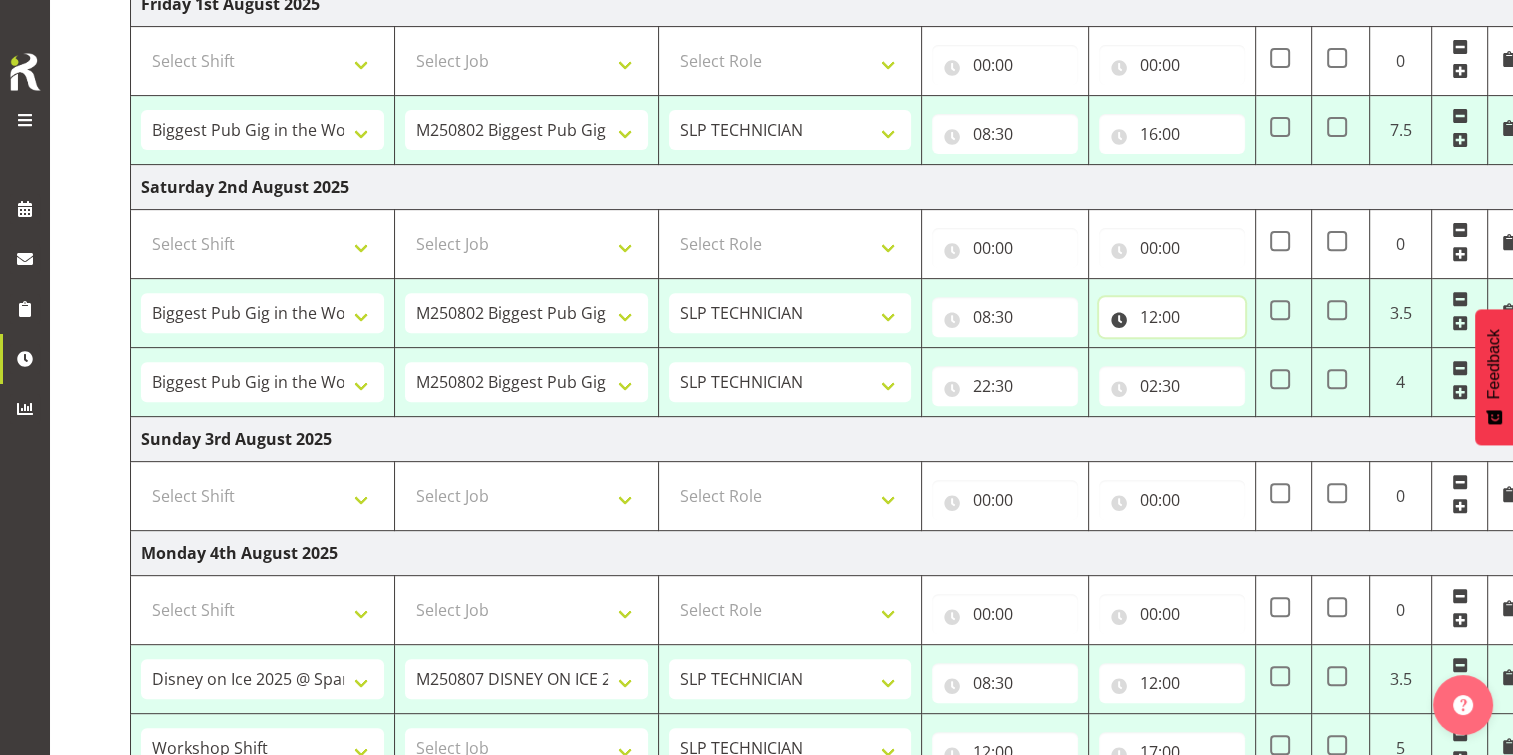click on "12:00" at bounding box center [1172, 317] 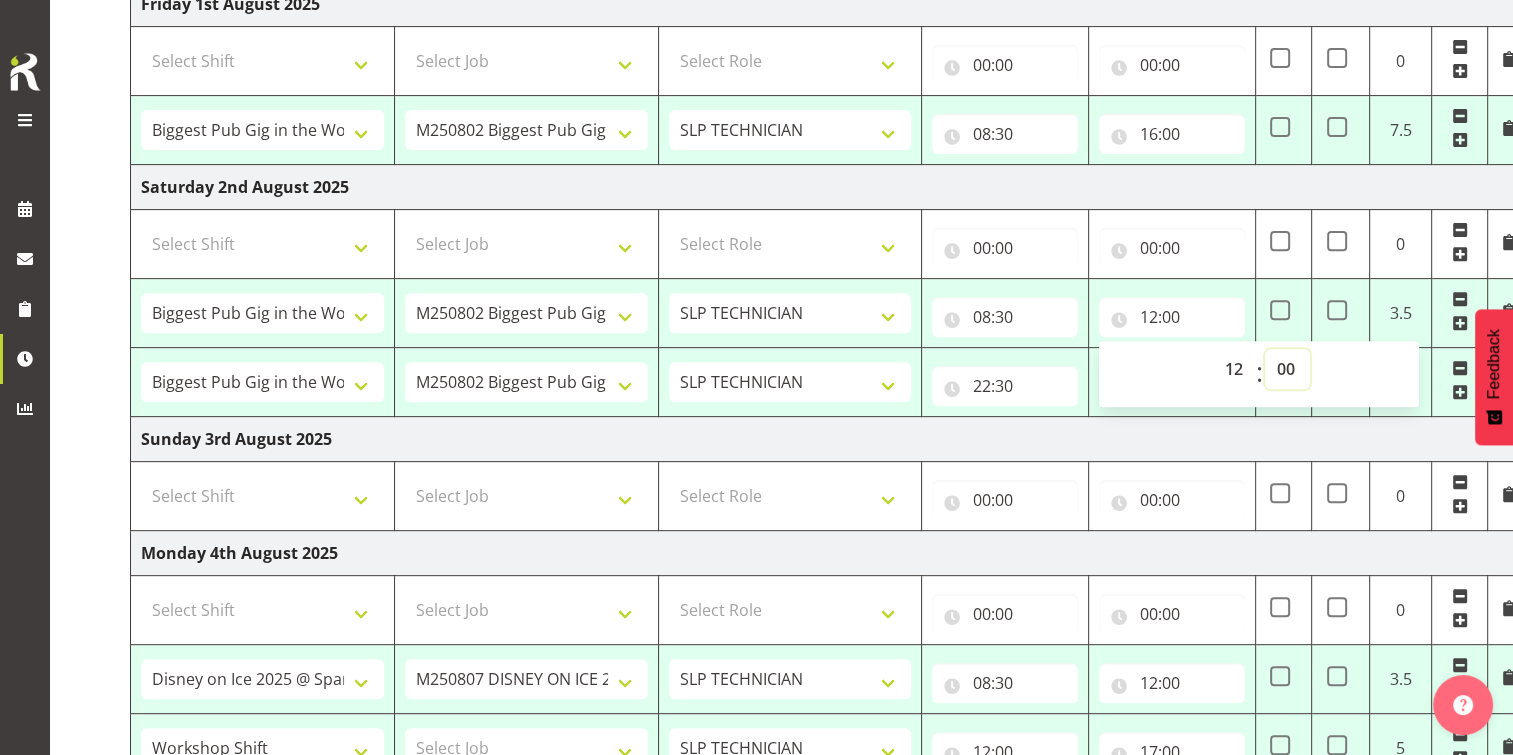 click on "00   01   02   03   04   05   06   07   08   09   10   11   12   13   14   15   16   17   18   19   20   21   22   23   24   25   26   27   28   29   30   31   32   33   34   35   36   37   38   39   40   41   42   43   44   45   46   47   48   49   50   51   52   53   54   55   56   57   58   59" at bounding box center (1287, 369) 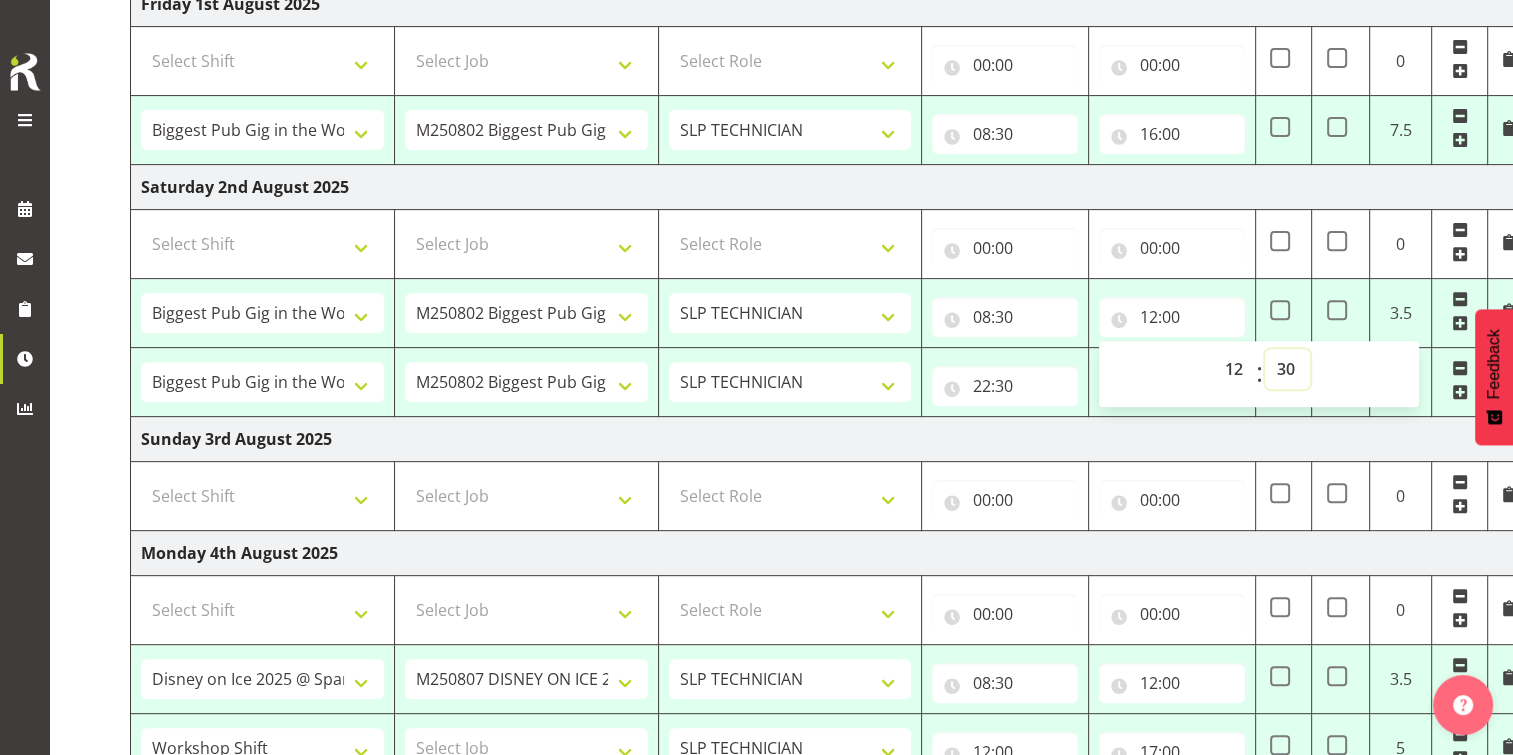 click on "00   01   02   03   04   05   06   07   08   09   10   11   12   13   14   15   16   17   18   19   20   21   22   23   24   25   26   27   28   29   30   31   32   33   34   35   36   37   38   39   40   41   42   43   44   45   46   47   48   49   50   51   52   53   54   55   56   57   58   59" at bounding box center [1287, 369] 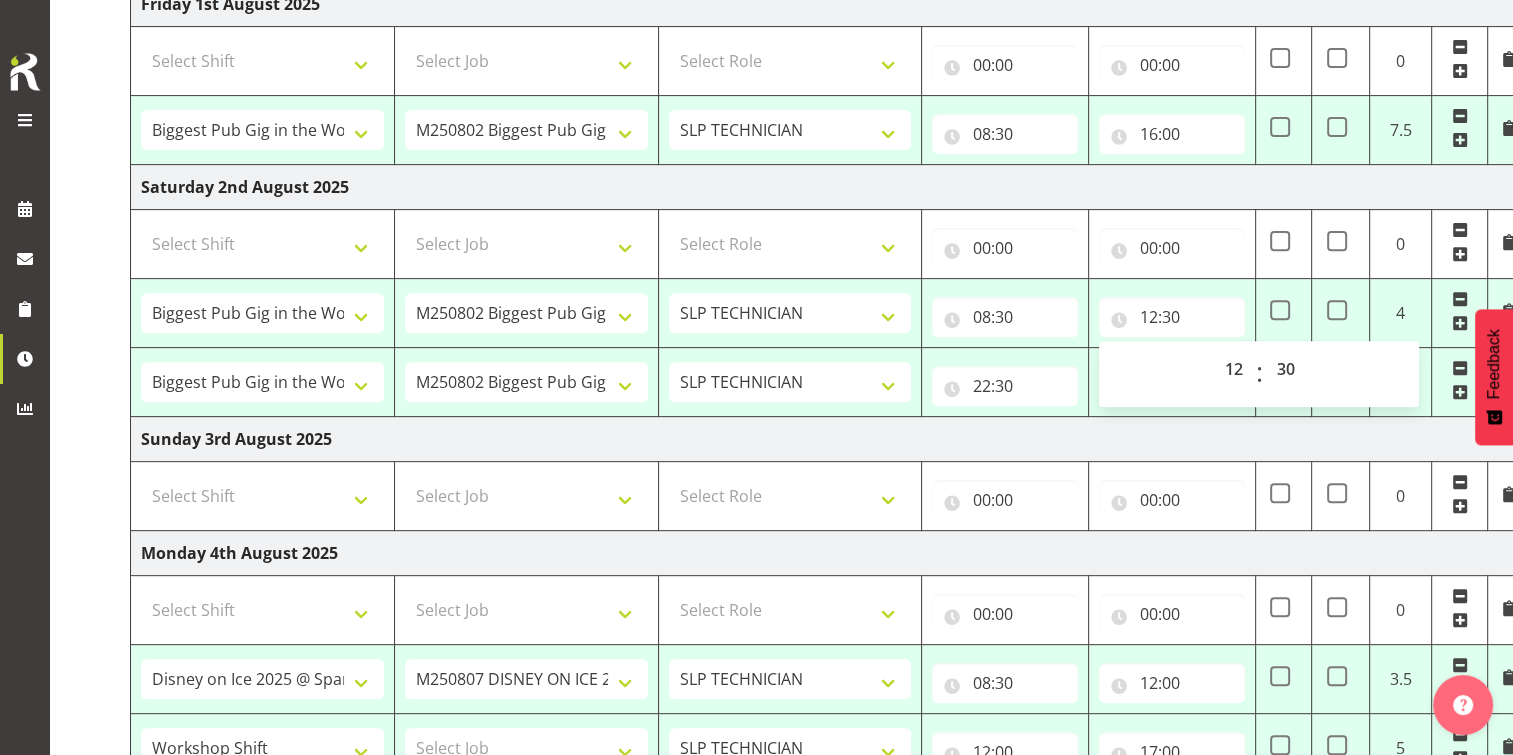 click on "Sunday 3rd August 2025" at bounding box center [830, 439] 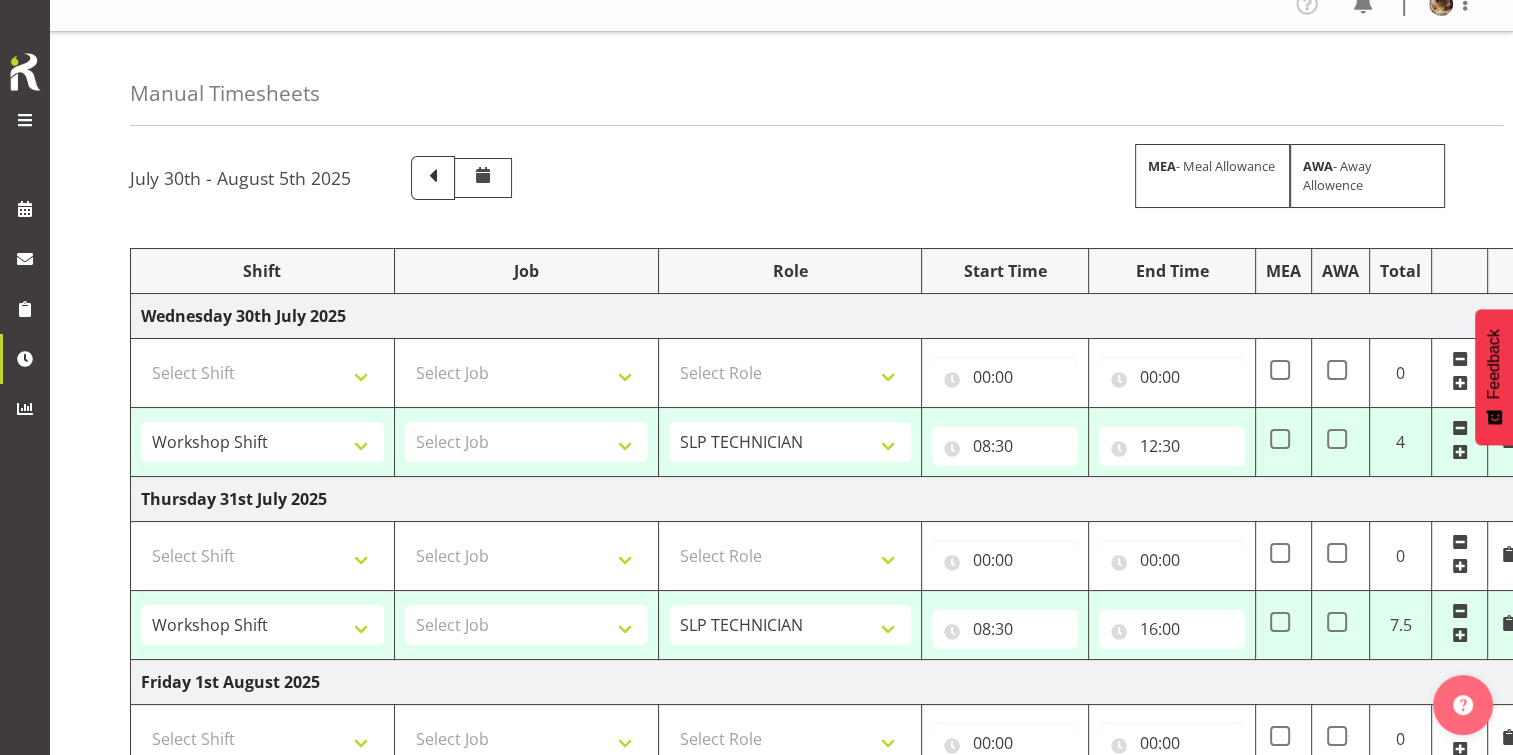 scroll, scrollTop: 0, scrollLeft: 0, axis: both 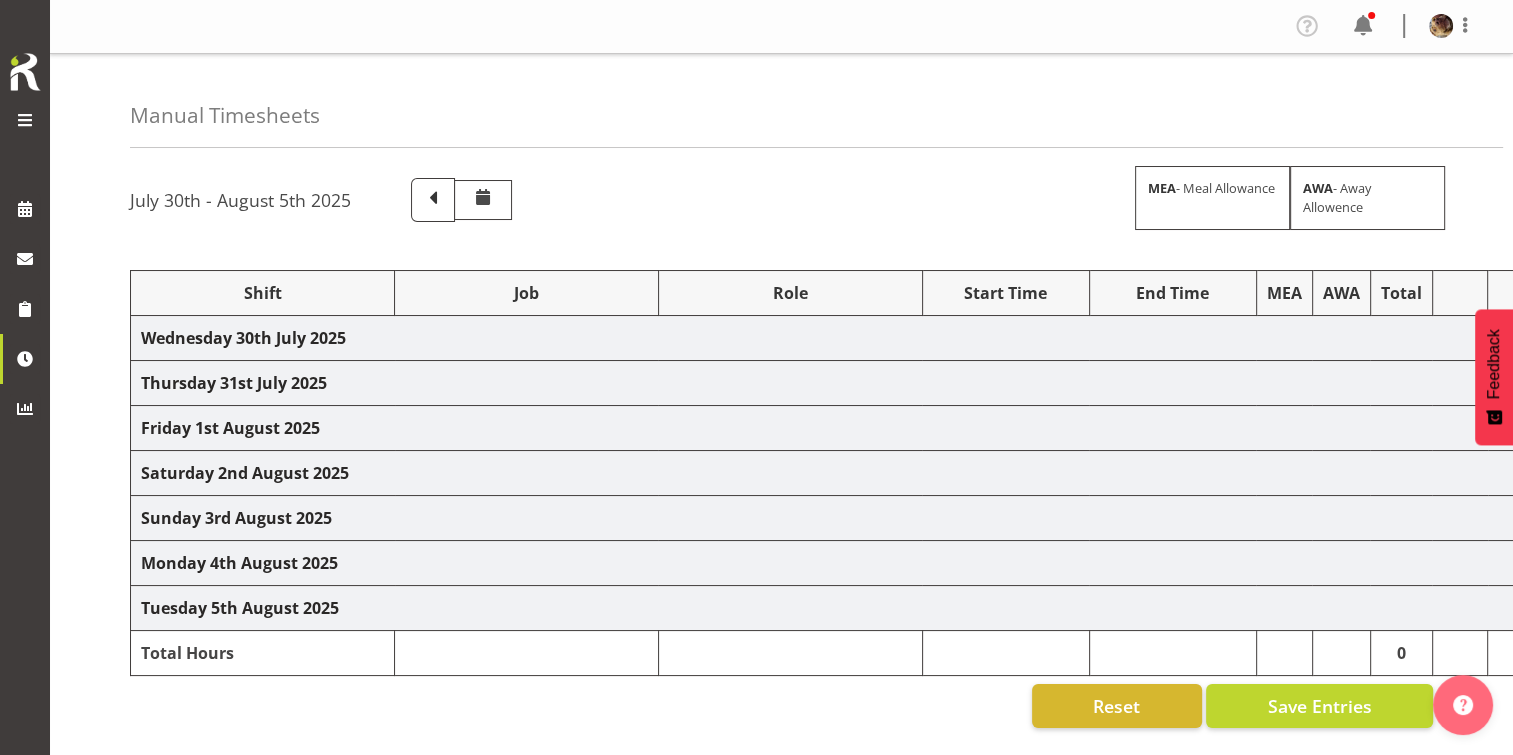 select on "79311" 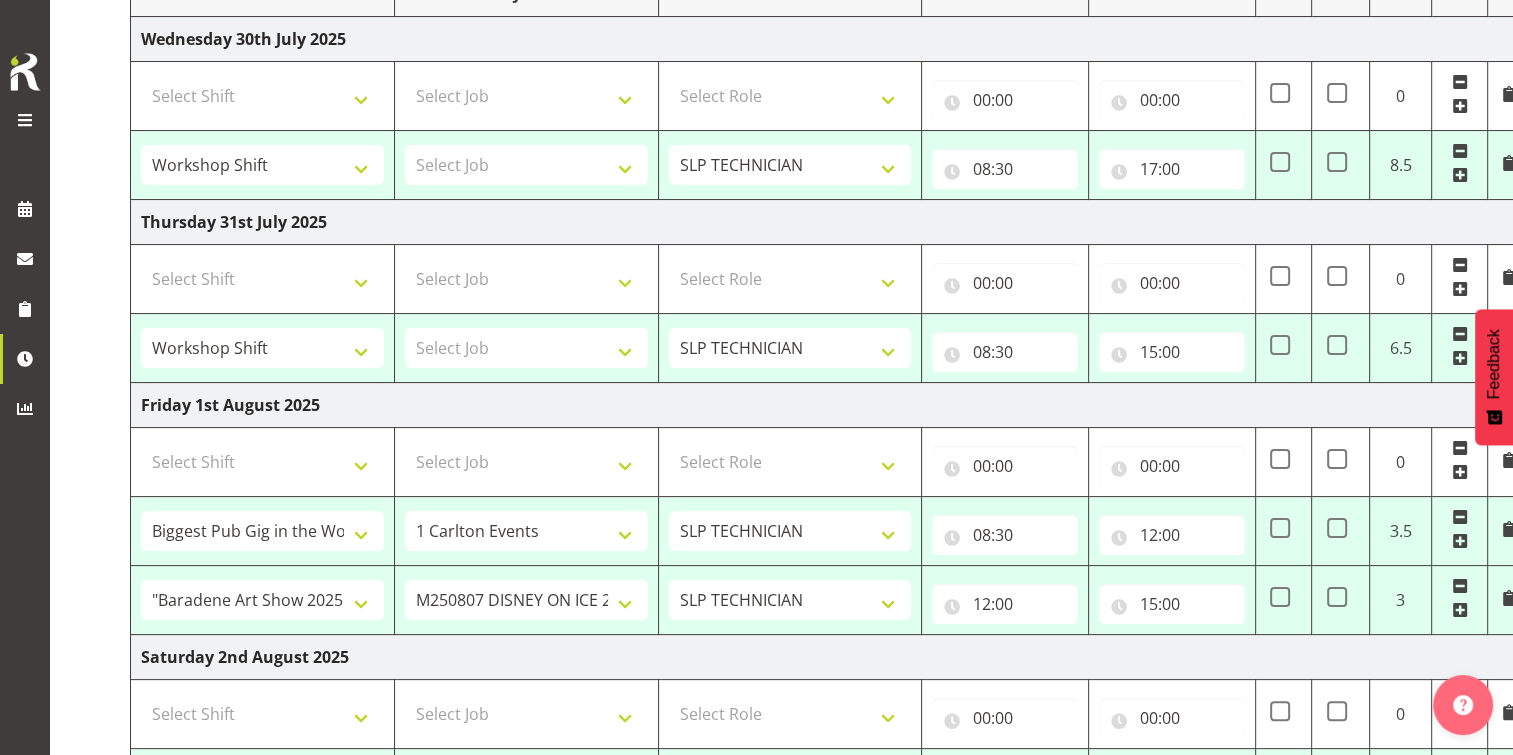 scroll, scrollTop: 300, scrollLeft: 0, axis: vertical 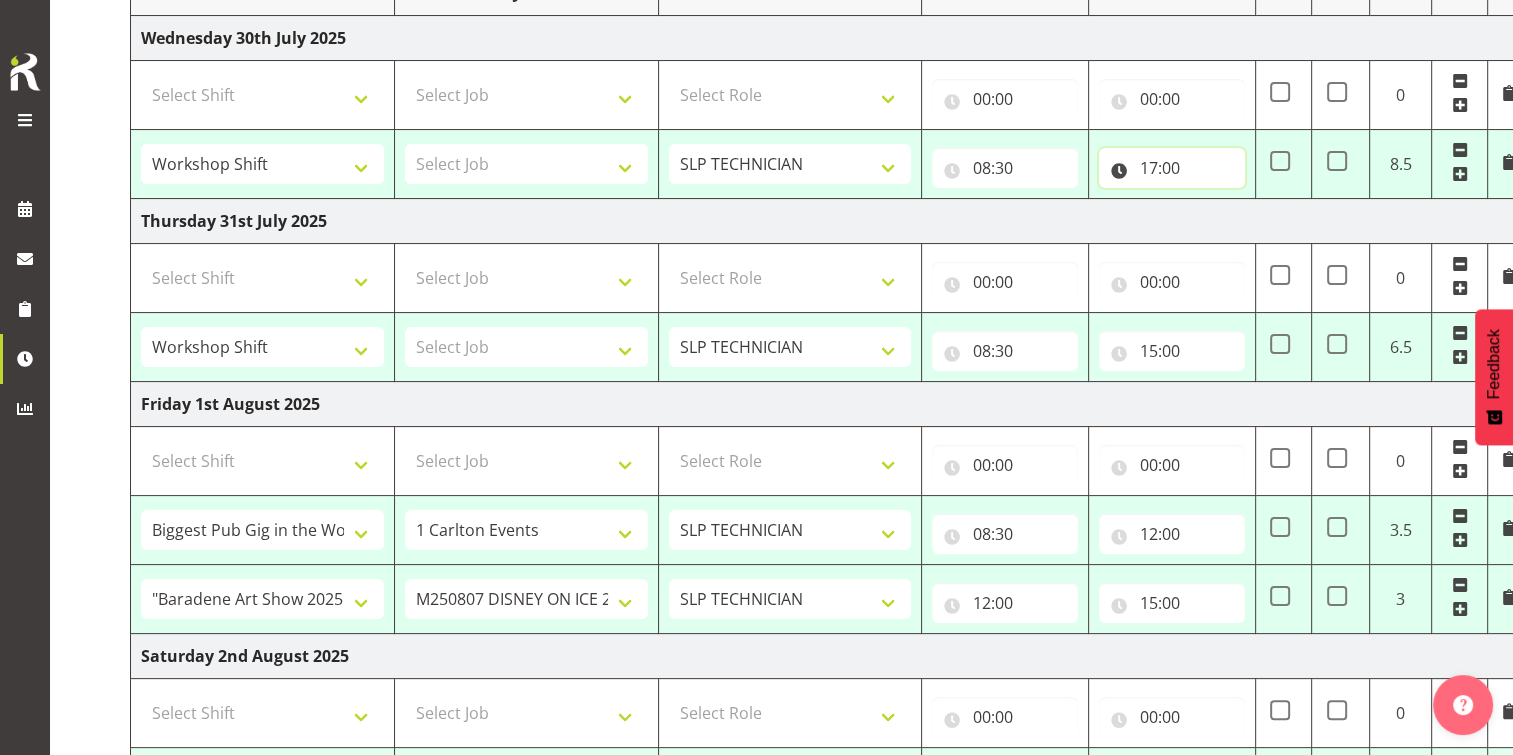 click on "17:00" at bounding box center [1172, 168] 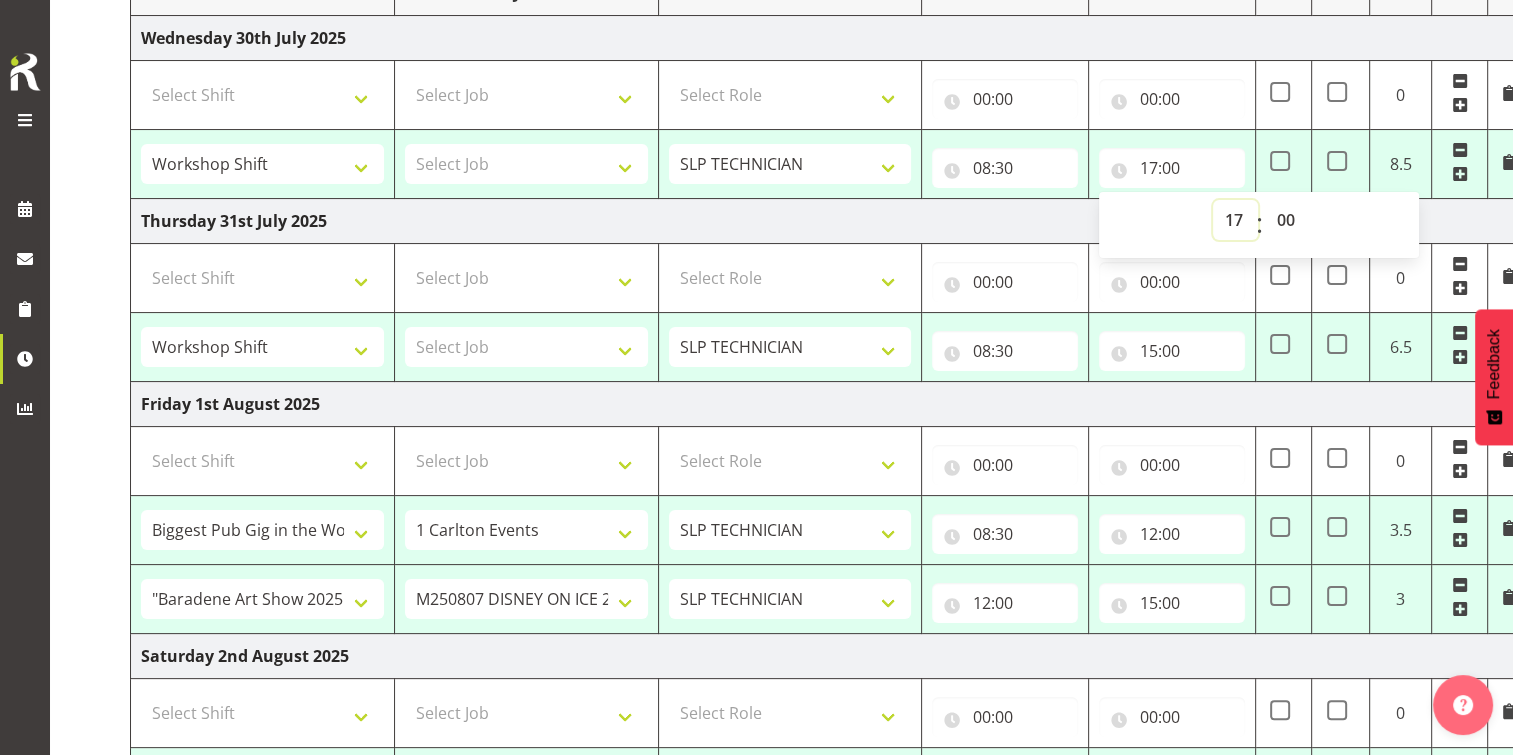 click on "00   01   02   03   04   05   06   07   08   09   10   11   12   13   14   15   16   17   18   19   20   21   22   23" at bounding box center [1235, 220] 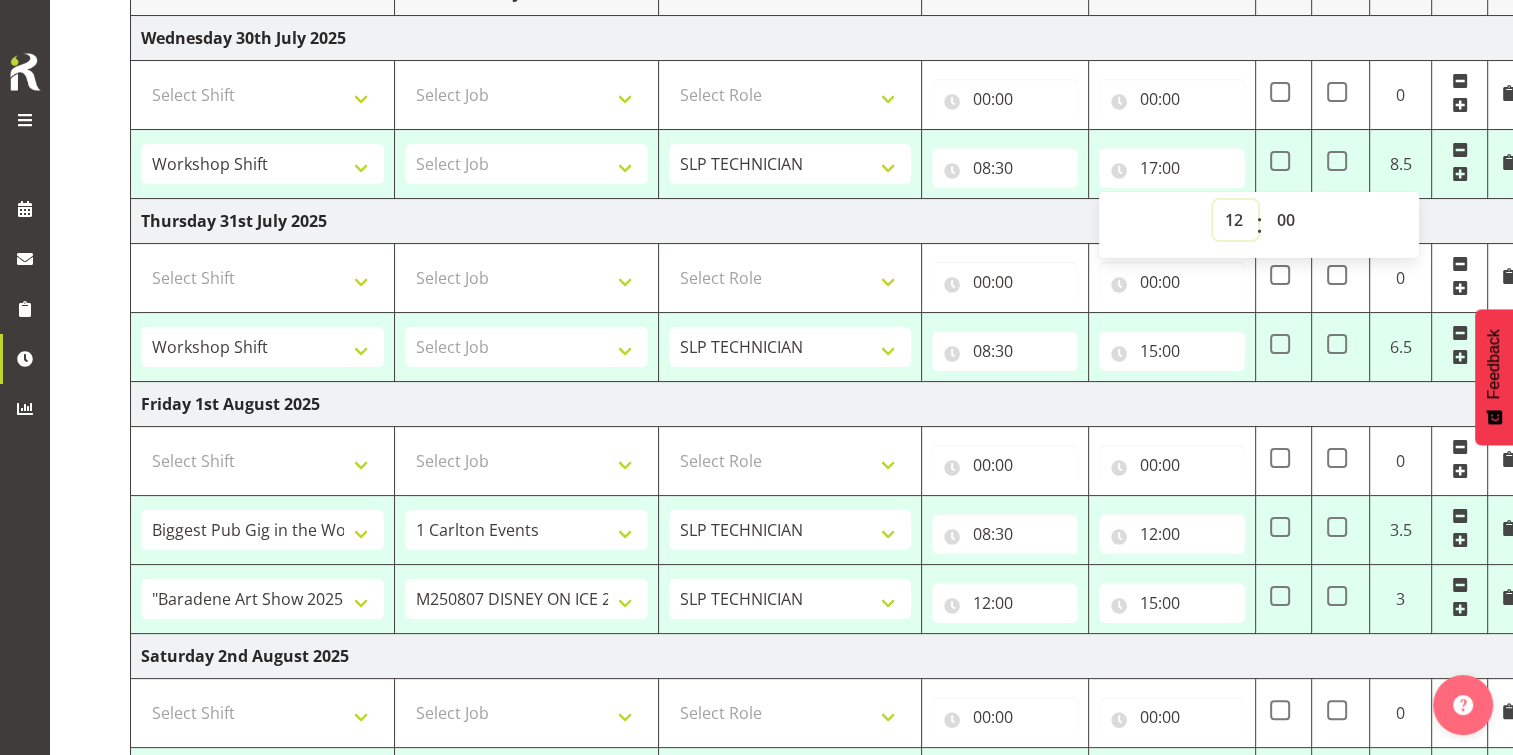 click on "00   01   02   03   04   05   06   07   08   09   10   11   12   13   14   15   16   17   18   19   20   21   22   23" at bounding box center (1235, 220) 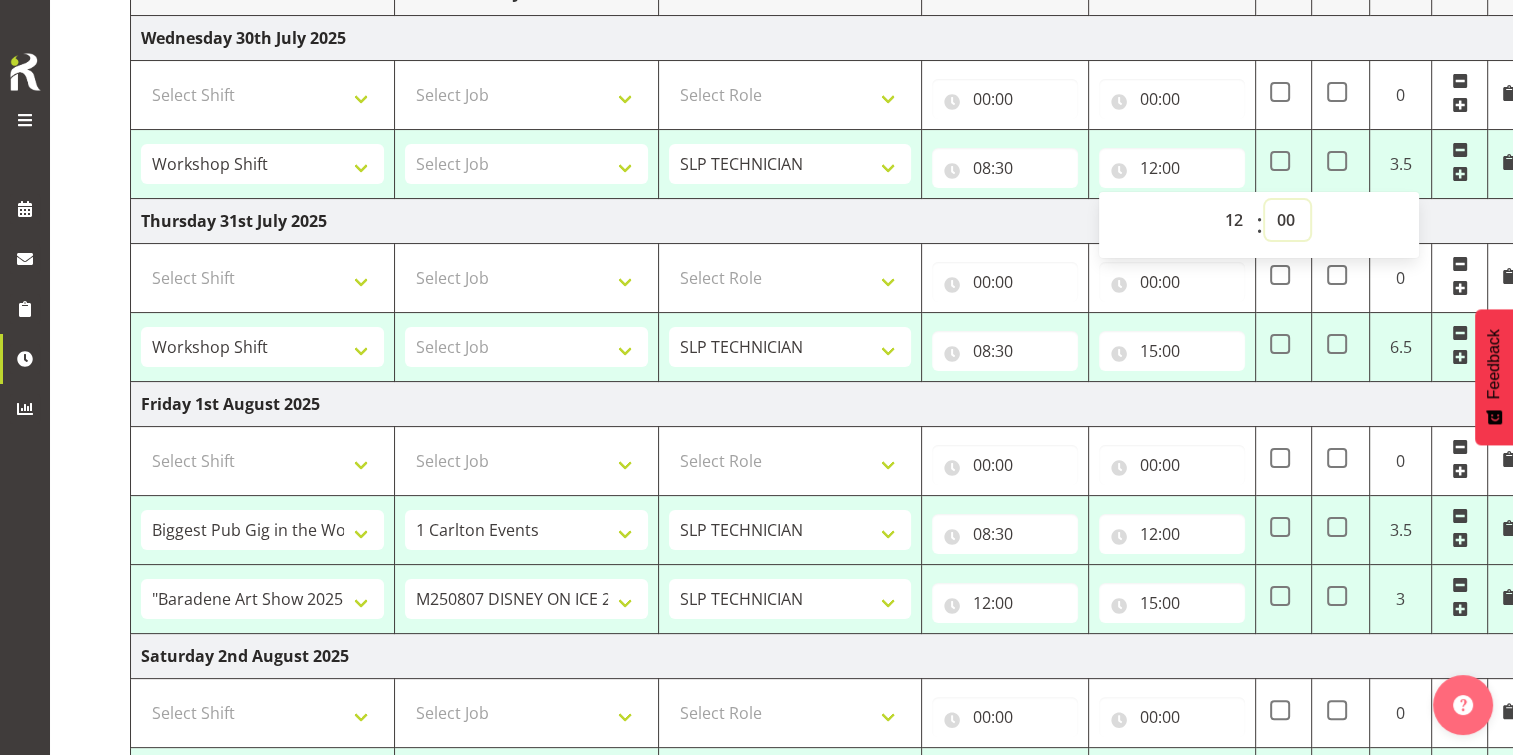click on "00   01   02   03   04   05   06   07   08   09   10   11   12   13   14   15   16   17   18   19   20   21   22   23   24   25   26   27   28   29   30   31   32   33   34   35   36   37   38   39   40   41   42   43   44   45   46   47   48   49   50   51   52   53   54   55   56   57   58   59" at bounding box center (1287, 220) 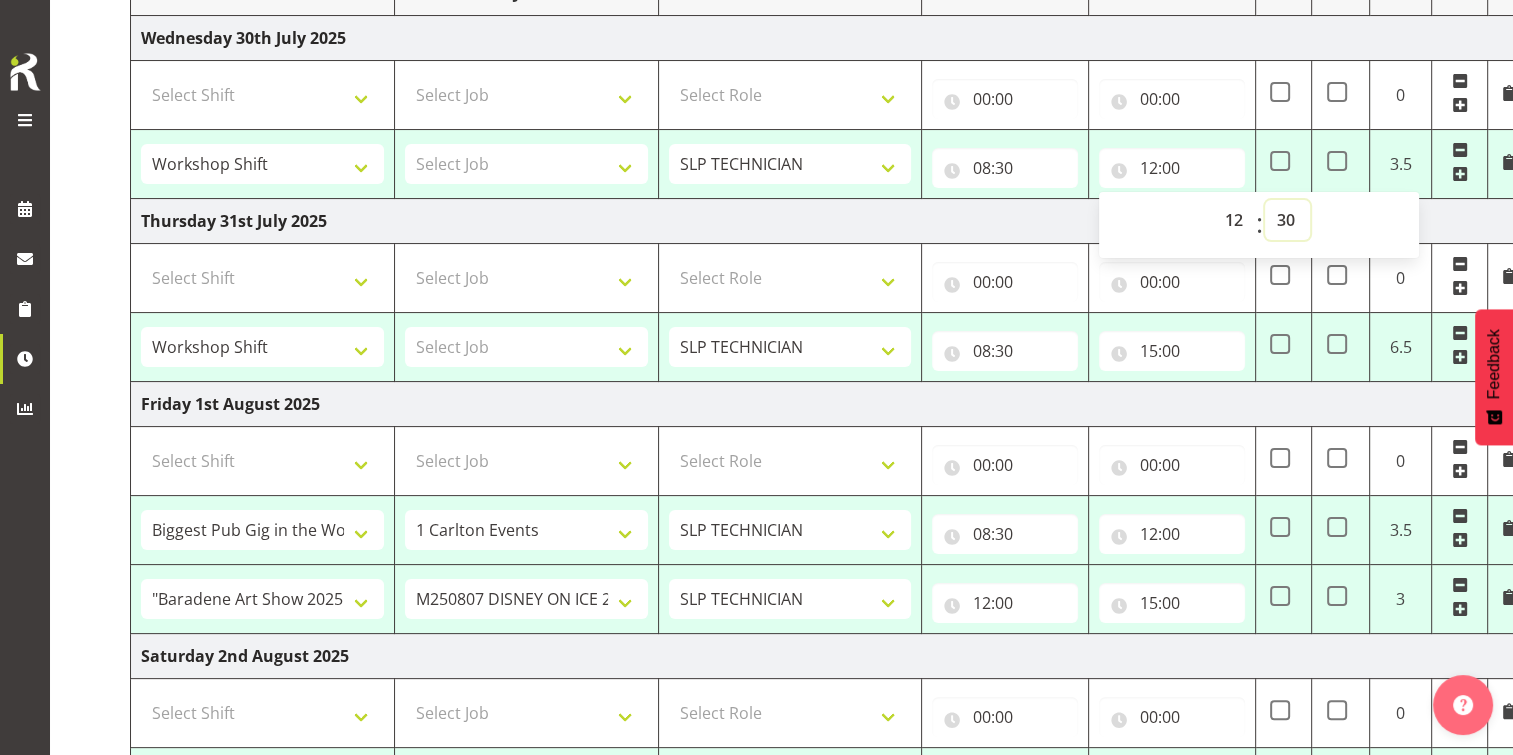 click on "00   01   02   03   04   05   06   07   08   09   10   11   12   13   14   15   16   17   18   19   20   21   22   23   24   25   26   27   28   29   30   31   32   33   34   35   36   37   38   39   40   41   42   43   44   45   46   47   48   49   50   51   52   53   54   55   56   57   58   59" at bounding box center [1287, 220] 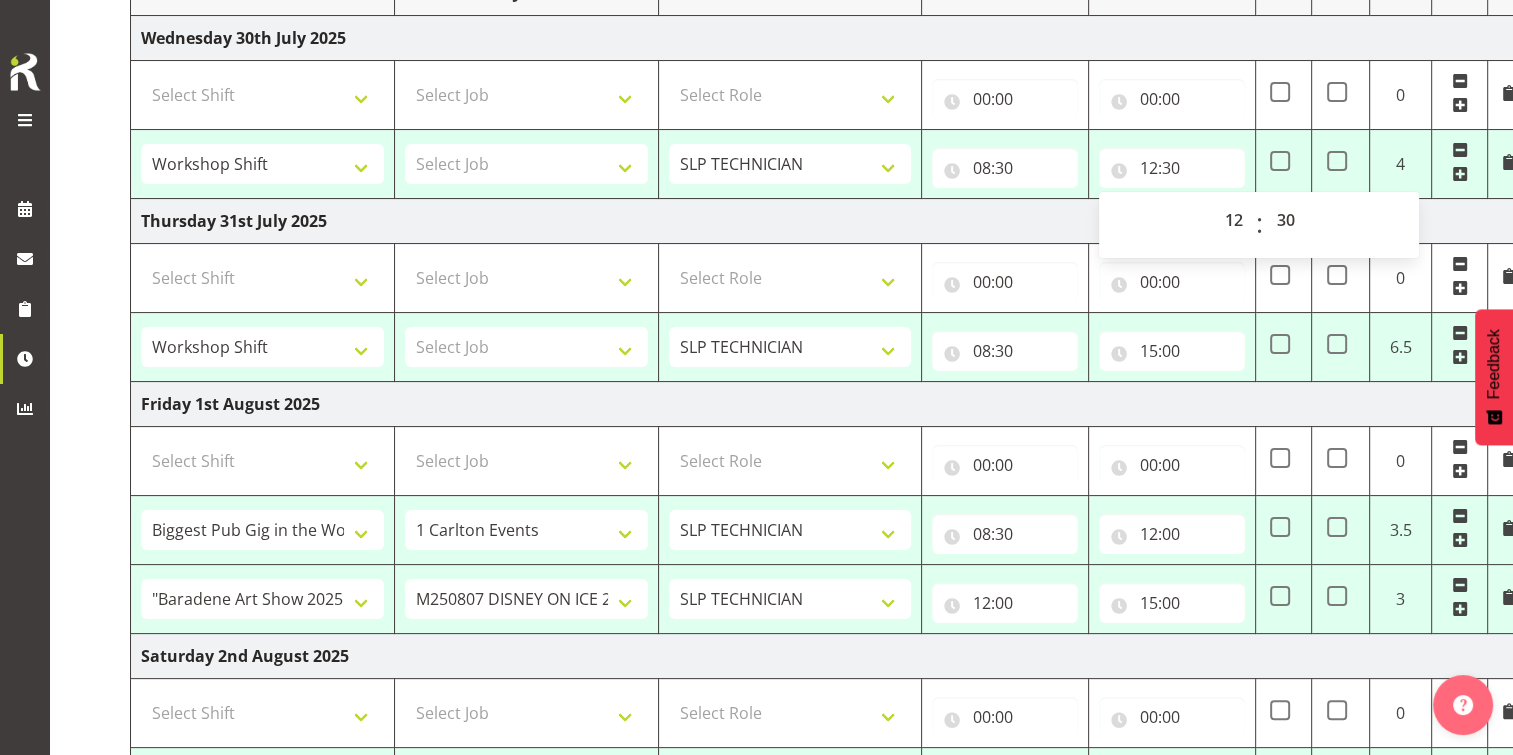 click on "08:30  00   01   02   03   04   05   06   07   08   09   10   11   12   13   14   15   16   17   18   19   20   21   22   23  :  00   01   02   03   04   05   06   07   08   09   10   11   12   13   14   15   16   17   18   19   20   21   22   23   24   25   26   27   28   29   30   31   32   33   34   35   36   37   38   39   40   41   42   43   44   45   46   47   48   49   50   51   52   53   54   55   56   57   58   59" at bounding box center (1005, 347) 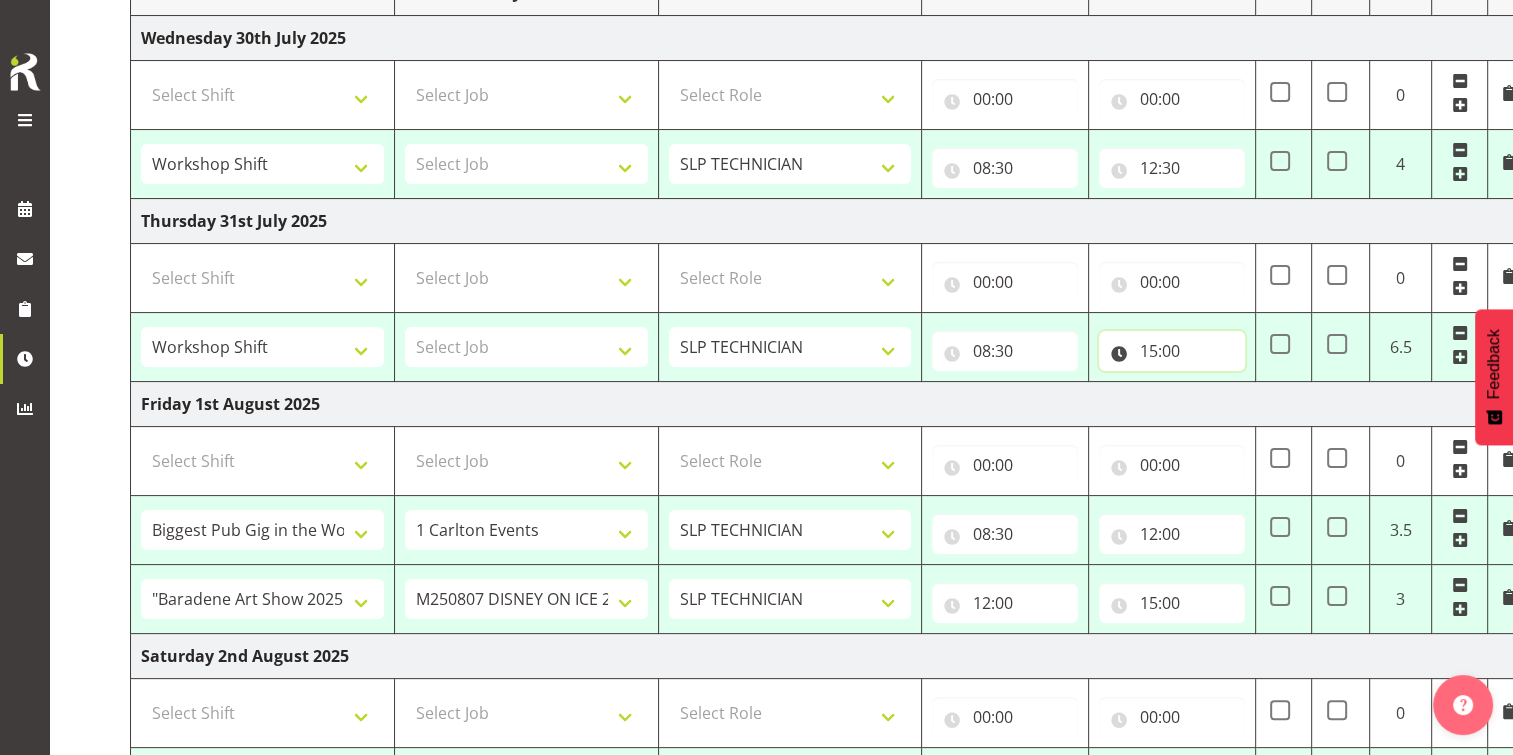 click on "15:00" at bounding box center [1172, 351] 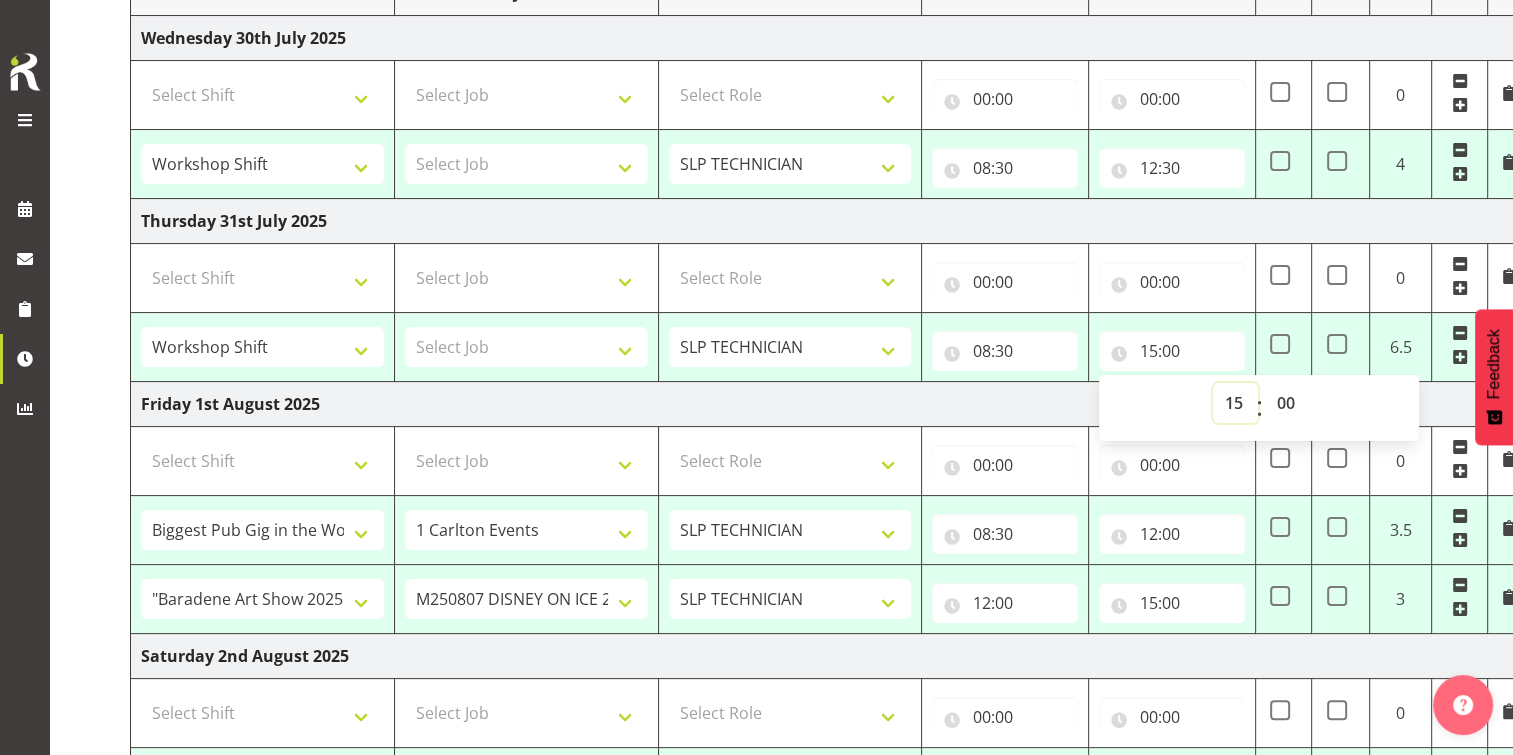 click on "00   01   02   03   04   05   06   07   08   09   10   11   12   13   14   15   16   17   18   19   20   21   22   23" at bounding box center [1235, 403] 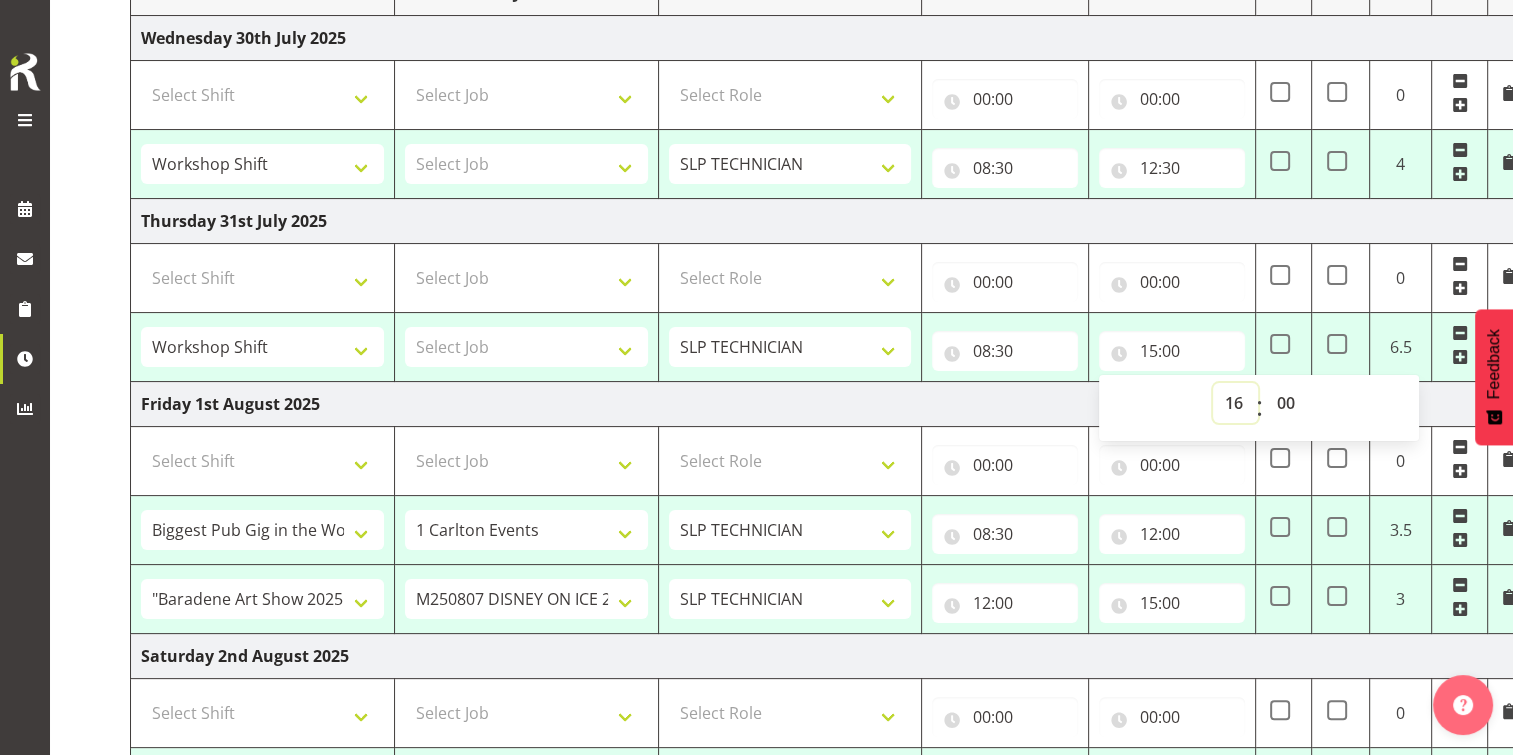 click on "00   01   02   03   04   05   06   07   08   09   10   11   12   13   14   15   16   17   18   19   20   21   22   23" at bounding box center [1235, 403] 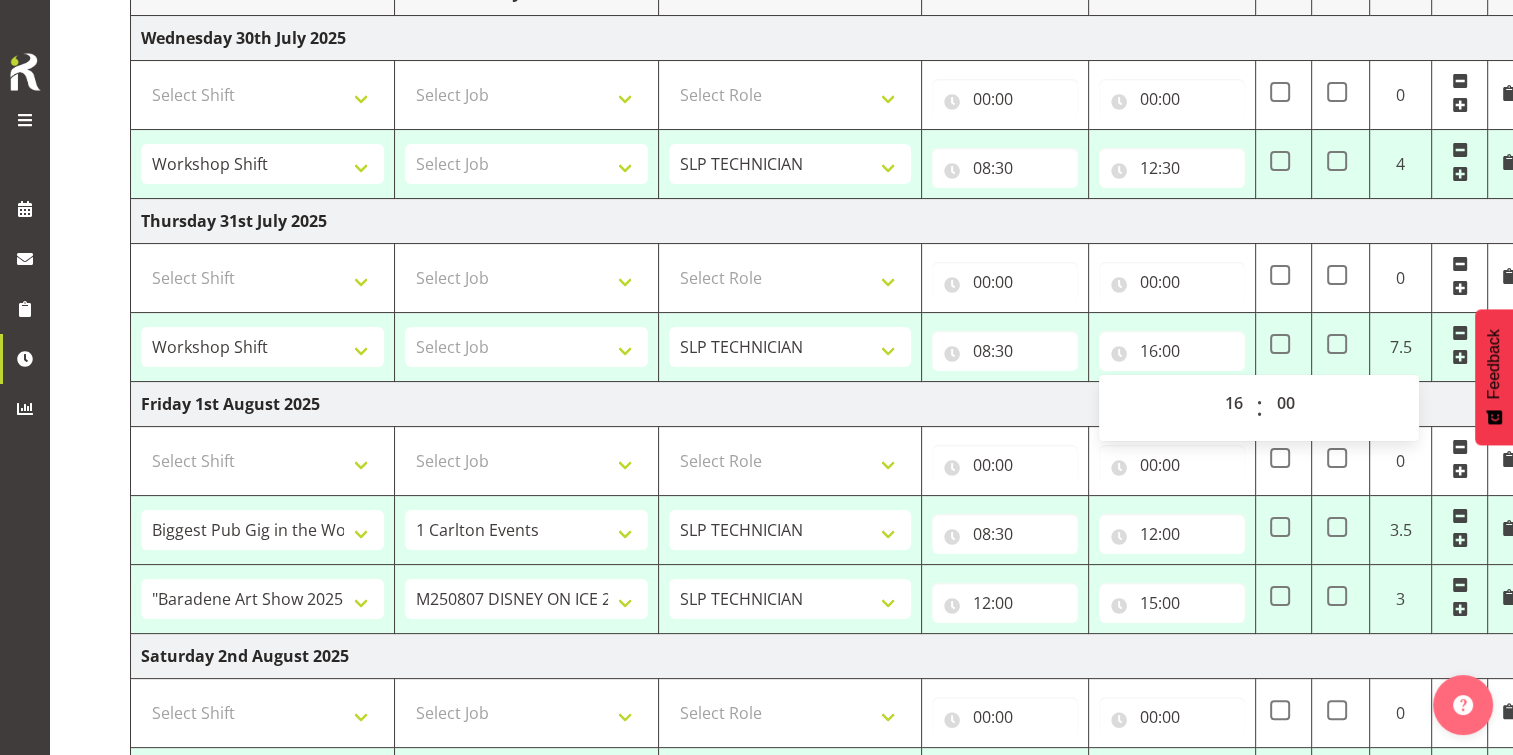 click on "Friday 1st August 2025" at bounding box center [830, 404] 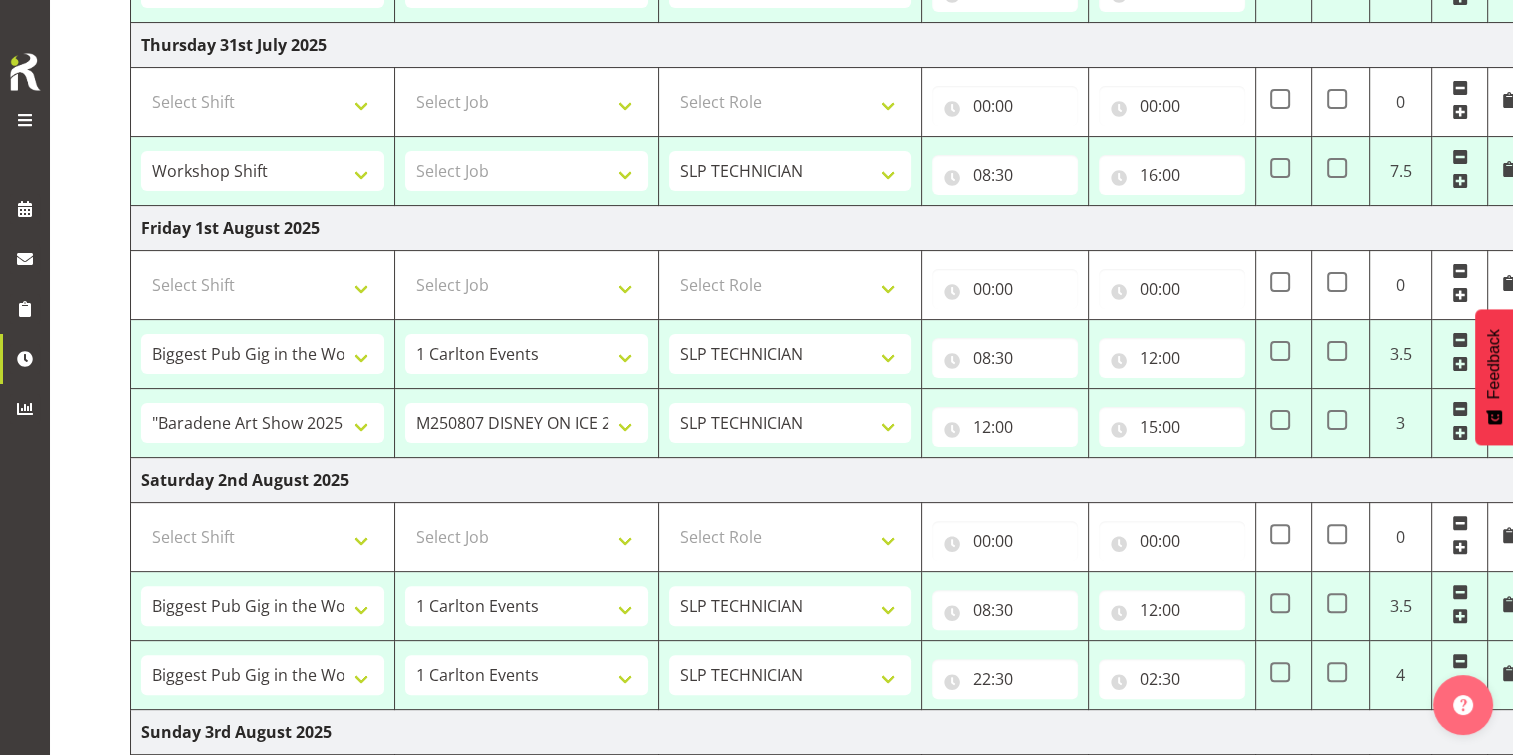 scroll, scrollTop: 500, scrollLeft: 0, axis: vertical 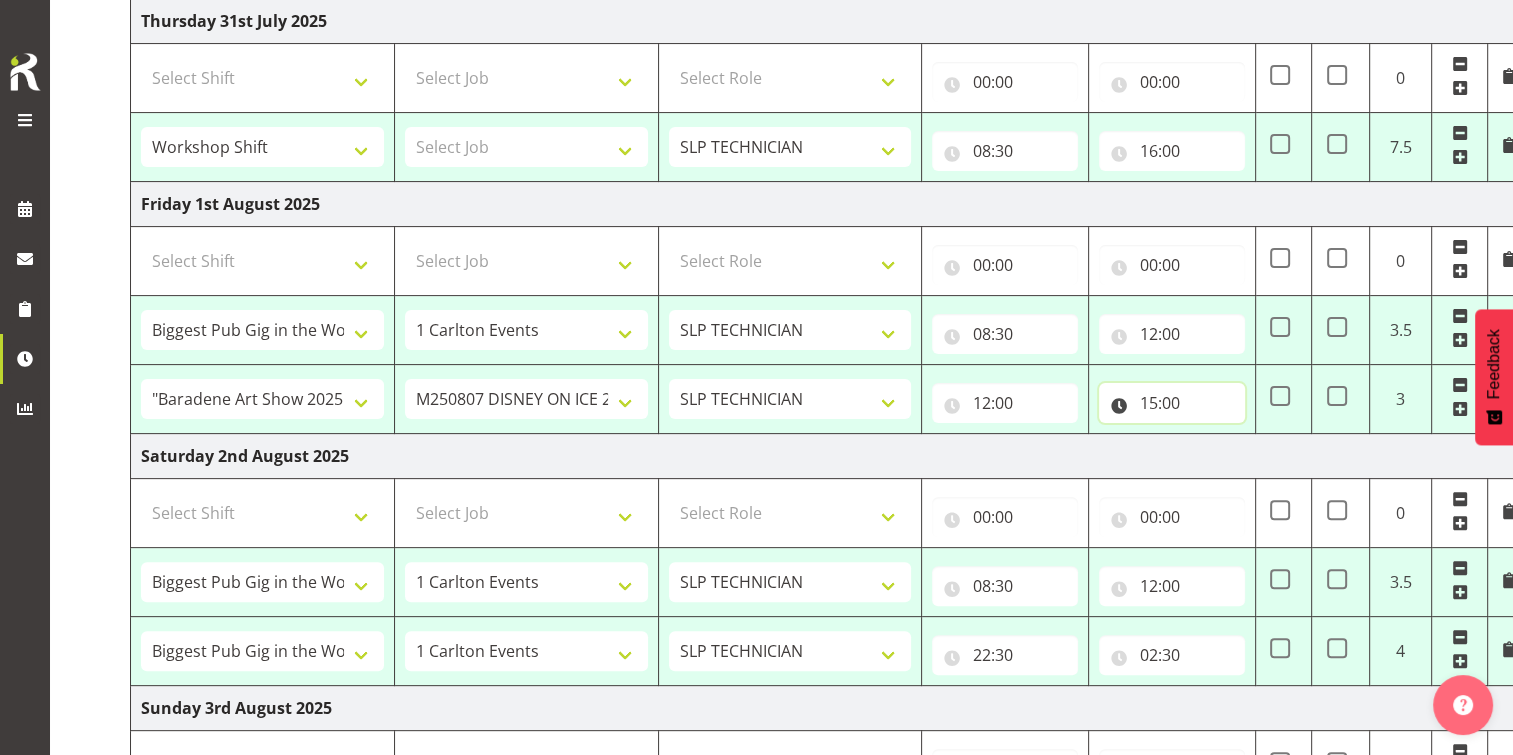 click on "15:00" at bounding box center (1172, 403) 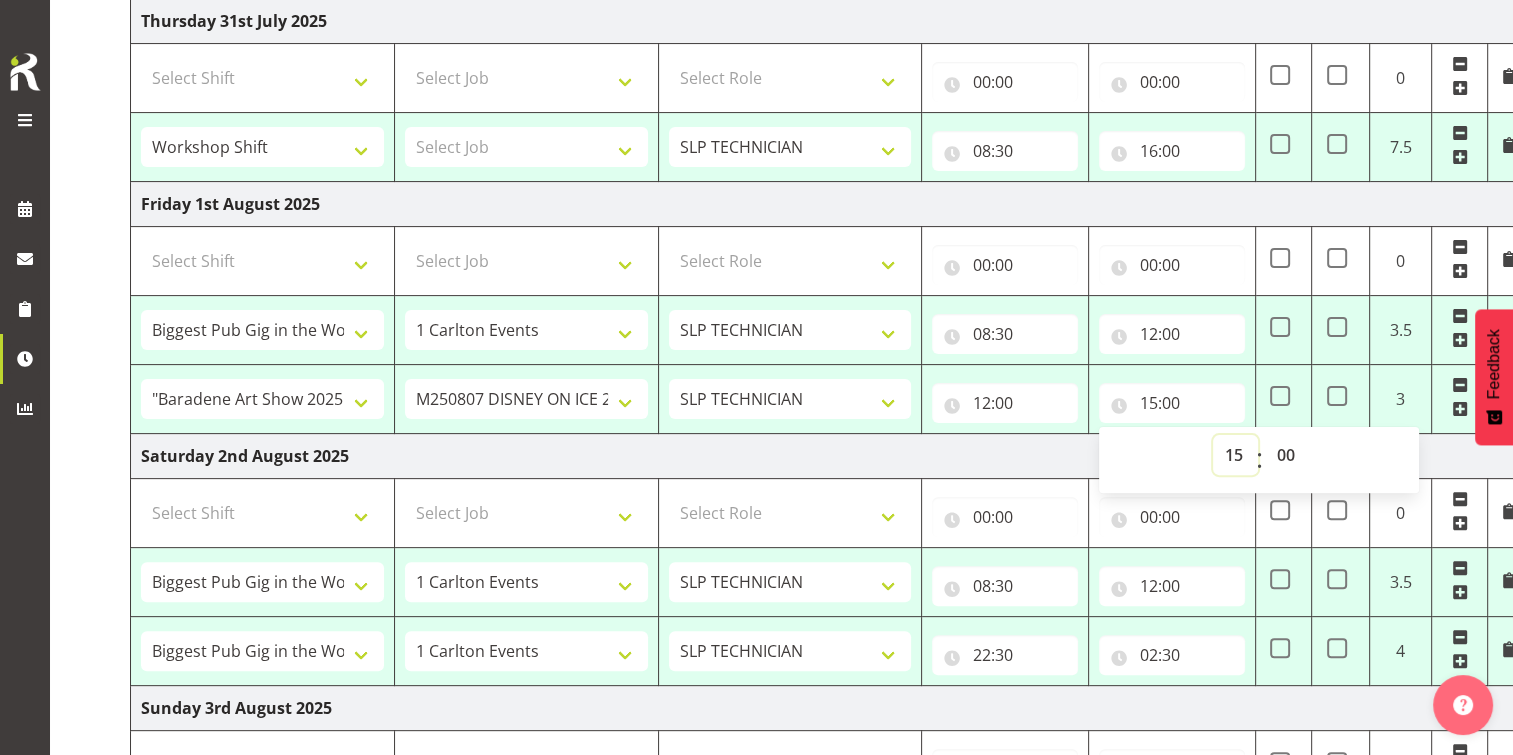 click on "00   01   02   03   04   05   06   07   08   09   10   11   12   13   14   15   16   17   18   19   20   21   22   23" at bounding box center [1235, 455] 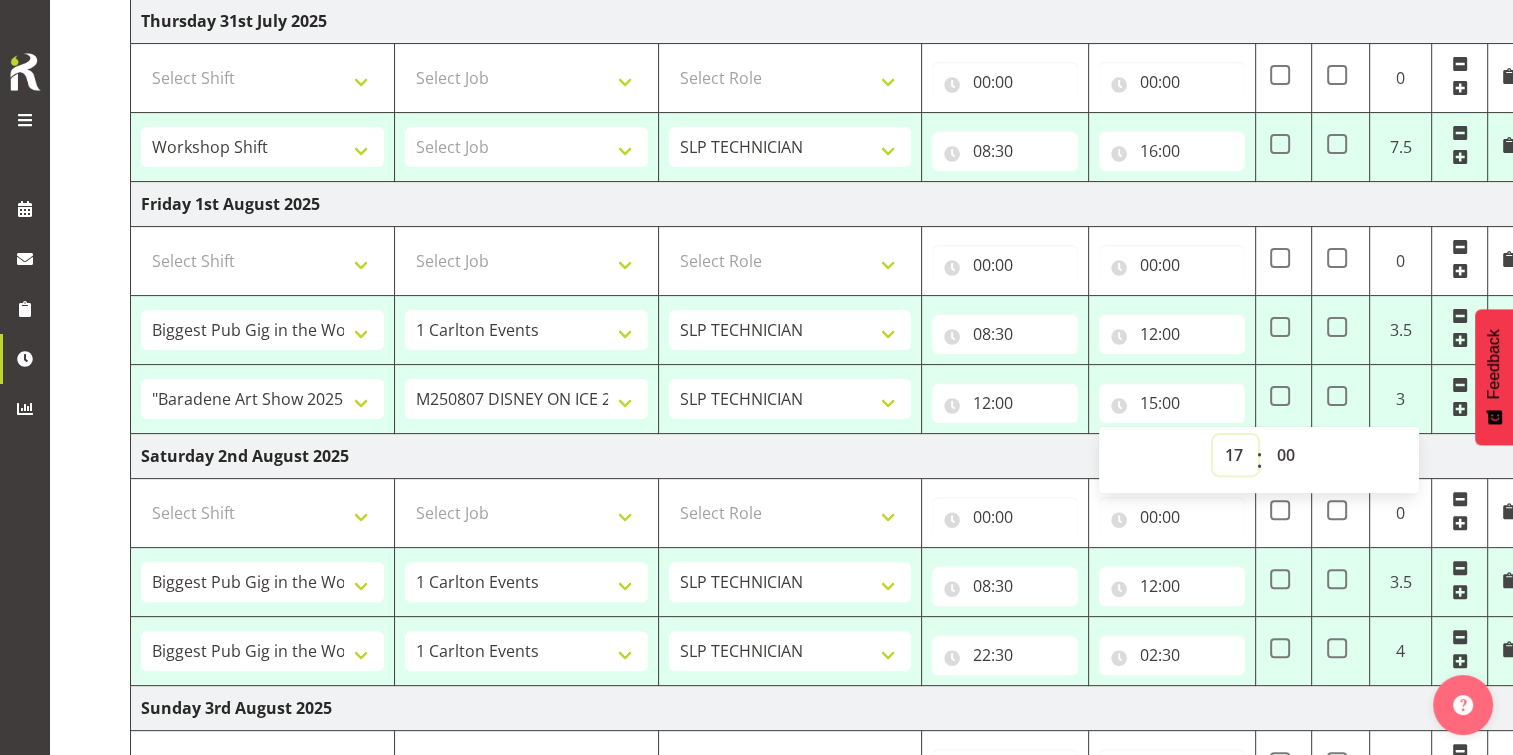click on "00   01   02   03   04   05   06   07   08   09   10   11   12   13   14   15   16   17   18   19   20   21   22   23" at bounding box center [1235, 455] 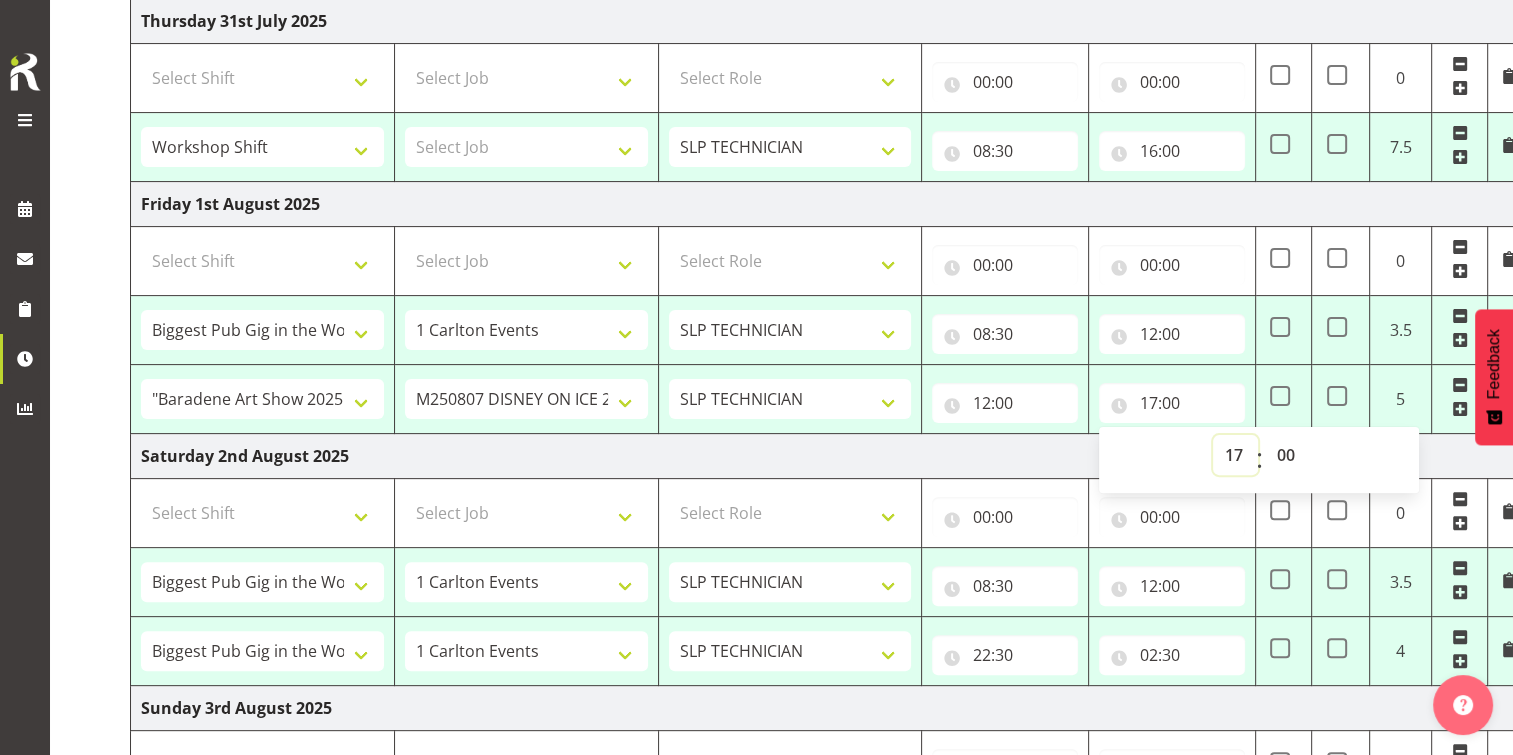 click on "00   01   02   03   04   05   06   07   08   09   10   11   12   13   14   15   16   17   18   19   20   21   22   23" at bounding box center (1235, 455) 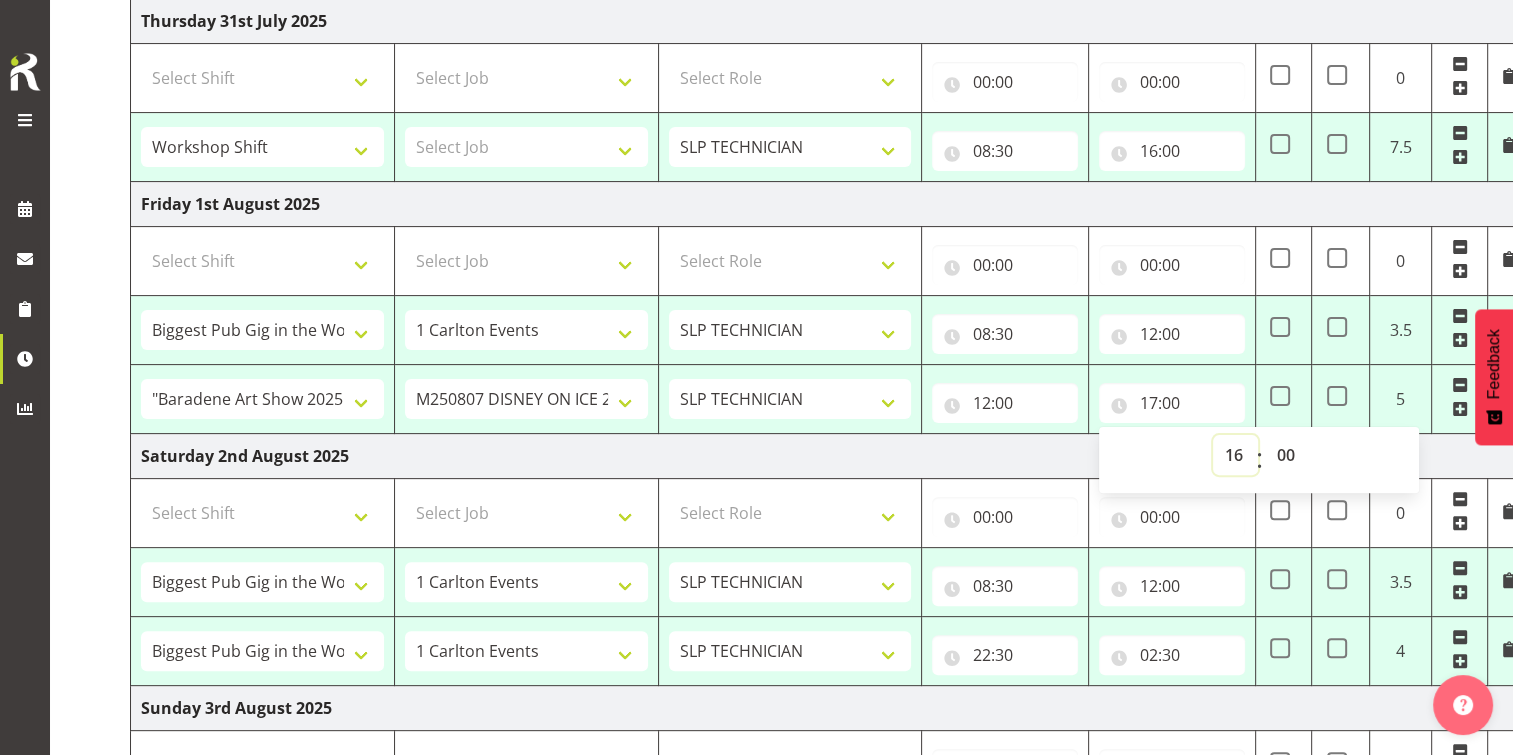 click on "00   01   02   03   04   05   06   07   08   09   10   11   12   13   14   15   16   17   18   19   20   21   22   23" at bounding box center [1235, 455] 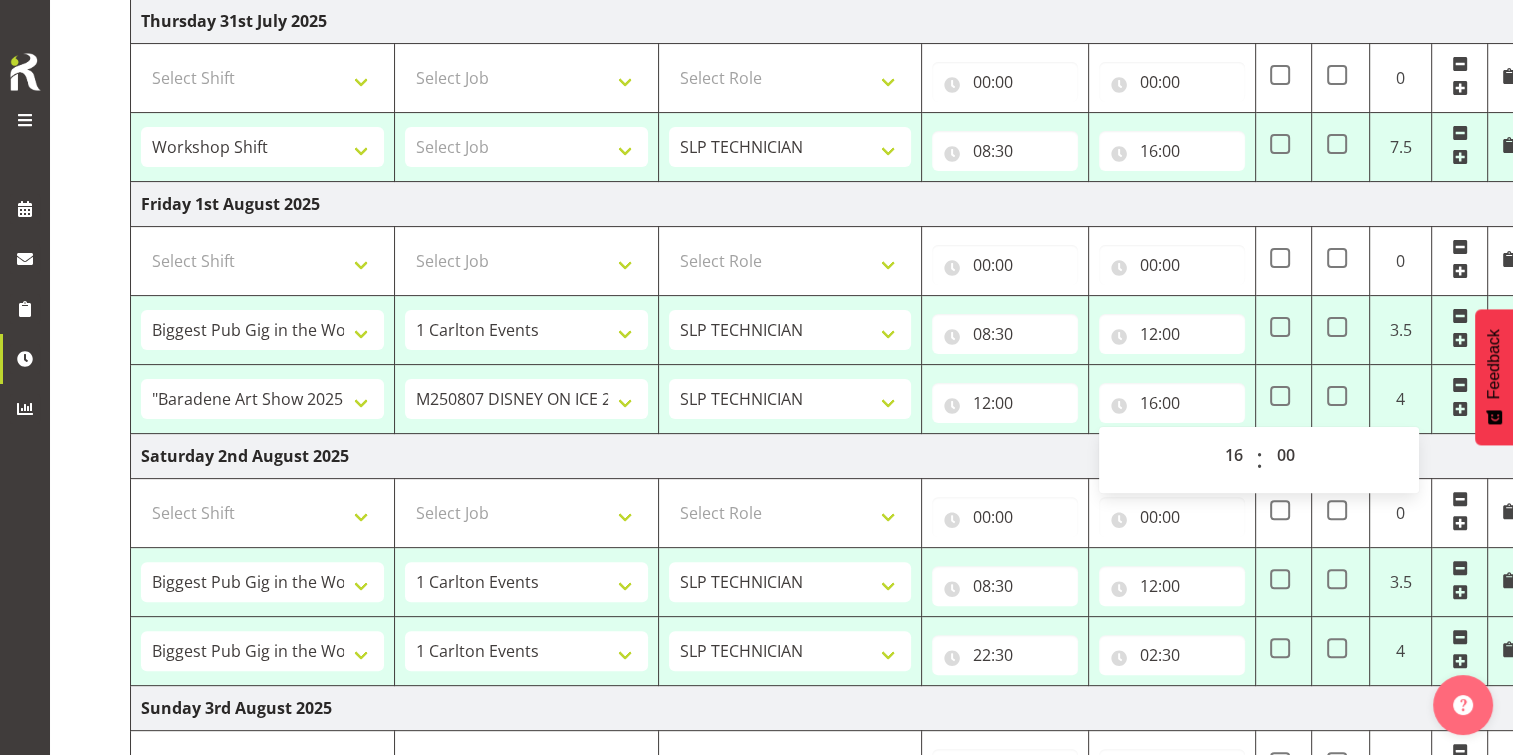 click on "Saturday 2nd August 2025" at bounding box center [830, 456] 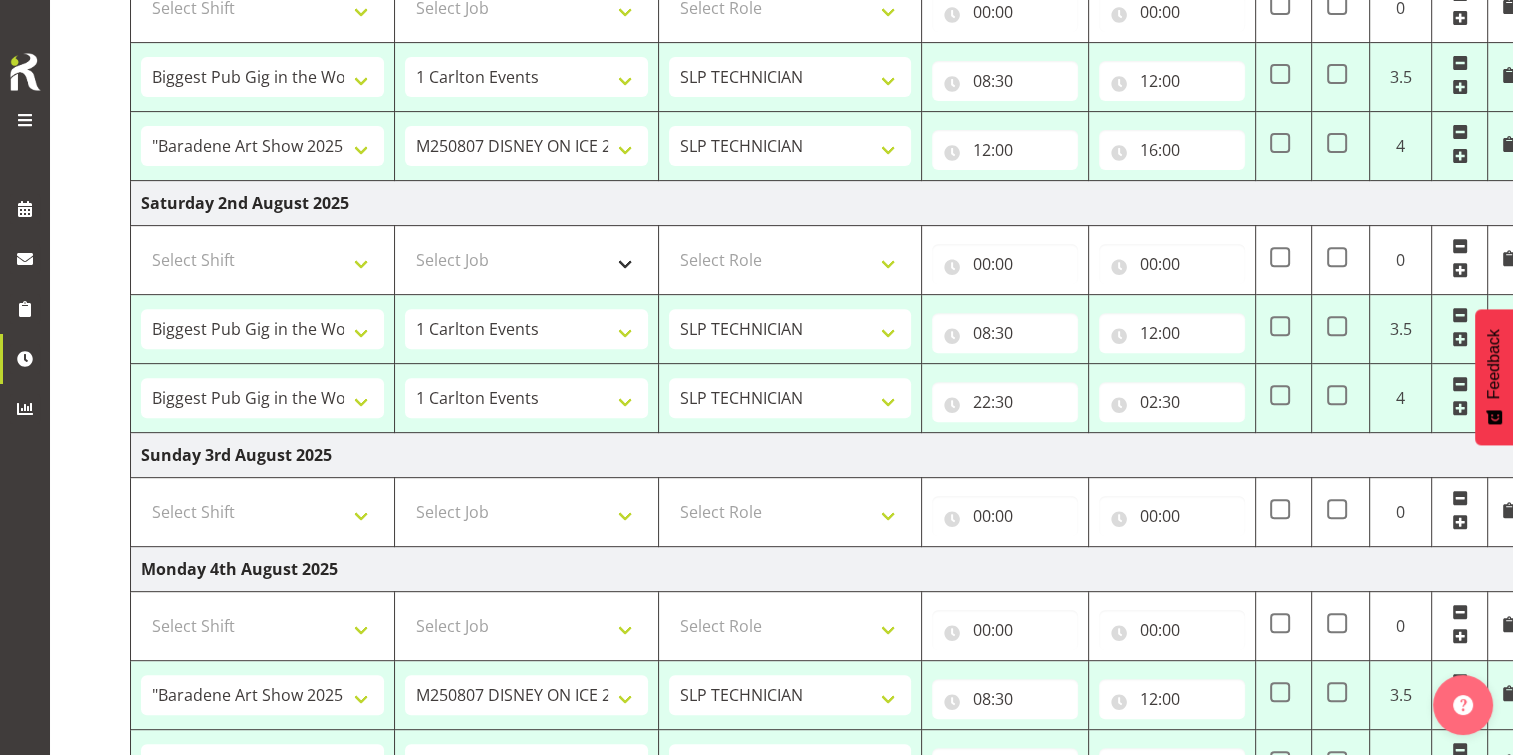 scroll, scrollTop: 800, scrollLeft: 0, axis: vertical 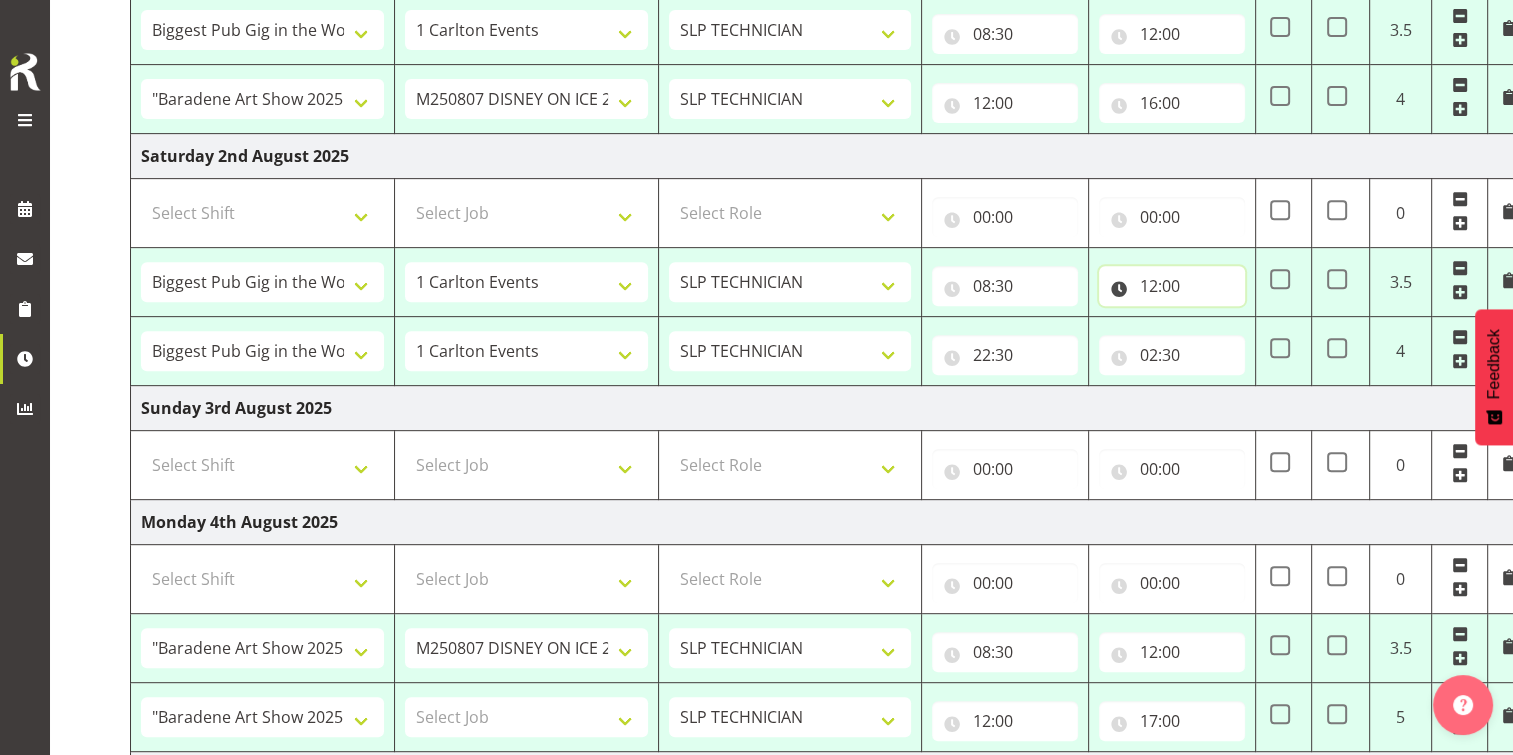 click on "12:00" at bounding box center [1172, 286] 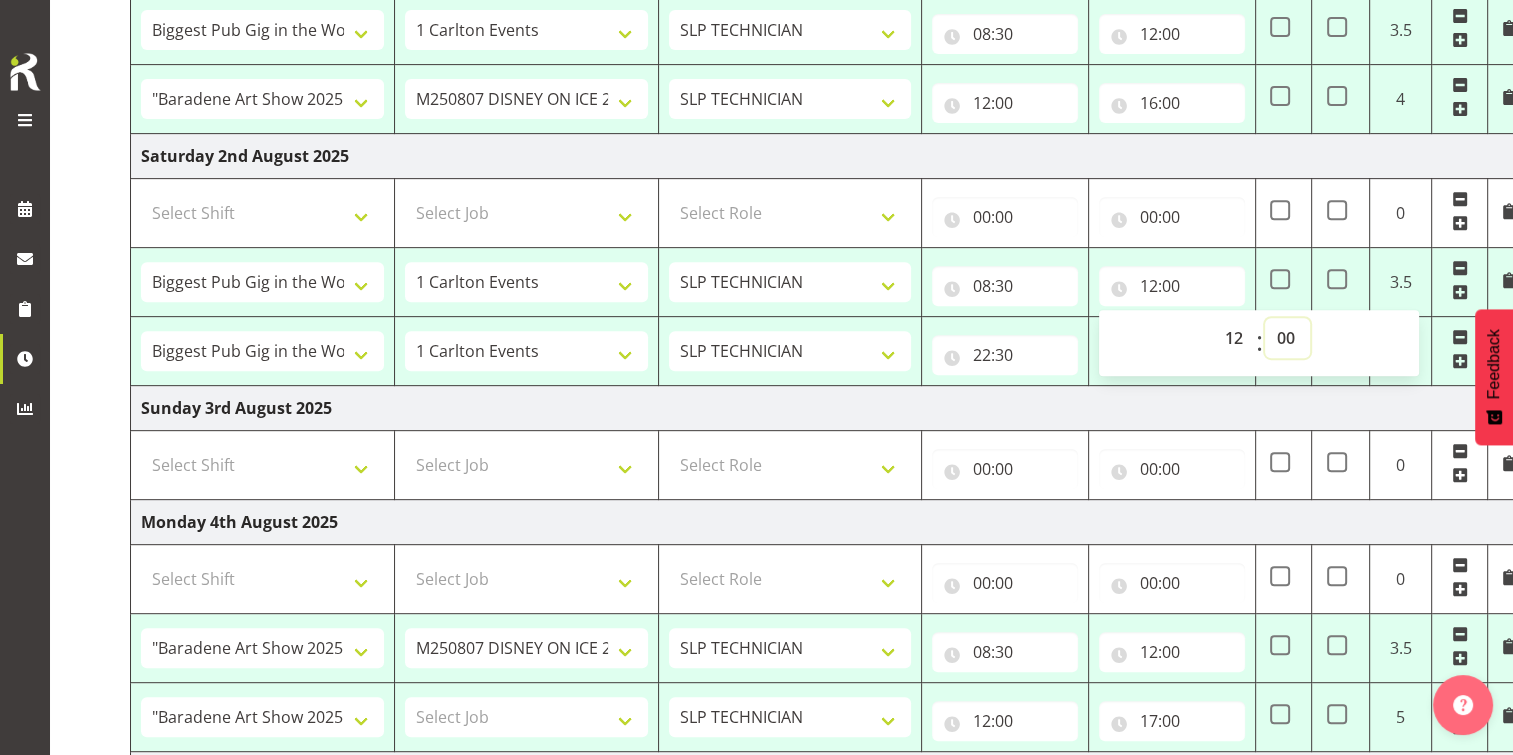 click on "00   01   02   03   04   05   06   07   08   09   10   11   12   13   14   15   16   17   18   19   20   21   22   23   24   25   26   27   28   29   30   31   32   33   34   35   36   37   38   39   40   41   42   43   44   45   46   47   48   49   50   51   52   53   54   55   56   57   58   59" at bounding box center (1287, 338) 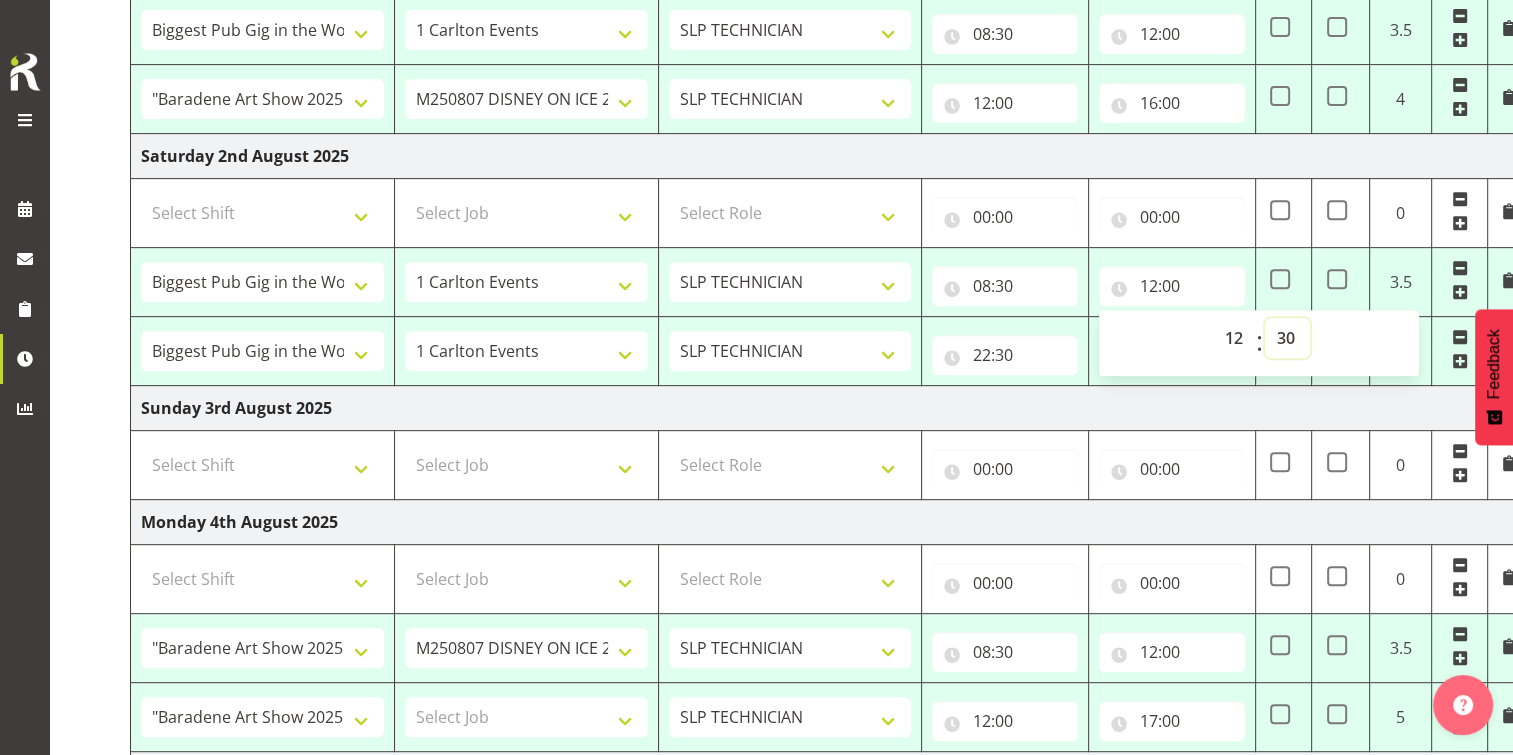 click on "00   01   02   03   04   05   06   07   08   09   10   11   12   13   14   15   16   17   18   19   20   21   22   23   24   25   26   27   28   29   30   31   32   33   34   35   36   37   38   39   40   41   42   43   44   45   46   47   48   49   50   51   52   53   54   55   56   57   58   59" at bounding box center (1287, 338) 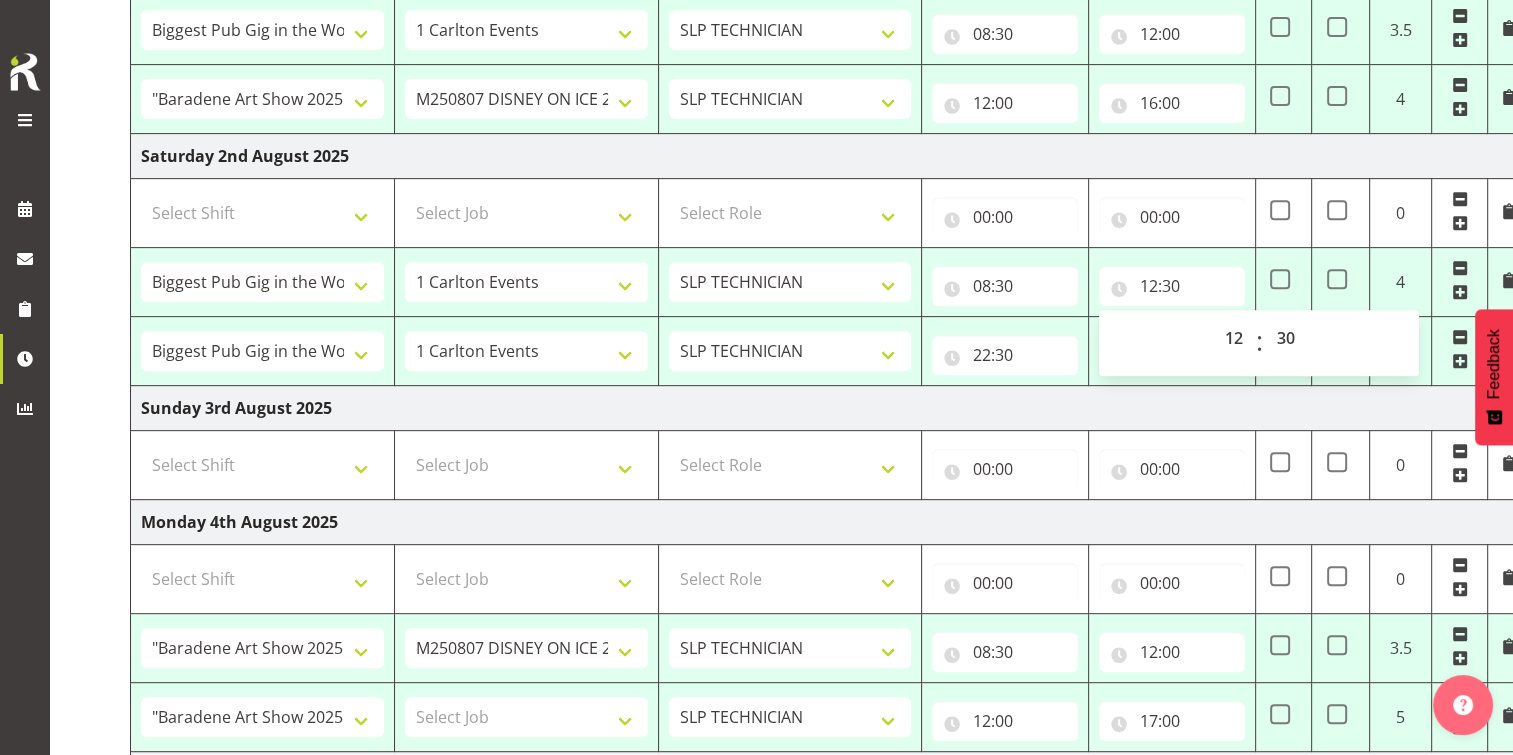 click on "Sunday 3rd August 2025" at bounding box center (830, 408) 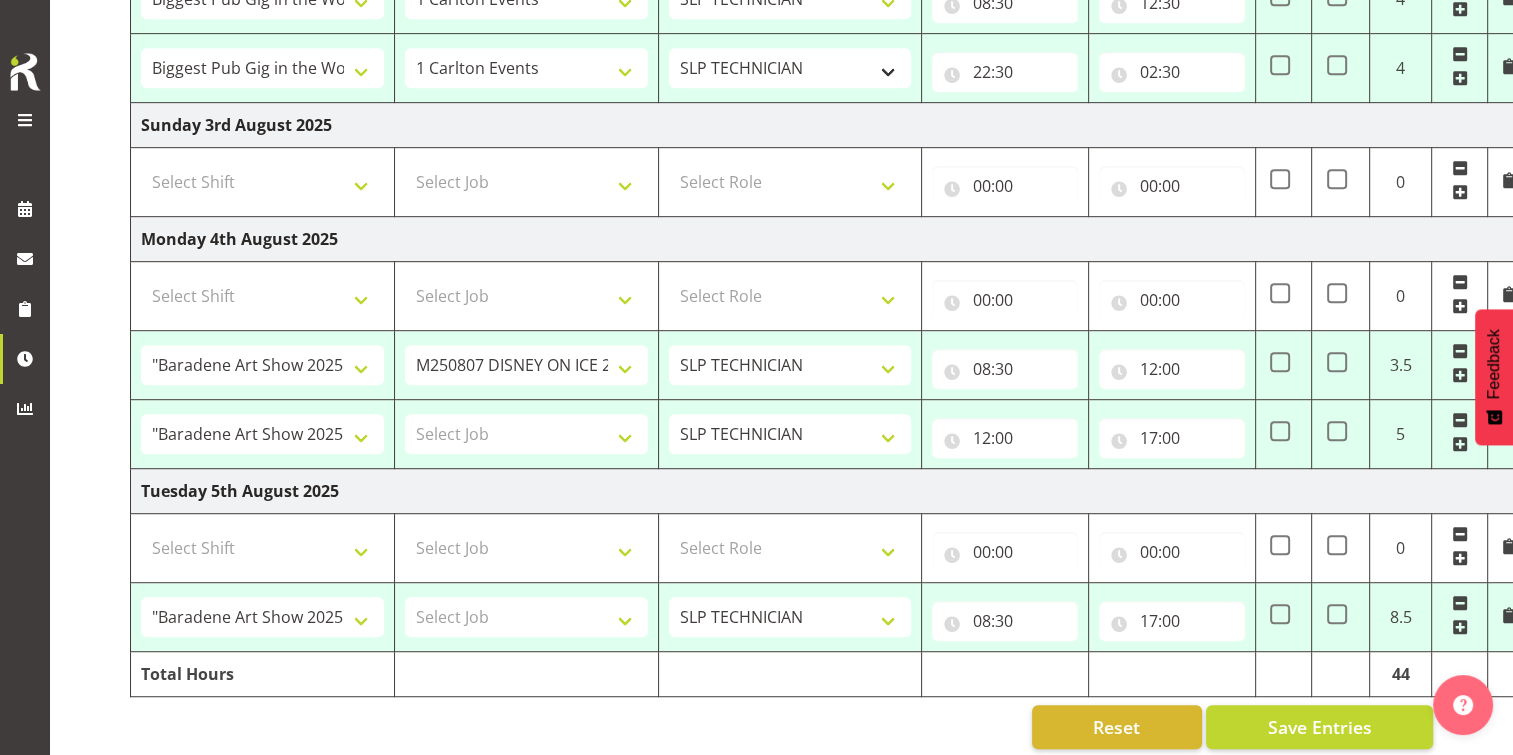 scroll, scrollTop: 1100, scrollLeft: 0, axis: vertical 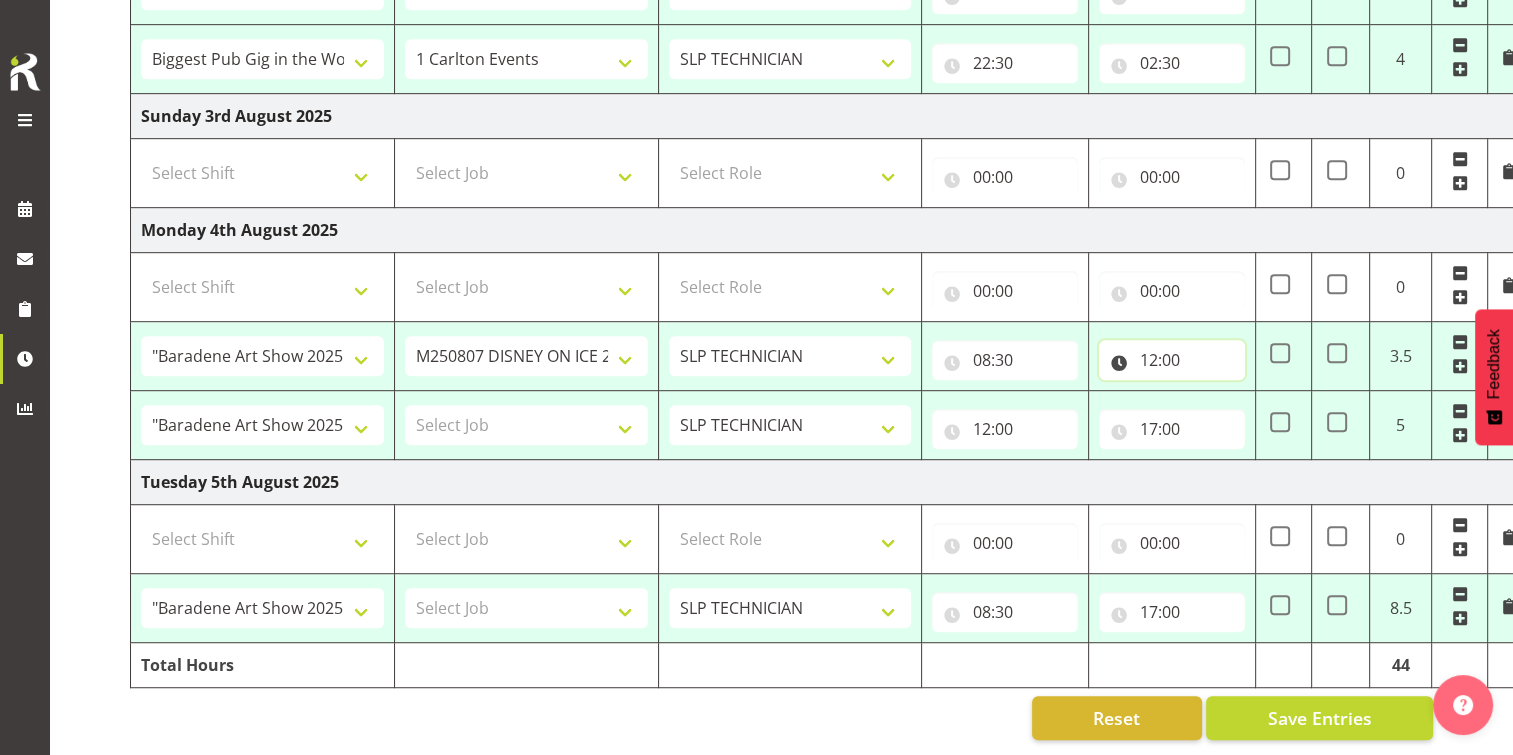click on "12:00" at bounding box center (1172, 360) 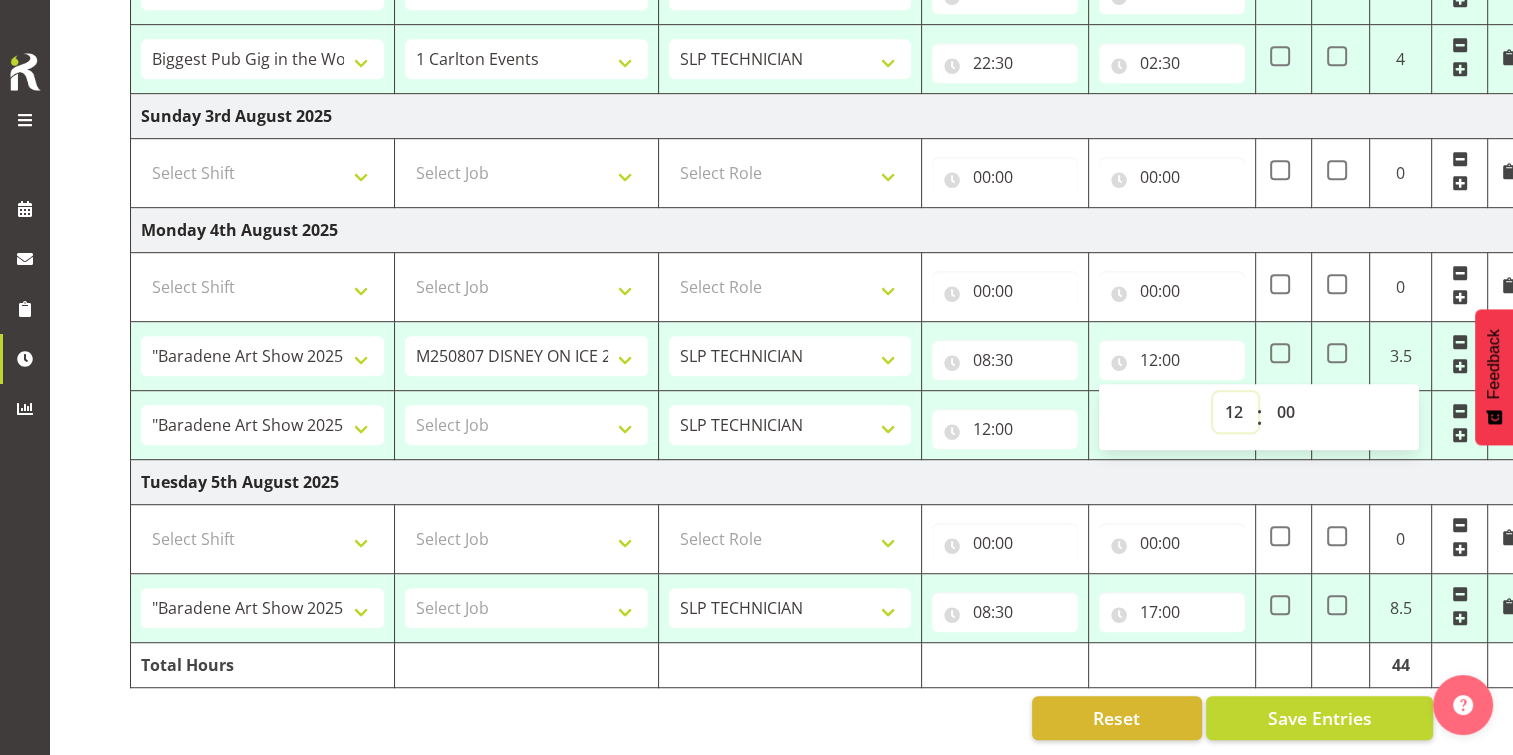 click on "00   01   02   03   04   05   06   07   08   09   10   11   12   13   14   15   16   17   18   19   20   21   22   23" at bounding box center (1235, 412) 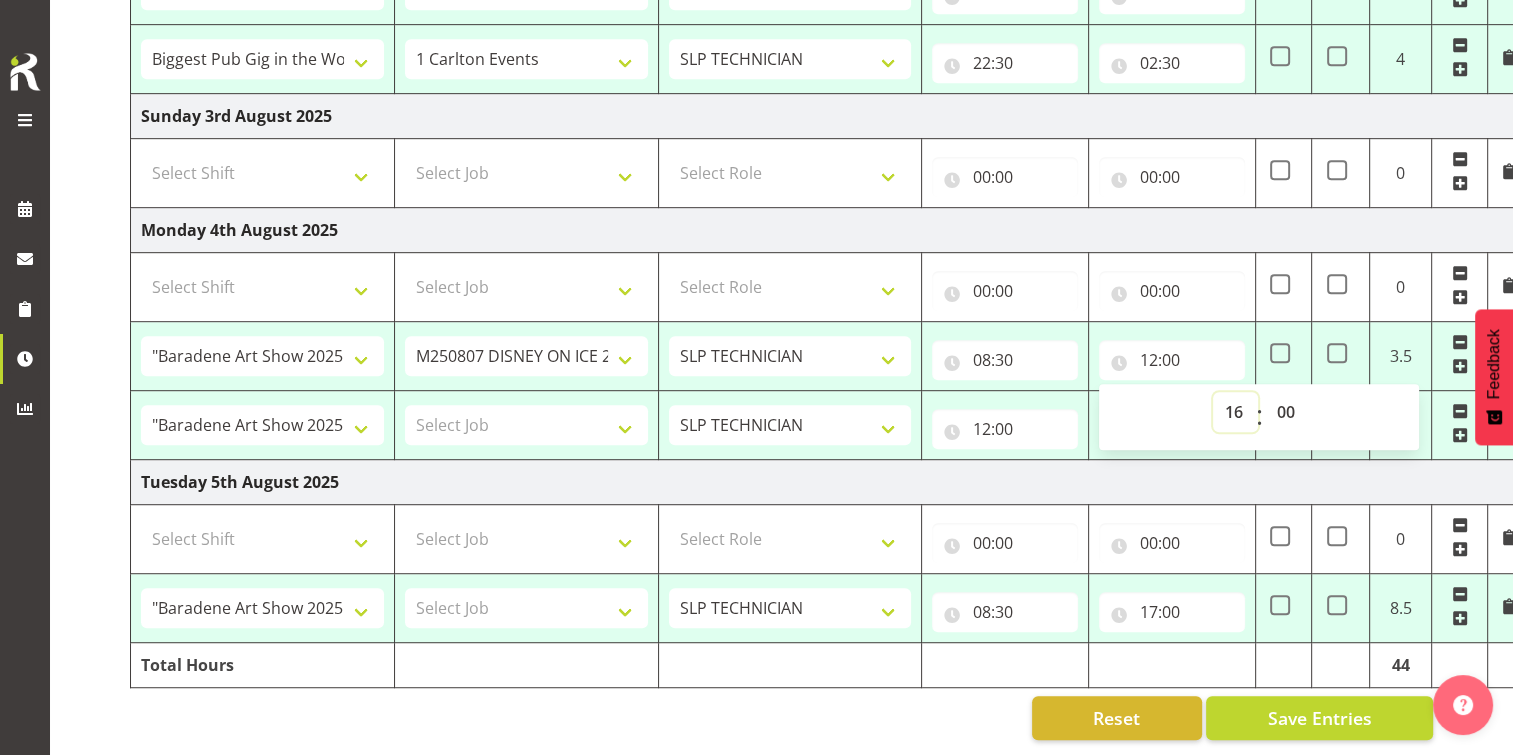 click on "00   01   02   03   04   05   06   07   08   09   10   11   12   13   14   15   16   17   18   19   20   21   22   23" at bounding box center [1235, 412] 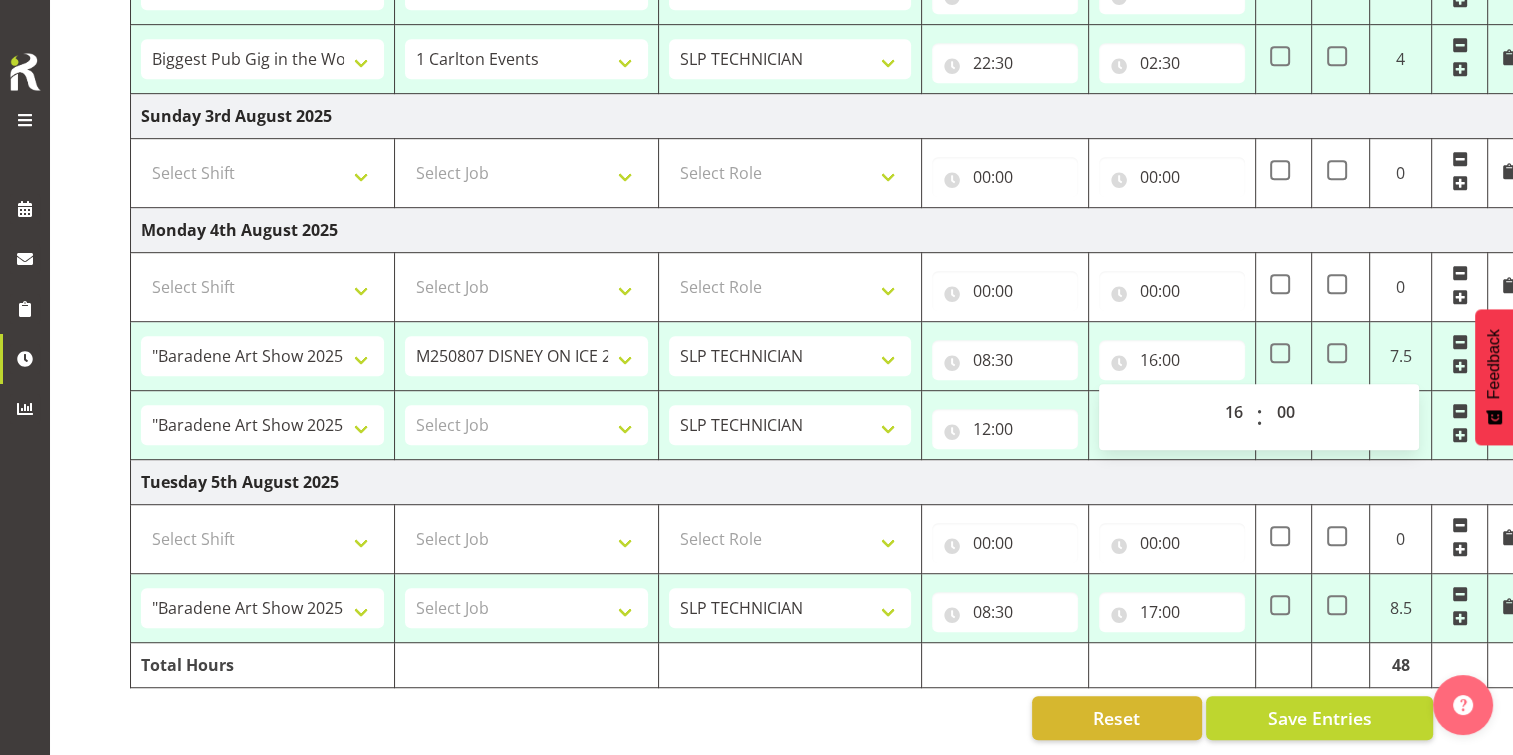 click on "Tuesday 5th August 2025" at bounding box center (830, 482) 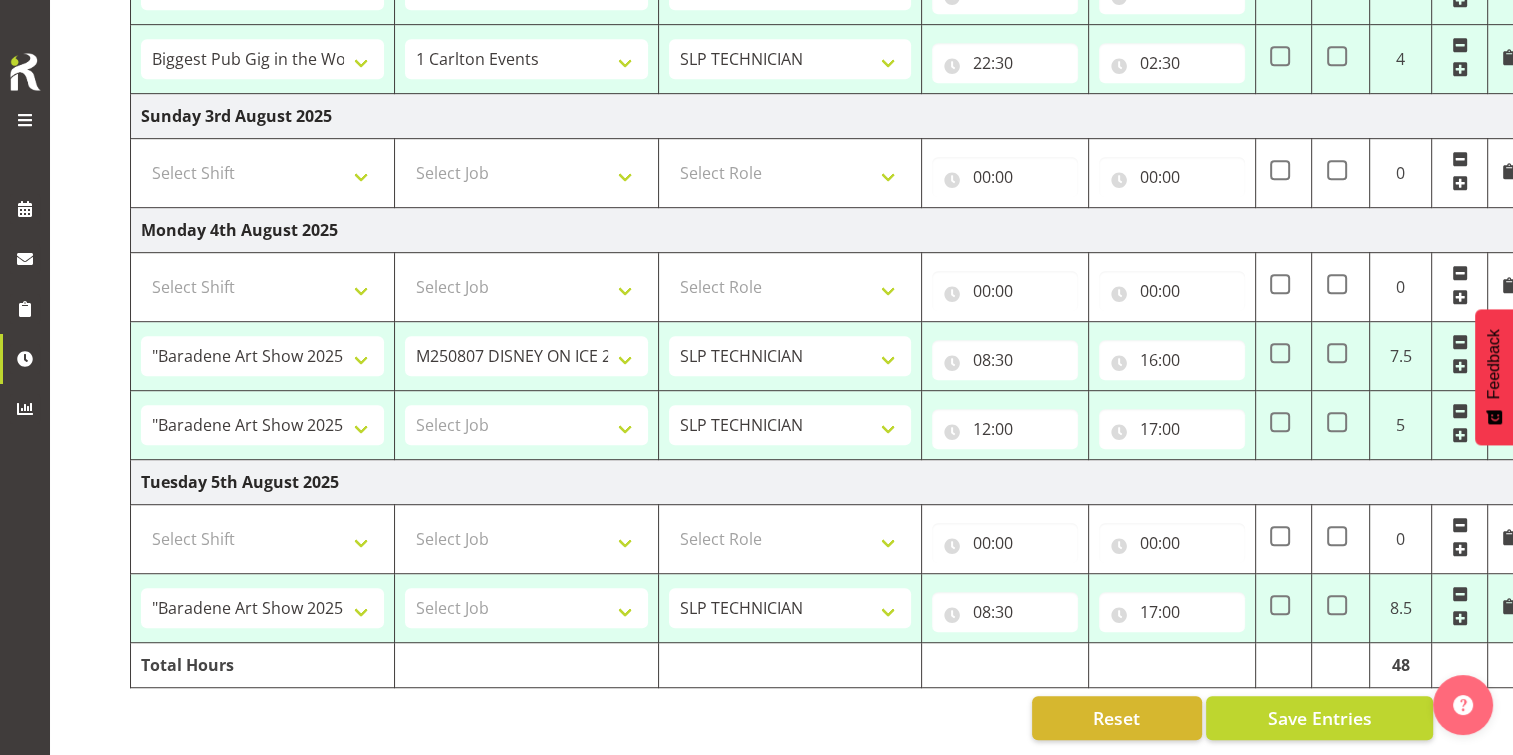 click at bounding box center [1460, 411] 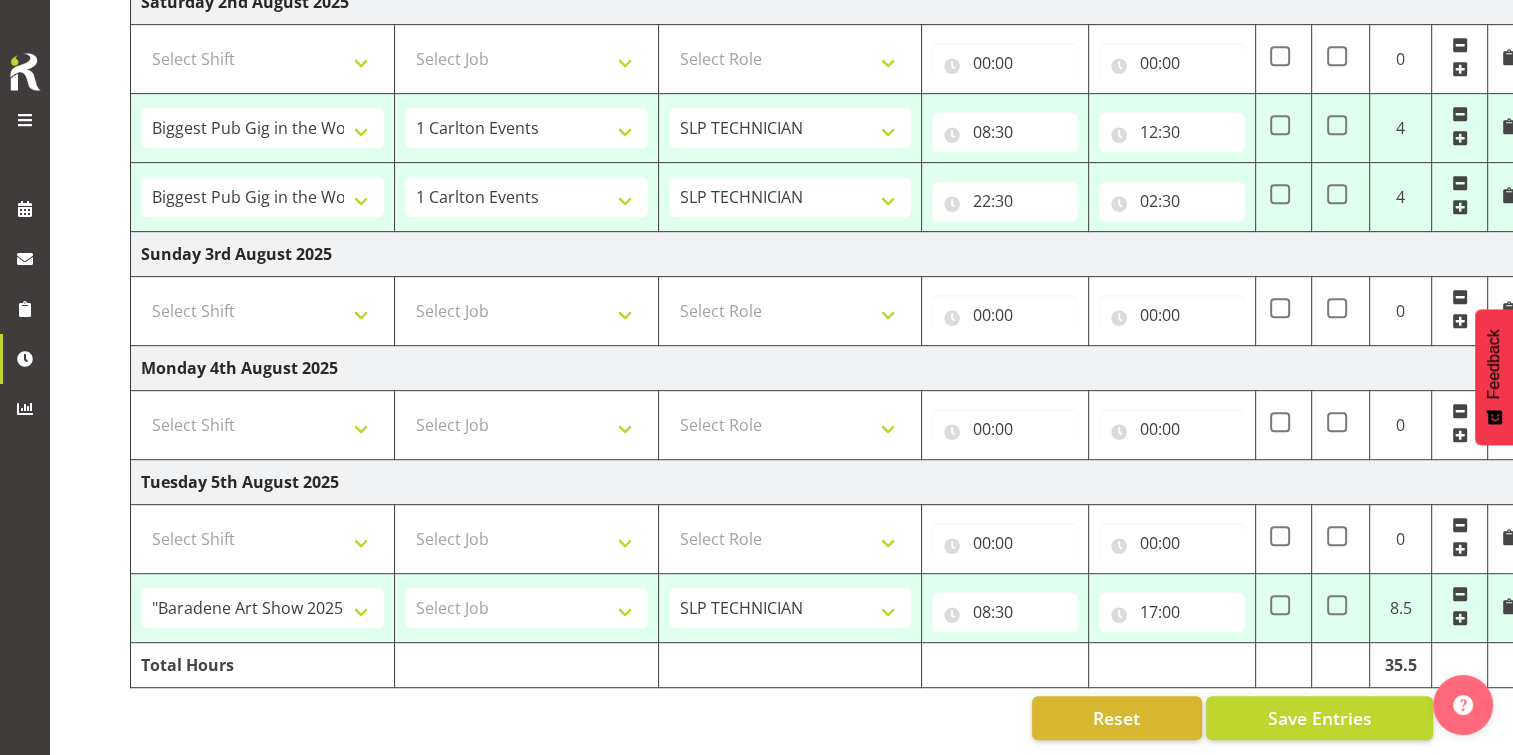 scroll, scrollTop: 964, scrollLeft: 0, axis: vertical 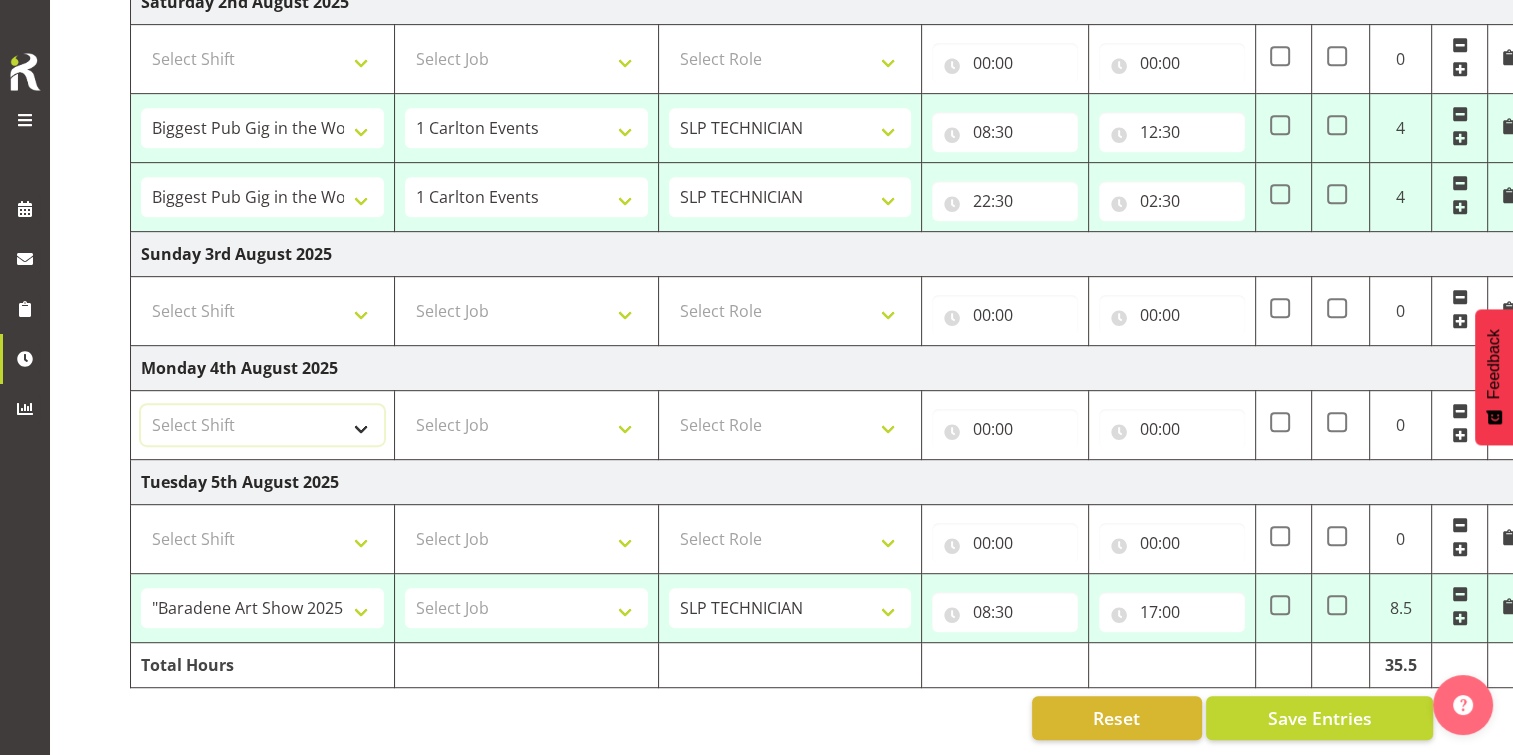 click on "Select Shift  "Baradene Art Show 2025 @ Baradene School on site @ TBC 1 SLP PRODUCTION 1 SLP R+M 1 SLP TRADE 131 Queen Street Fashion @ 131 Queen Street On SIte @ 0830 2Degrees @ TBC On Site @ 0700 60 x 80w ON BRAKET PREP AT SHOWGROUNDS AND GET BACK TO WORKSHOP ASAP AAEE 2024 @ Canty Uni On Site @ 0900 ABC Conference 2025 @ Grand Millenium On Site @ 0800 ABC Conference @ Grand Millenium On Site @ 0800 ADNZ 2025 @ Dunedin Townhall On Site @ 0700 AHICE Aotearoa @ TE PAE ONSITE 0700 AHICE Aotearoa @ Te Pae On Site @ 0700 AHICE Aotearoa @ Te Pae On Site @ 0700 AI Summit 2024 @ Aotea Centre On Site @ 0700 AI Summit 2025 @ Shed 10 AKL Baby Expo 2024 @ Eventfinder stadium On Site @ TBC AKL Bunnings Trade Show 2025 @ Auckland Showgrounds AKL Go Green @ Event Finder Stadium On Site @ TBC ALICE for NYT @ The Workshop AMA 2025 @ Viaduct Events Center On Site @ 1000 AMN11 2025 @ Te Pae On Site @ 0700 ANZICS 2024 @ Grand Millenium On Site @ 0800 ANZICS/ACCCN Intensive Care 2025 @ Te Pae On SIte @ 0700 Afternoon TEST Fil" at bounding box center (262, 425) 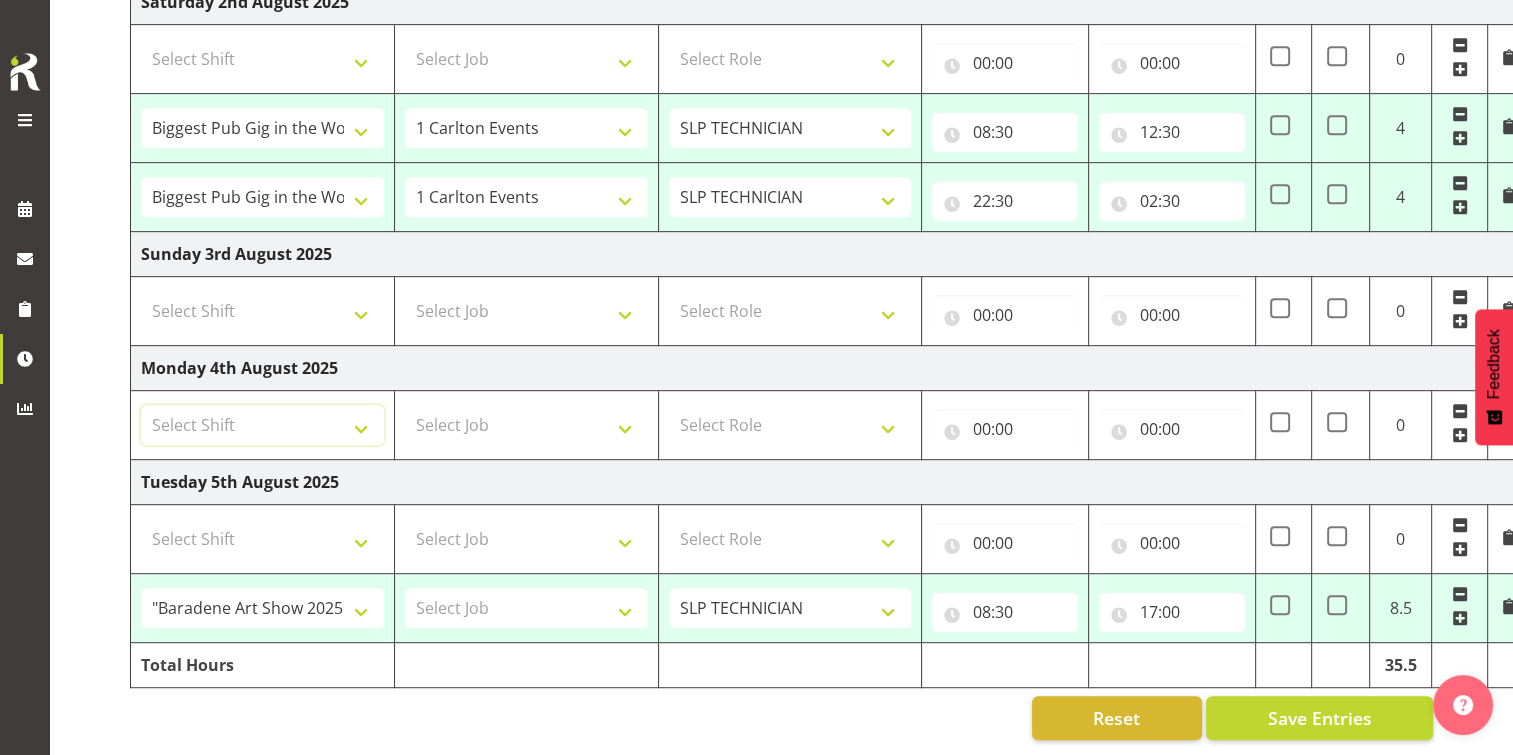 select on "79536" 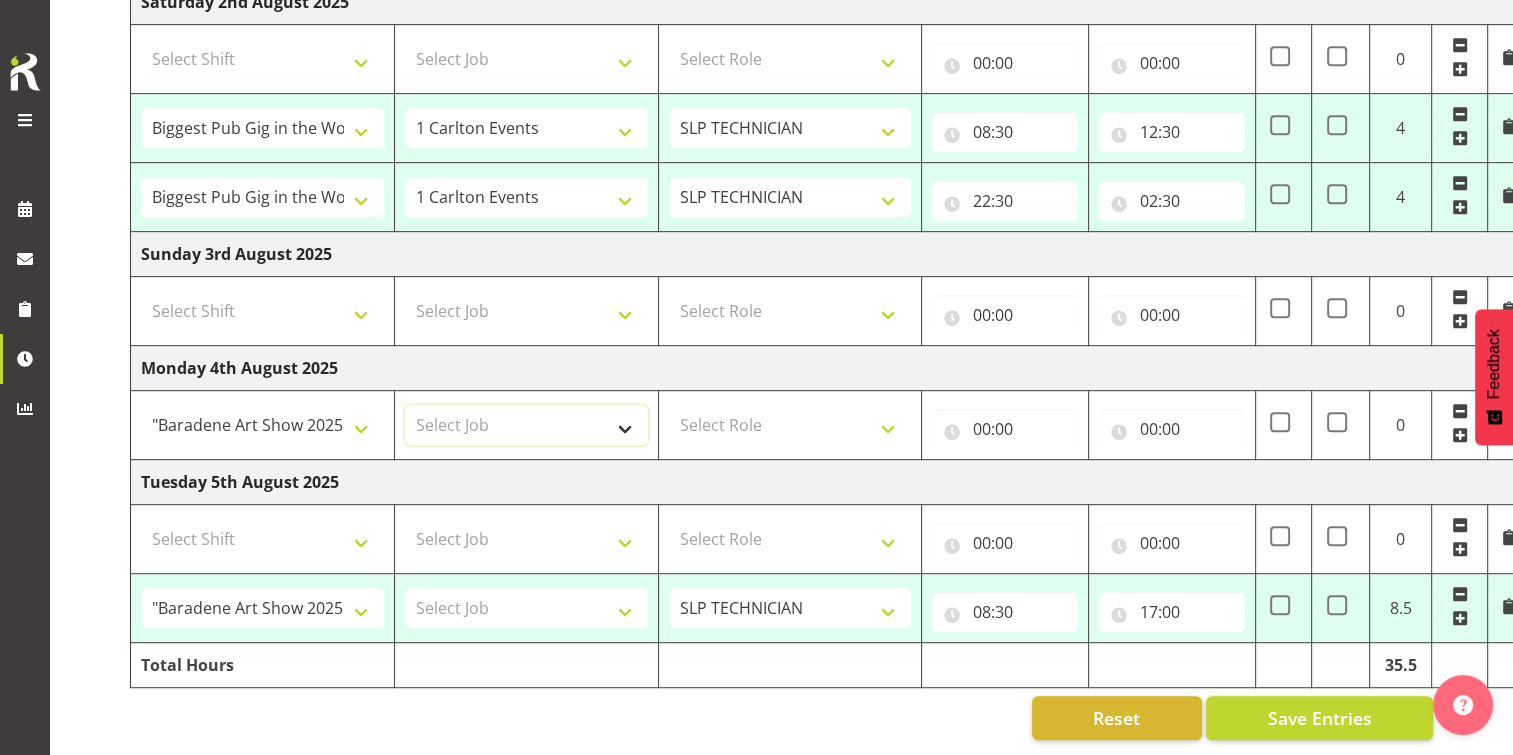 click on "Select Job  1 Carlton Events 1 Carlton Hamilton 1 Carlton Wellington 1 EHS WAREHOUSE/OFFICE 1 GRS 1 SLP Production 1 SLP Tradeshows 12507000 - AKL Casual Jul 2025 1250700R - July Casual C&R 2025 12507010 - NASDAP Conference 2025 12507030 - Auckland Food Show 2025 12507050 - CDES Internship & Graduate Expo 2025 12507100 - NZCB Education Day 2025 12507110 - CCNZ 2025 1250711A - CCNZ25-Accordant GroupServices 12507120 - NZACA Symposium 2025 12507130 - Risk & Resilience 2025 1250713A - Risk 2025 - Protecht 1250713B - RISK 2025 - Camms 12507140 - Jobs Expo in NZ 2025 12507150 - Crane 2025 1250715A - Crane 2025 - UAA 12507160 - BestStart conference 25 12507170 - UoA - T-Tech 2025 12507180 - Banks Art Exhibition 25 12507190 - GSA 2025 12507200 - UoA Clubs Expo Semster 2 2025 12507210 - All Black Tour 2025 - Hamilton 12507220 - All Blacks Stock Purchasing 25 12508000 - AKL Casual Aug 2025 1250800R - August Casual C&R 2025 12508010 - Spring Gift Fair 2025 1250801A - Jty Imports/Exports-SpringGift 12508080 - FANZ 2025" at bounding box center [526, 425] 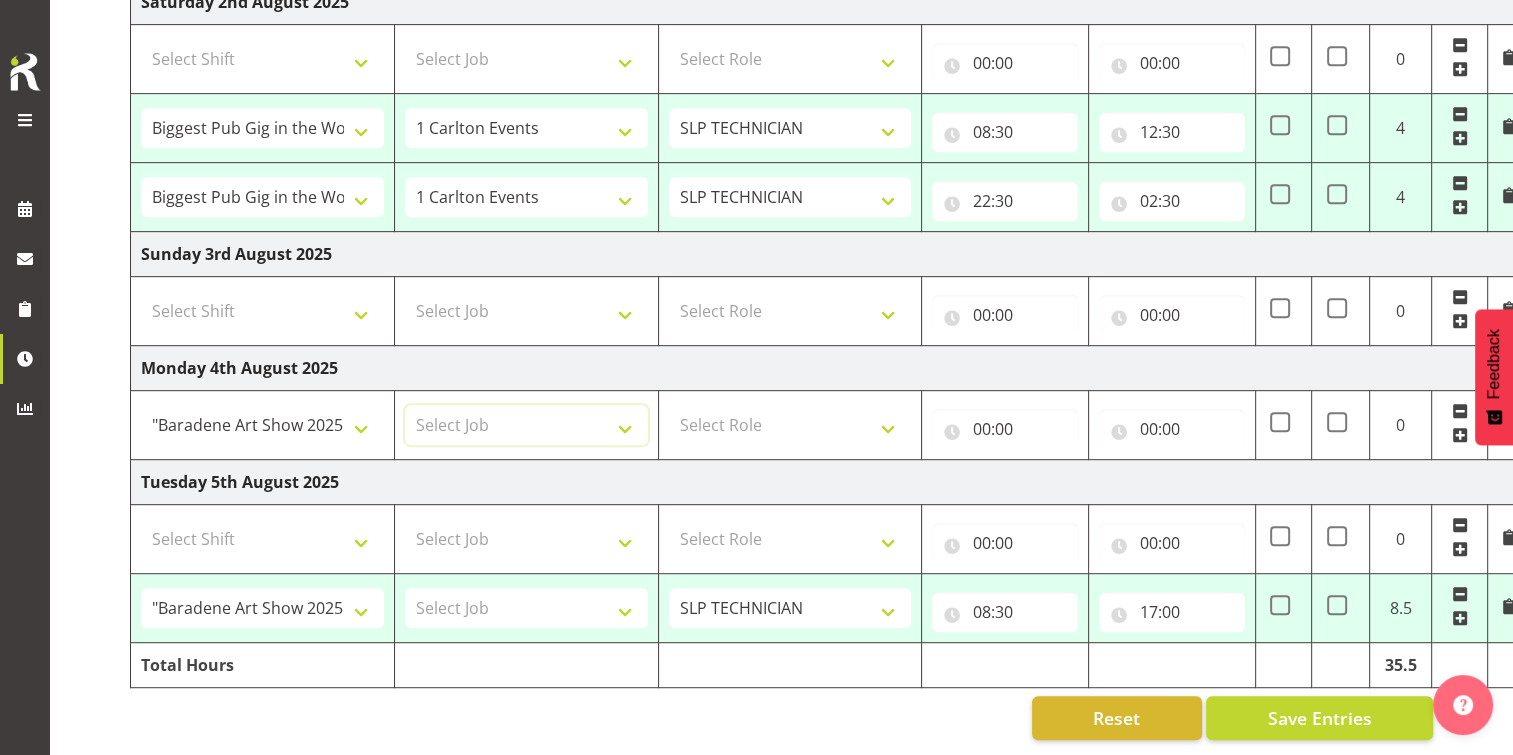 select on "10431" 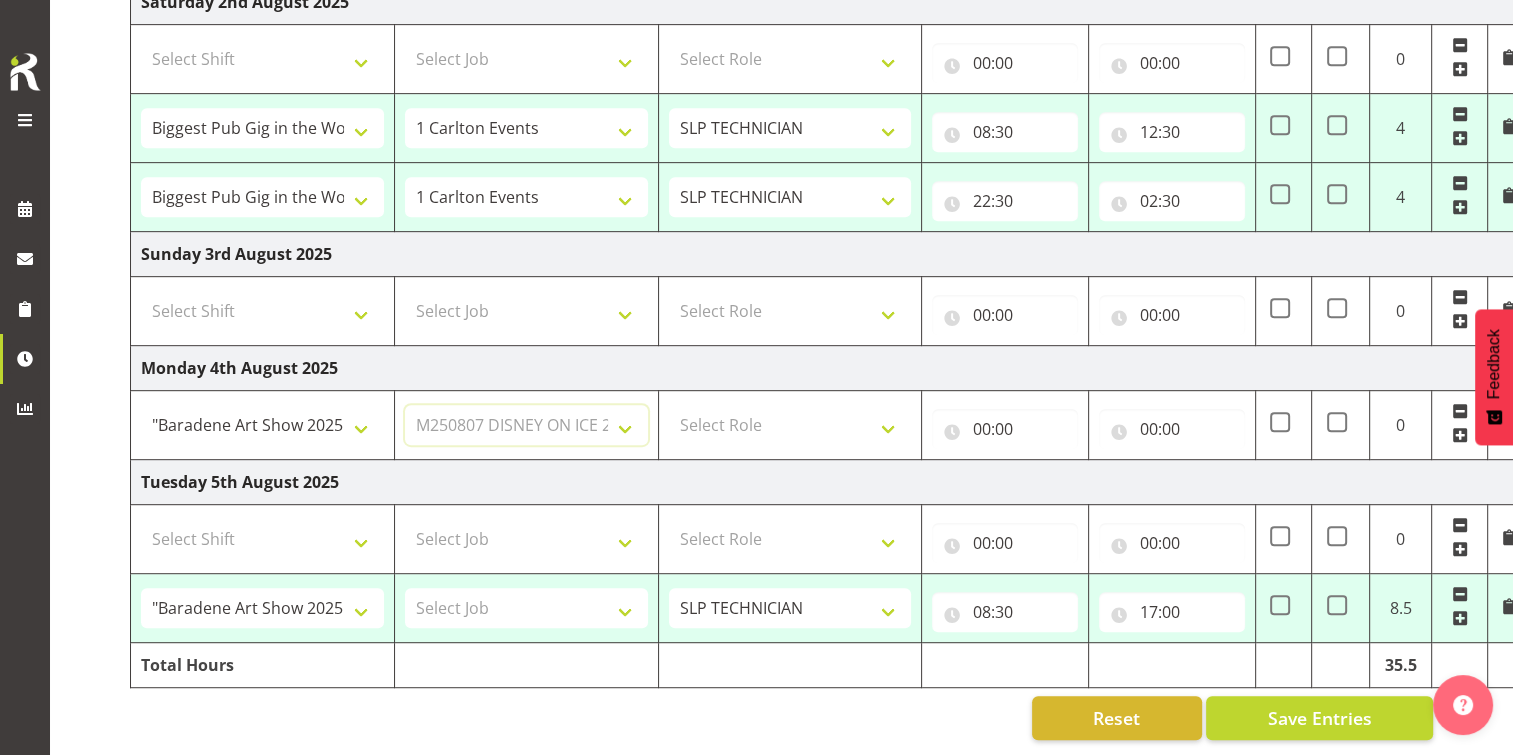 click on "Select Job  1 Carlton Events 1 Carlton Hamilton 1 Carlton Wellington 1 EHS WAREHOUSE/OFFICE 1 GRS 1 SLP Production 1 SLP Tradeshows 12507000 - AKL Casual Jul 2025 1250700R - July Casual C&R 2025 12507010 - NASDAP Conference 2025 12507030 - Auckland Food Show 2025 12507050 - CDES Internship & Graduate Expo 2025 12507100 - NZCB Education Day 2025 12507110 - CCNZ 2025 1250711A - CCNZ25-Accordant GroupServices 12507120 - NZACA Symposium 2025 12507130 - Risk & Resilience 2025 1250713A - Risk 2025 - Protecht 1250713B - RISK 2025 - Camms 12507140 - Jobs Expo in NZ 2025 12507150 - Crane 2025 1250715A - Crane 2025 - UAA 12507160 - BestStart conference 25 12507170 - UoA - T-Tech 2025 12507180 - Banks Art Exhibition 25 12507190 - GSA 2025 12507200 - UoA Clubs Expo Semster 2 2025 12507210 - All Black Tour 2025 - Hamilton 12507220 - All Blacks Stock Purchasing 25 12508000 - AKL Casual Aug 2025 1250800R - August Casual C&R 2025 12508010 - Spring Gift Fair 2025 1250801A - Jty Imports/Exports-SpringGift 12508080 - FANZ 2025" at bounding box center [526, 425] 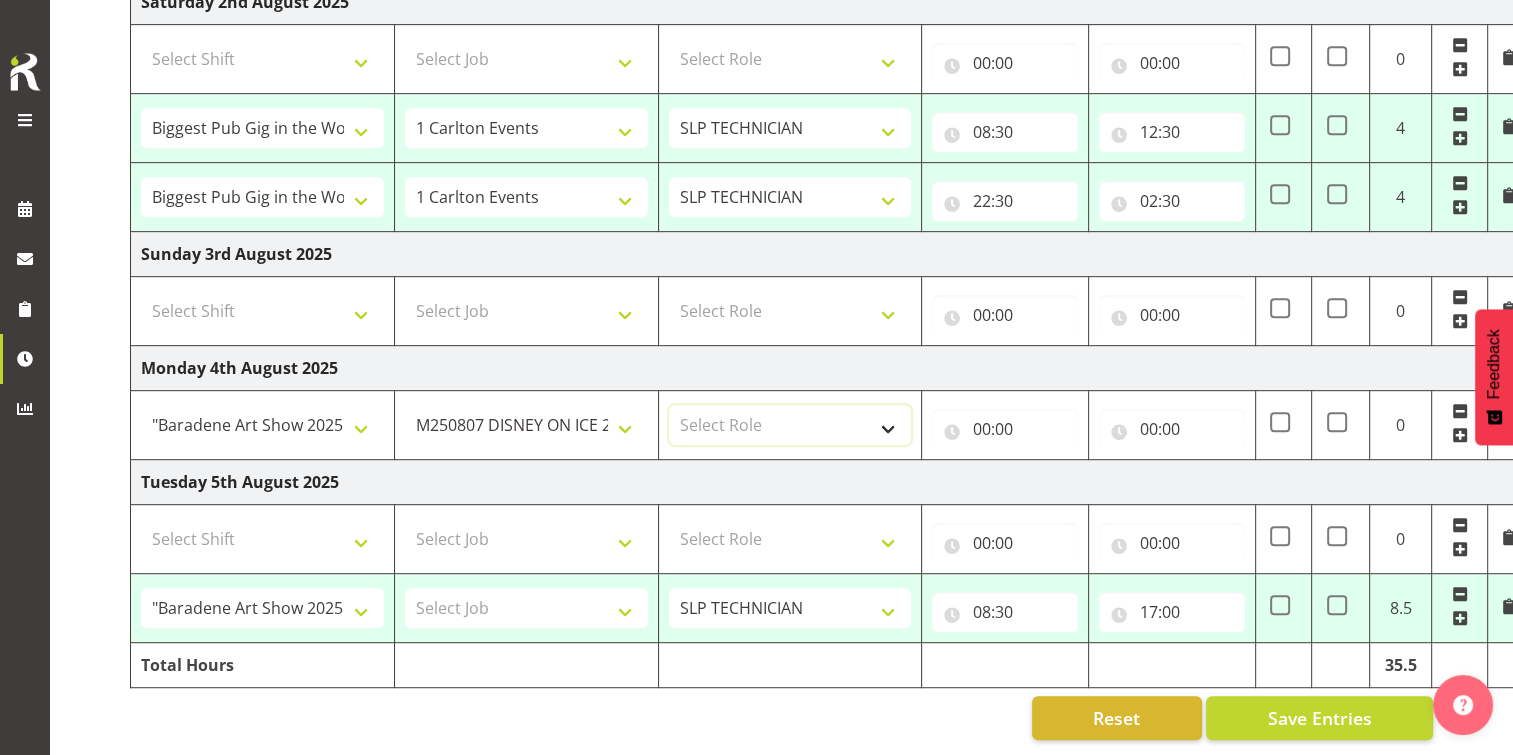click on "Select Role  SLP TECHNICIAN" at bounding box center (790, 425) 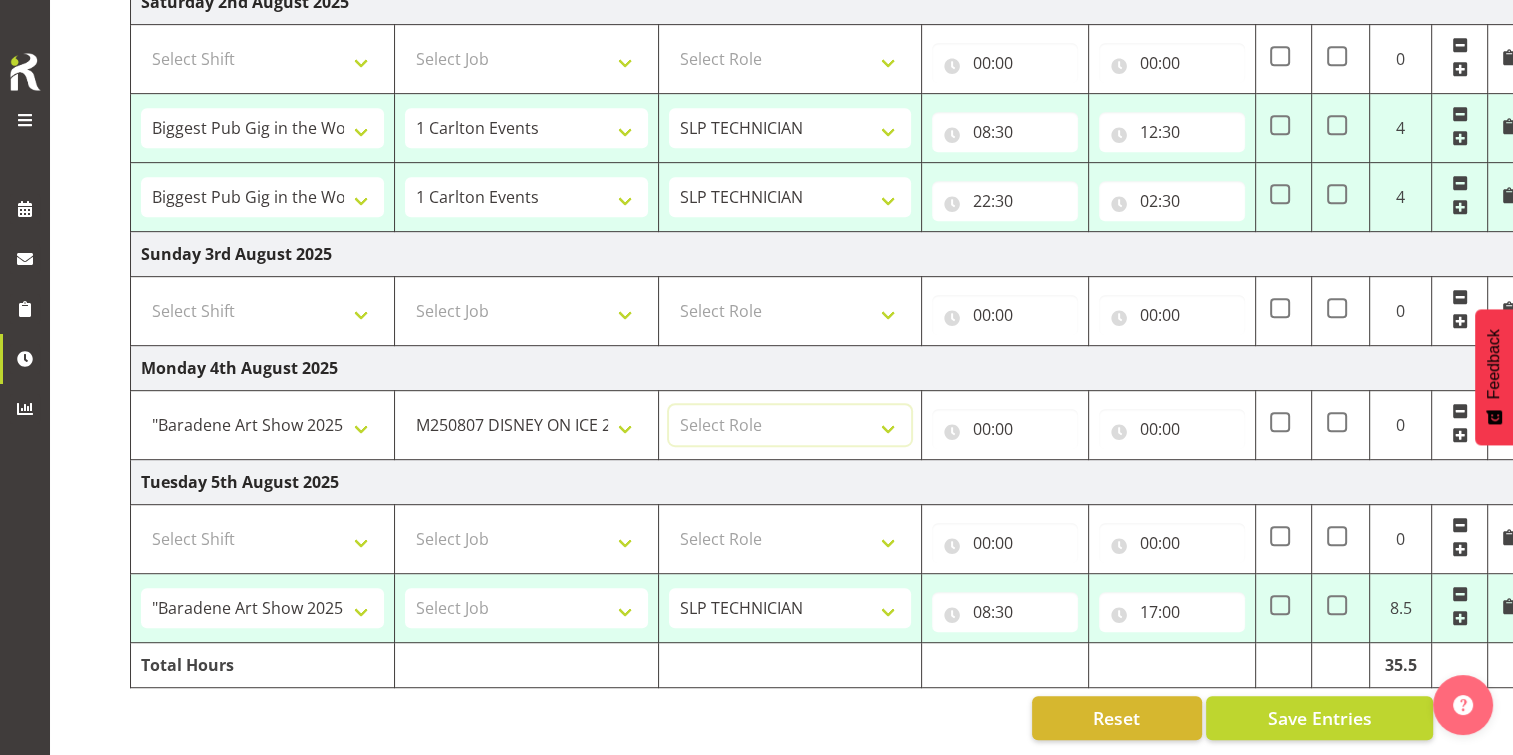 select on "123" 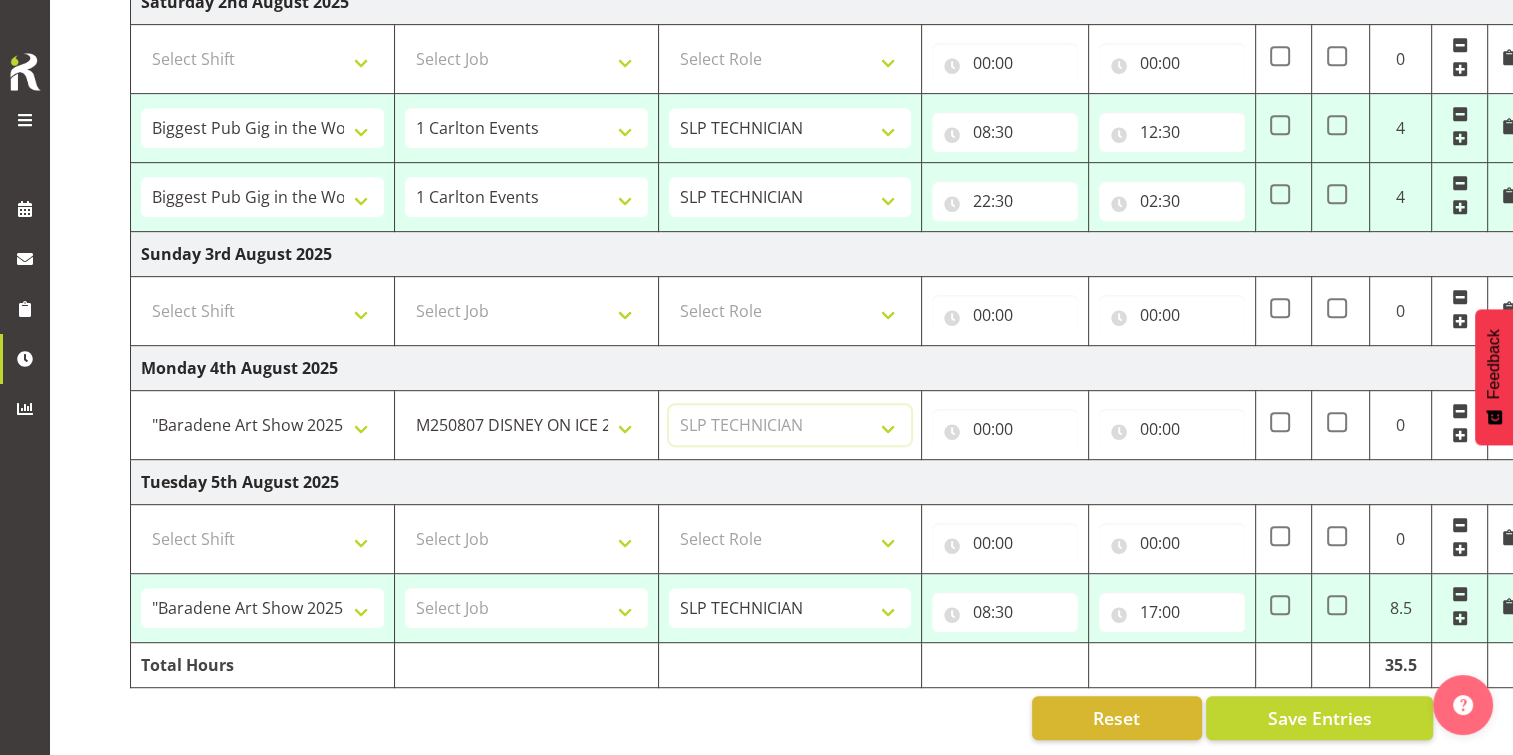 click on "Select Role  SLP TECHNICIAN" at bounding box center [790, 425] 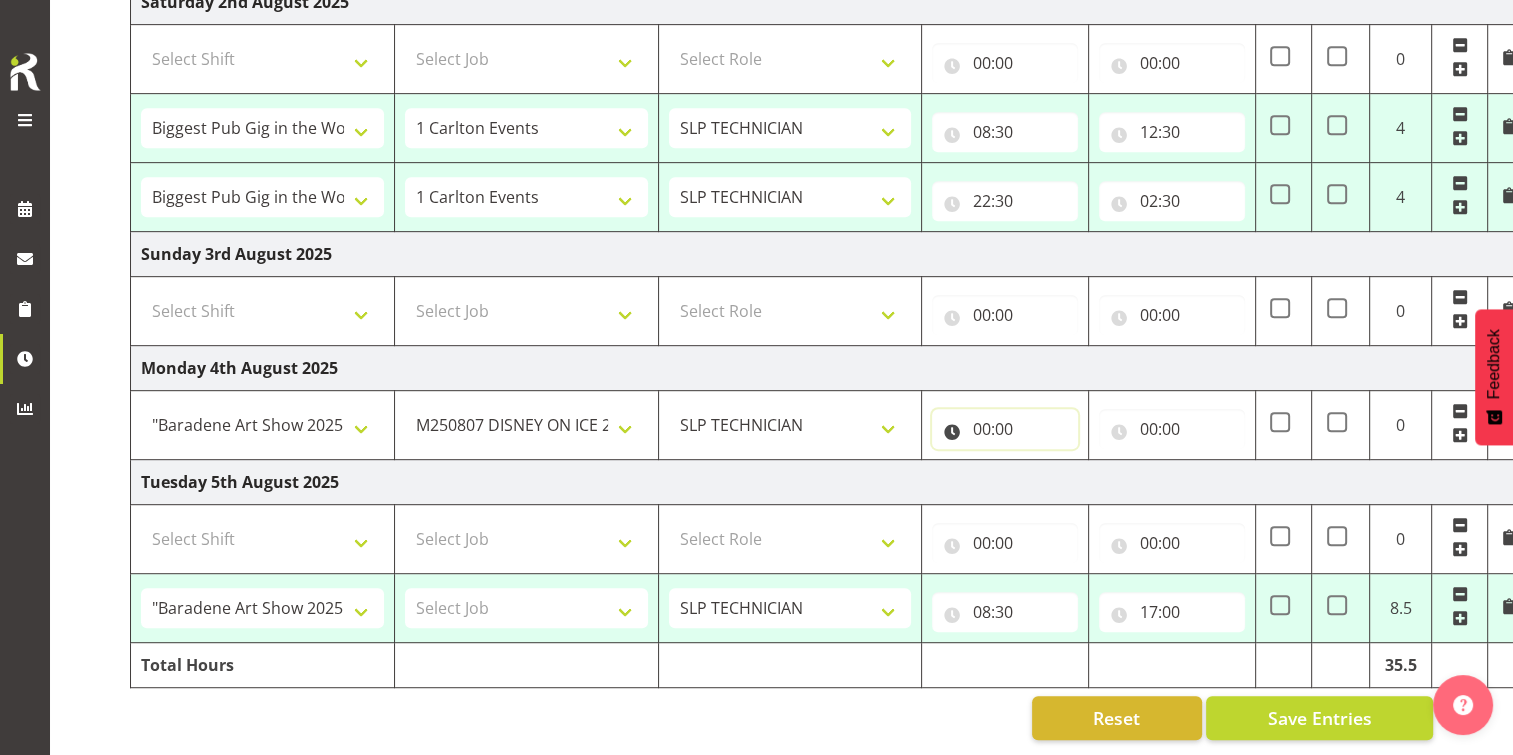 click on "00:00" at bounding box center (1005, 429) 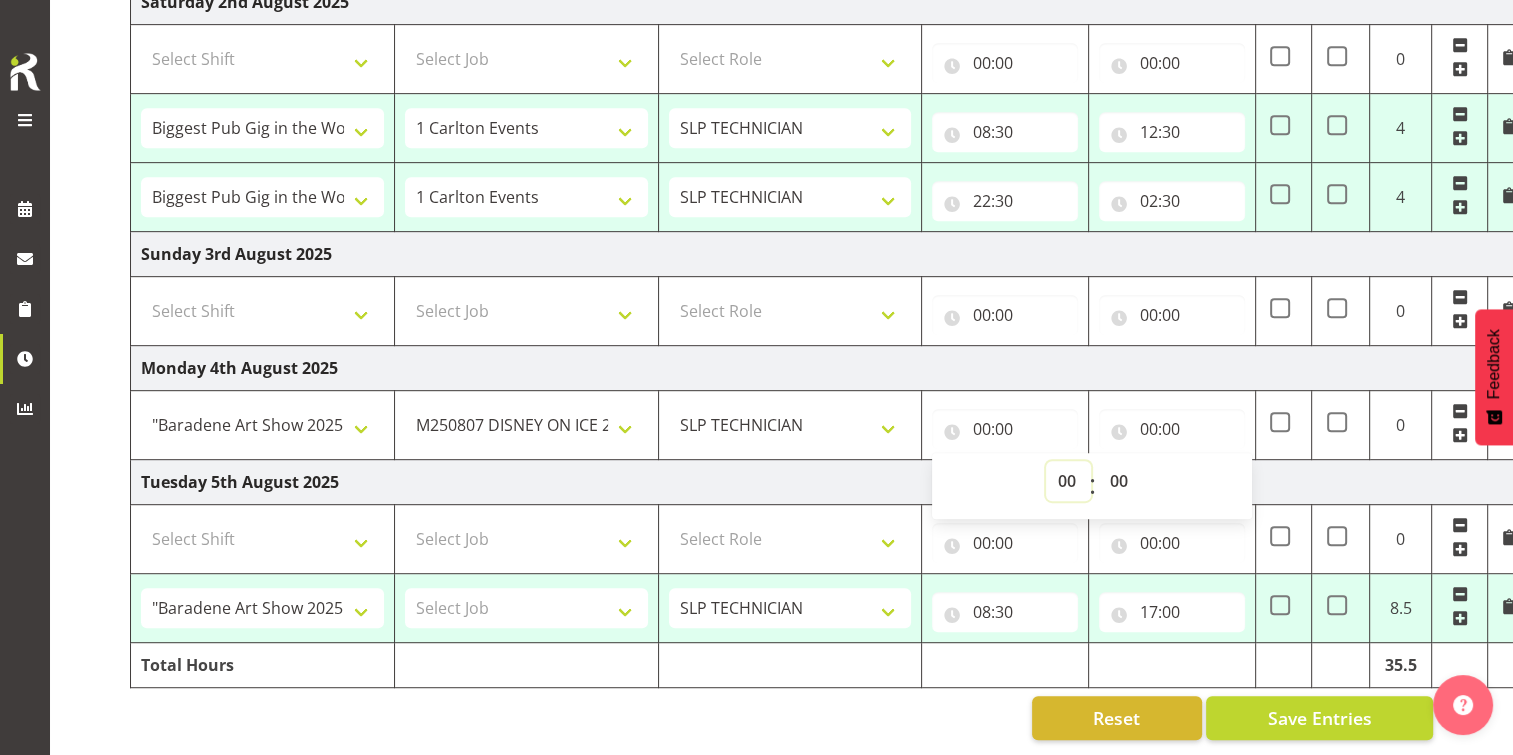 click on "00   01   02   03   04   05   06   07   08   09   10   11   12   13   14   15   16   17   18   19   20   21   22   23" at bounding box center [1068, 481] 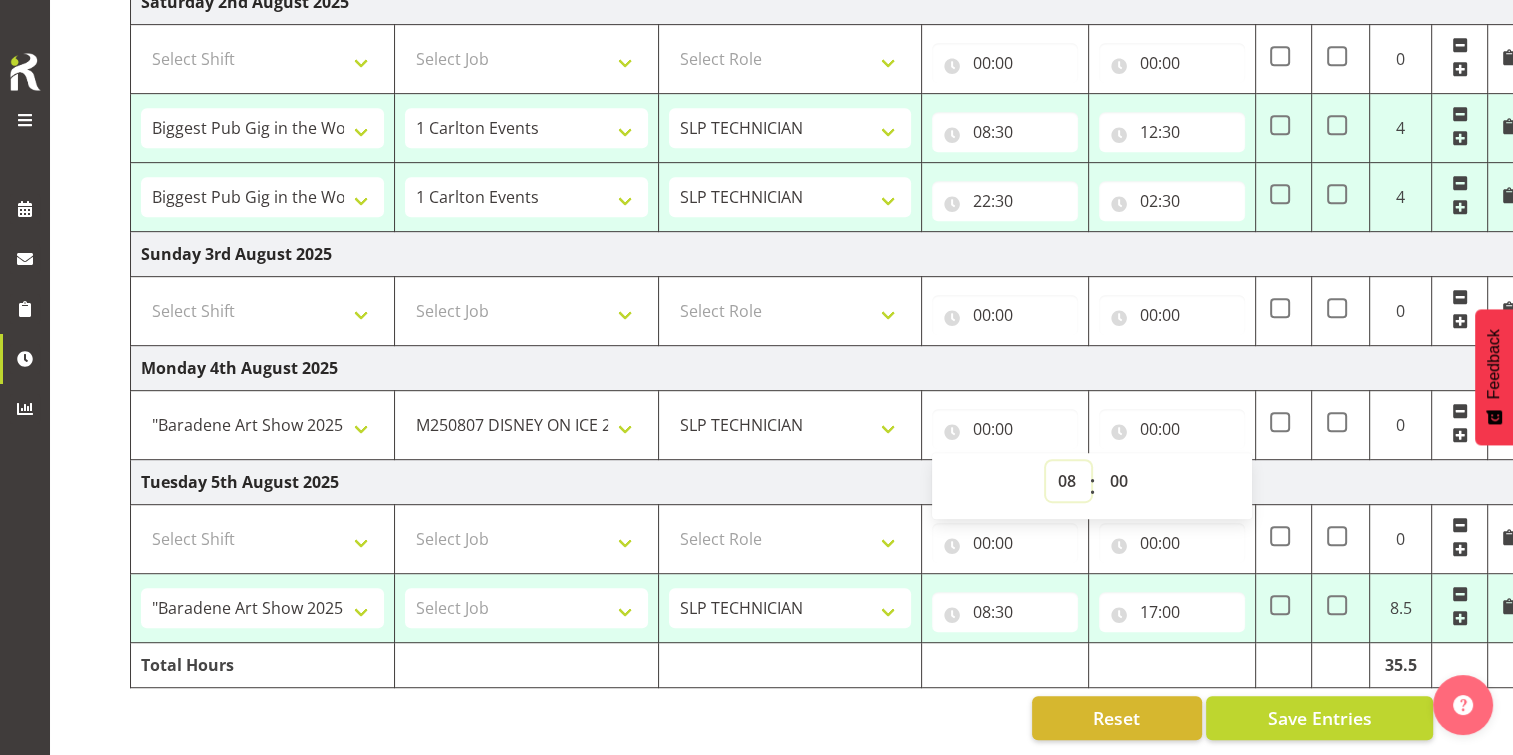 click on "00   01   02   03   04   05   06   07   08   09   10   11   12   13   14   15   16   17   18   19   20   21   22   23" at bounding box center (1068, 481) 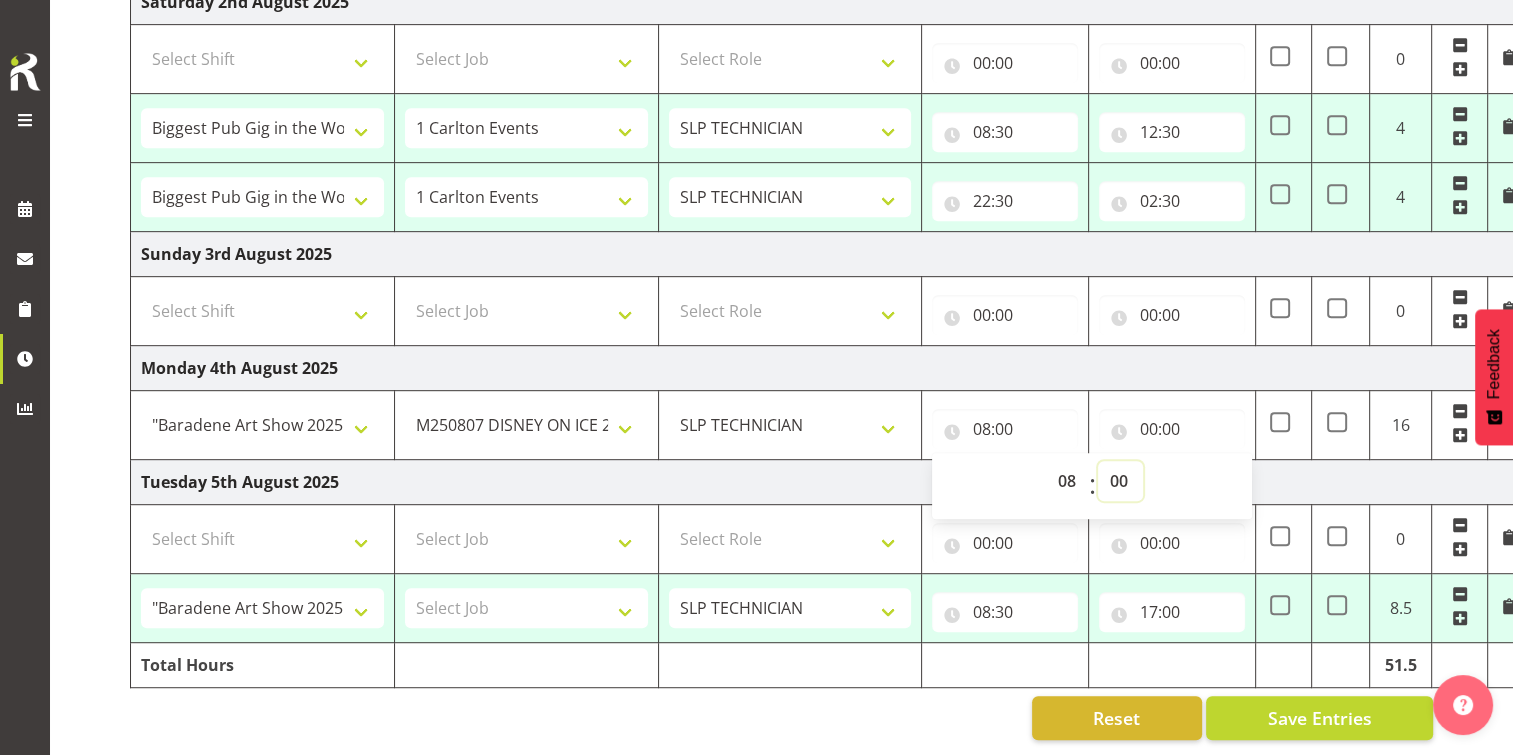 click on "00   01   02   03   04   05   06   07   08   09   10   11   12   13   14   15   16   17   18   19   20   21   22   23   24   25   26   27   28   29   30   31   32   33   34   35   36   37   38   39   40   41   42   43   44   45   46   47   48   49   50   51   52   53   54   55   56   57   58   59" at bounding box center [1120, 481] 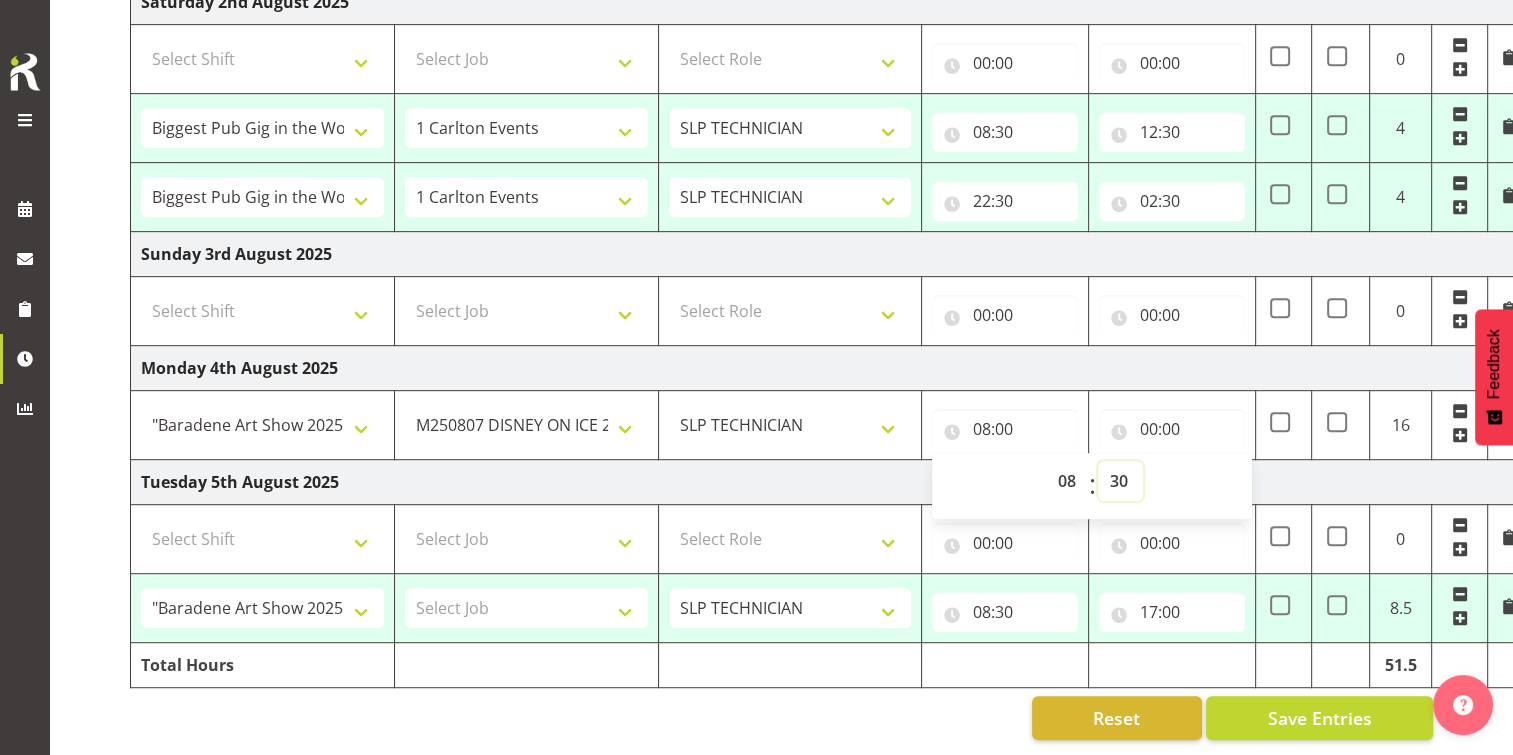click on "00   01   02   03   04   05   06   07   08   09   10   11   12   13   14   15   16   17   18   19   20   21   22   23   24   25   26   27   28   29   30   31   32   33   34   35   36   37   38   39   40   41   42   43   44   45   46   47   48   49   50   51   52   53   54   55   56   57   58   59" at bounding box center (1120, 481) 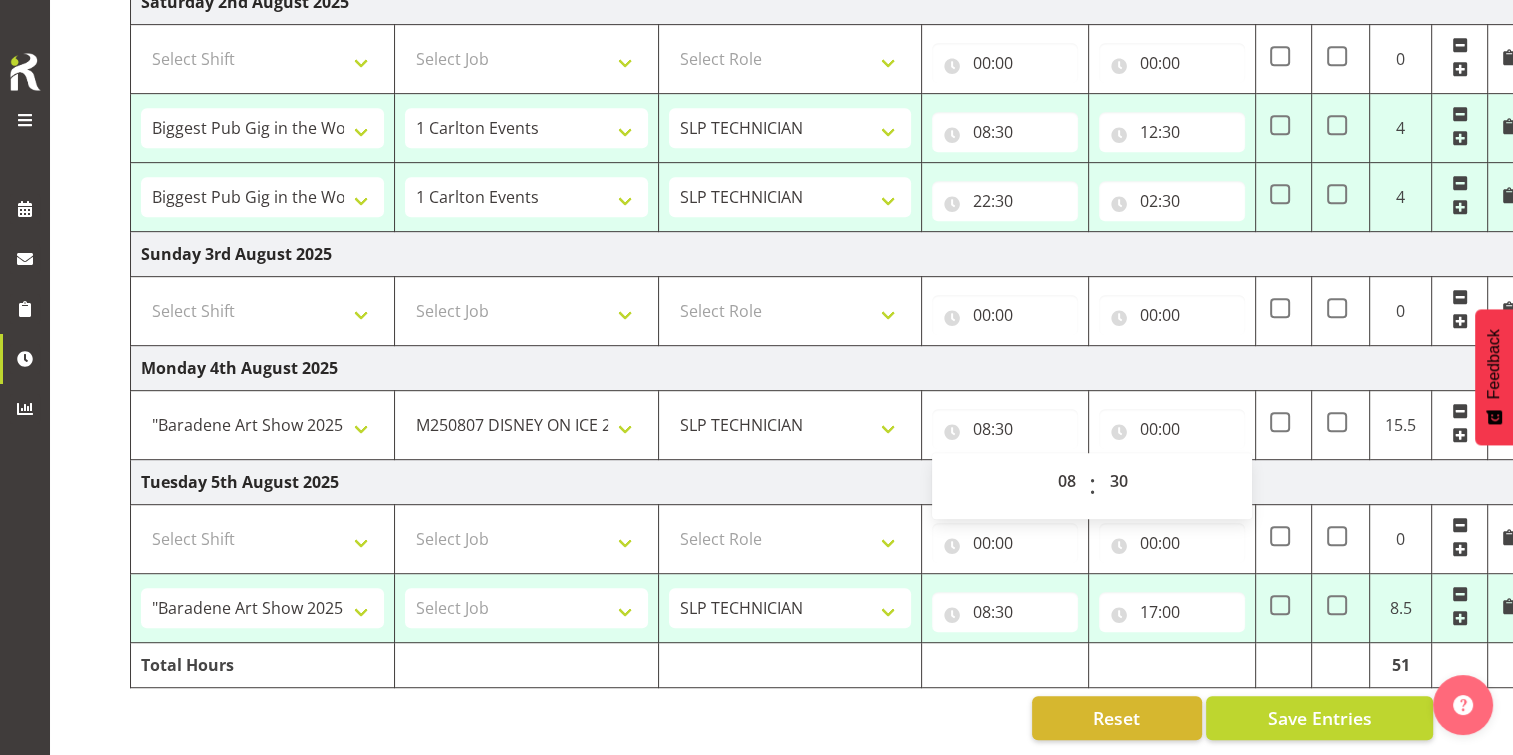 click on "Tuesday 5th August 2025" at bounding box center [830, 482] 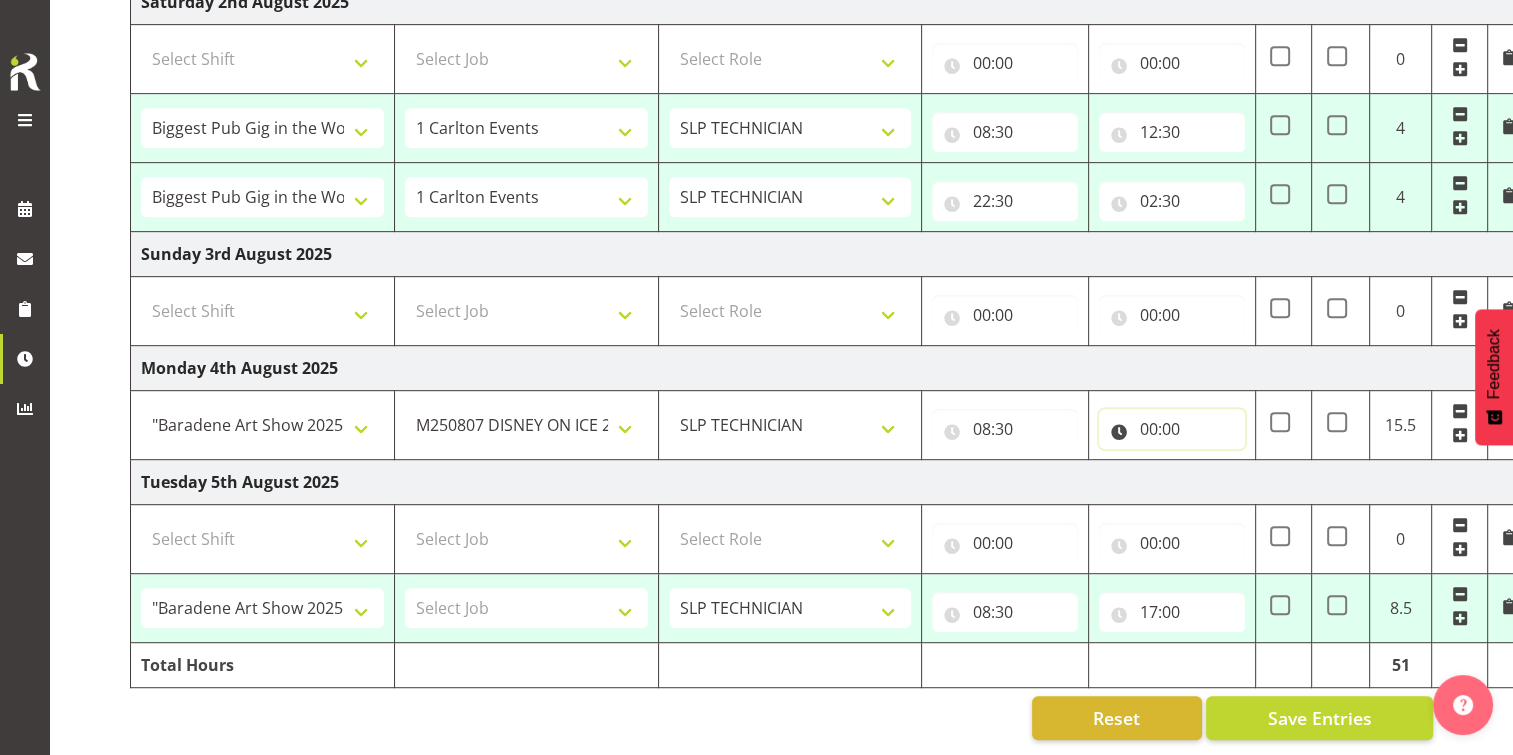 click on "00:00" at bounding box center [1172, 429] 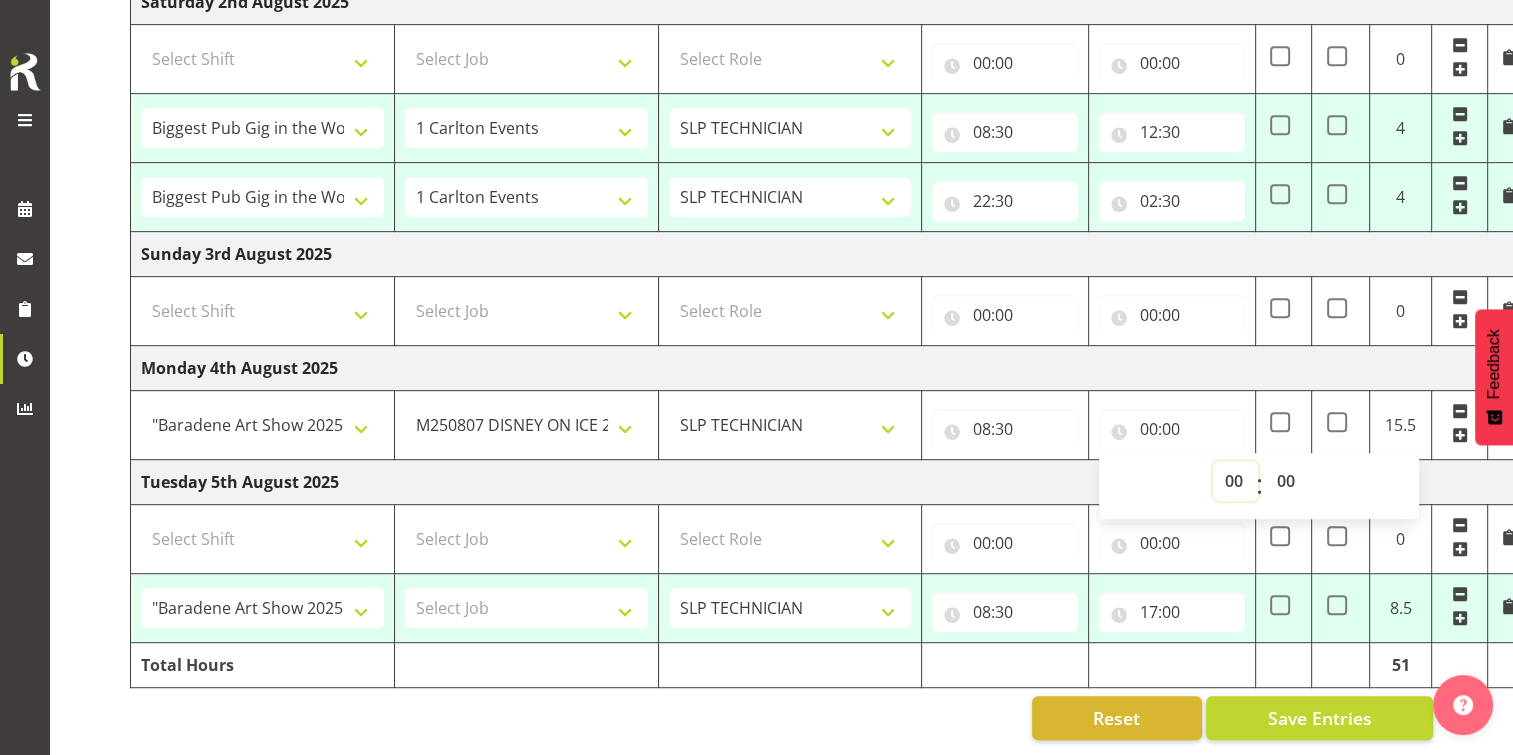 click on "00   01   02   03   04   05   06   07   08   09   10   11   12   13   14   15   16   17   18   19   20   21   22   23" at bounding box center [1235, 481] 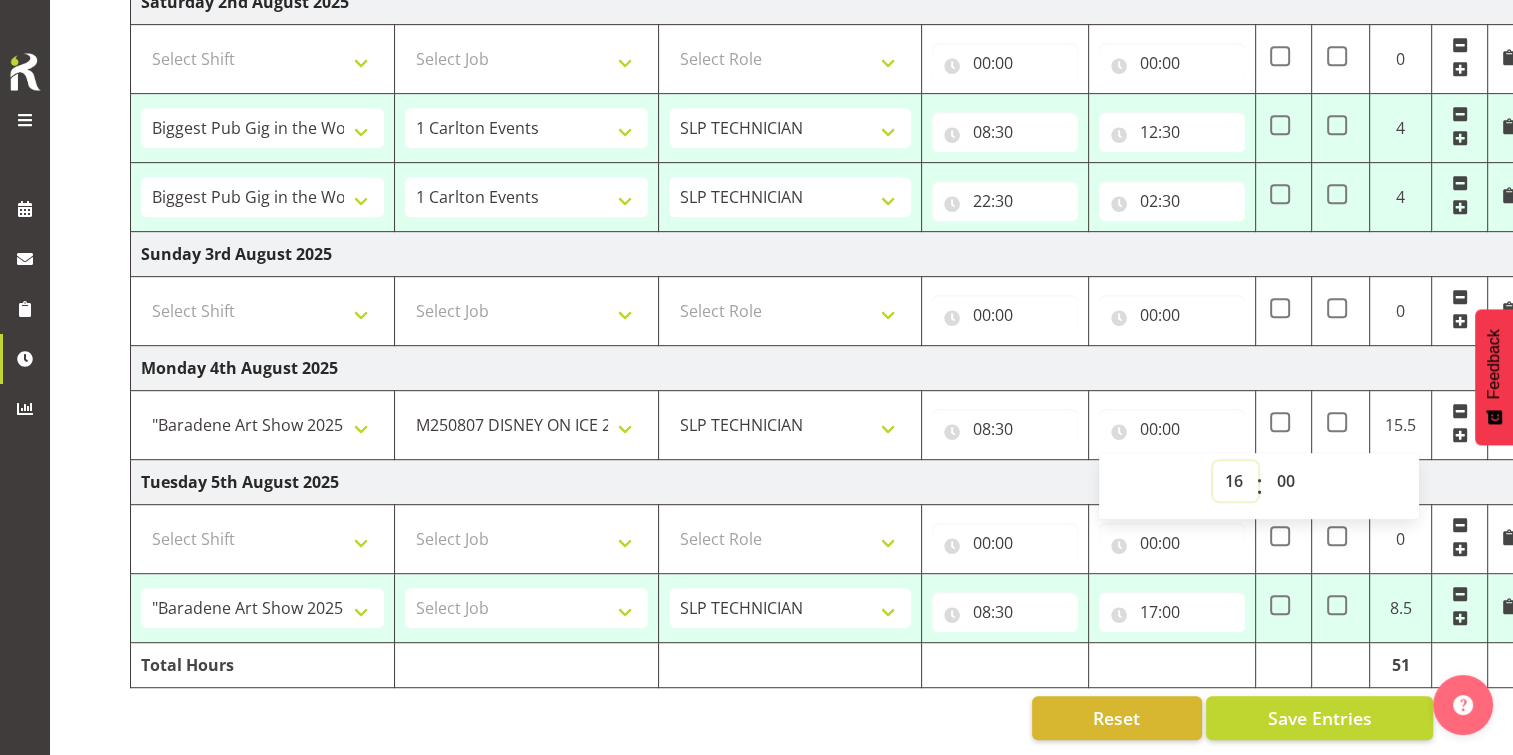 click on "00   01   02   03   04   05   06   07   08   09   10   11   12   13   14   15   16   17   18   19   20   21   22   23" at bounding box center (1235, 481) 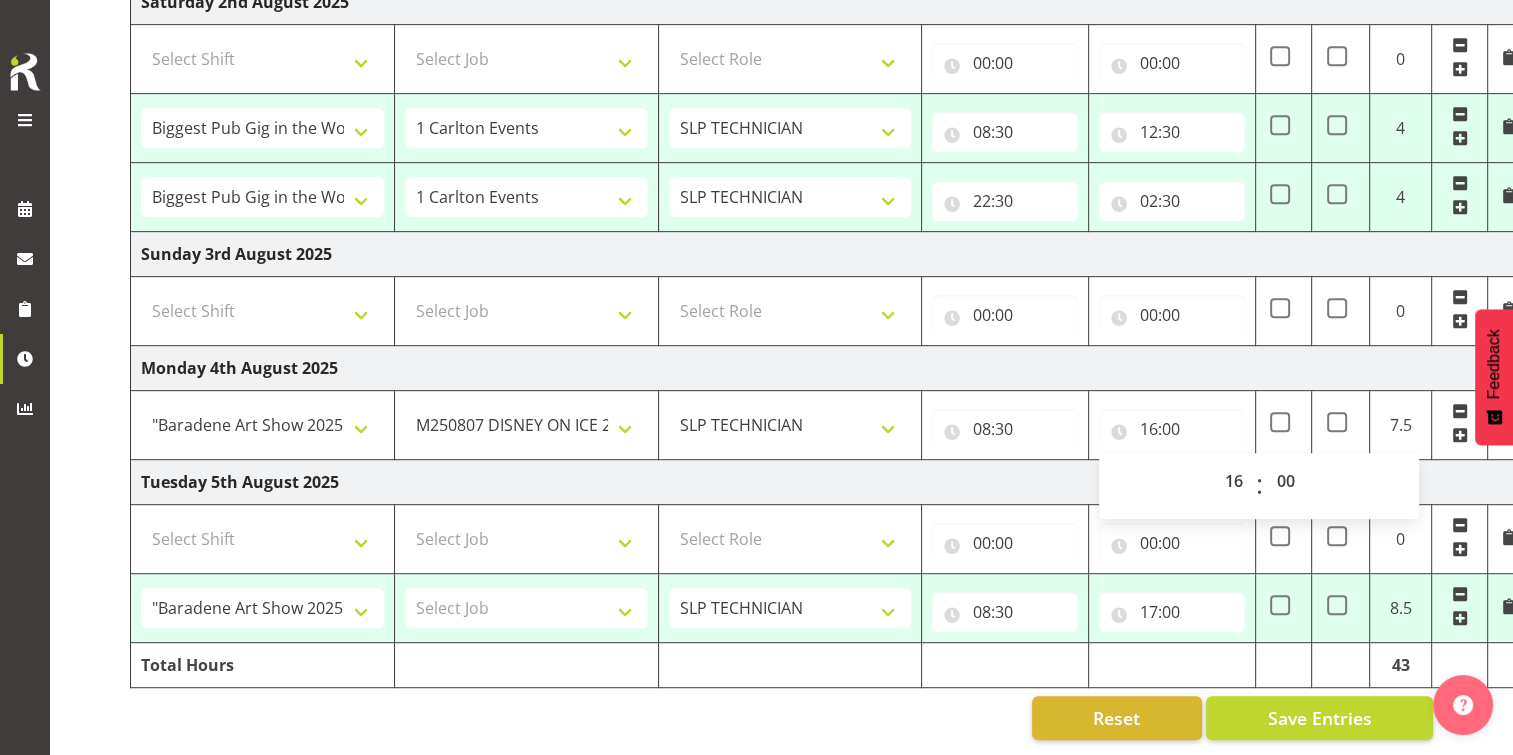 click on "Tuesday 5th August 2025" at bounding box center [830, 482] 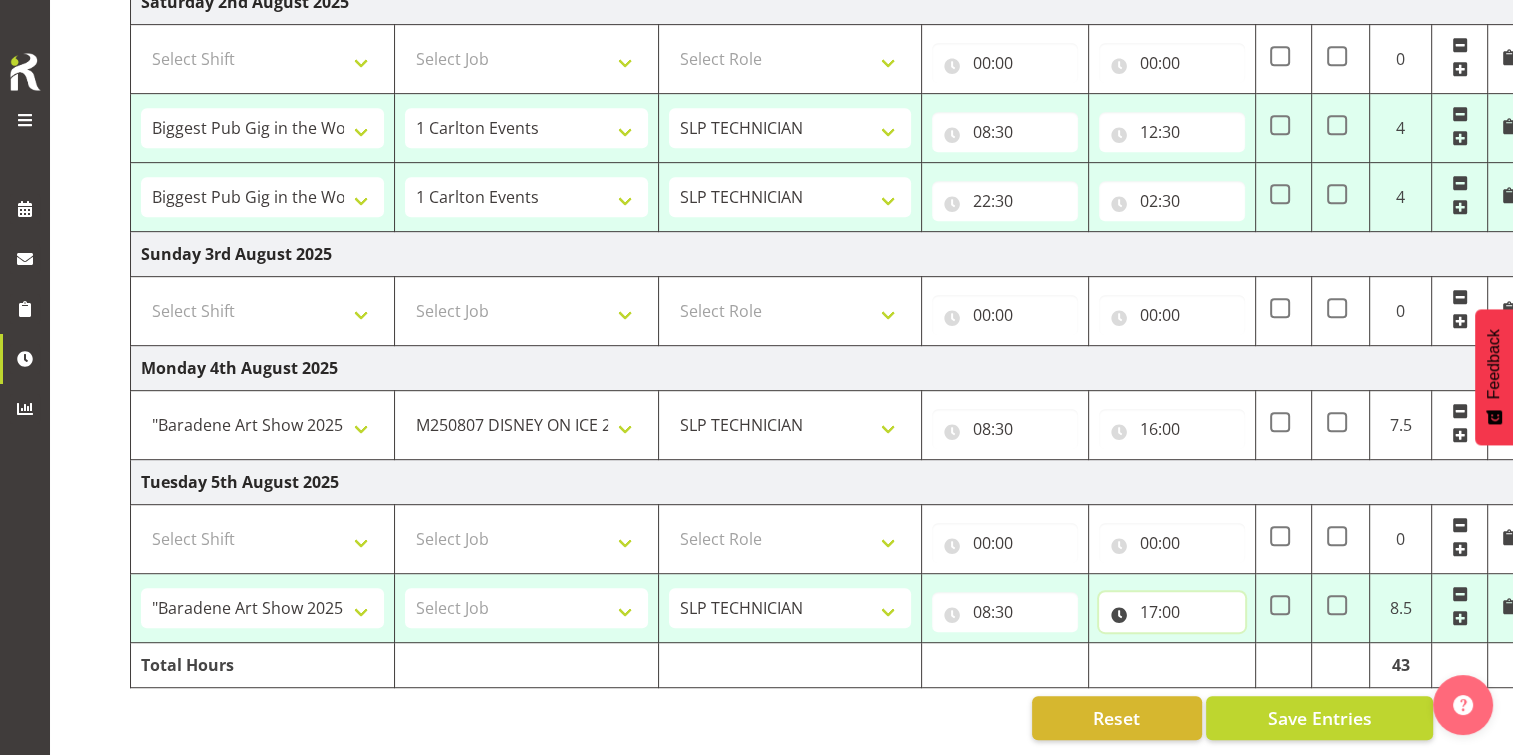 click on "17:00" at bounding box center (1172, 612) 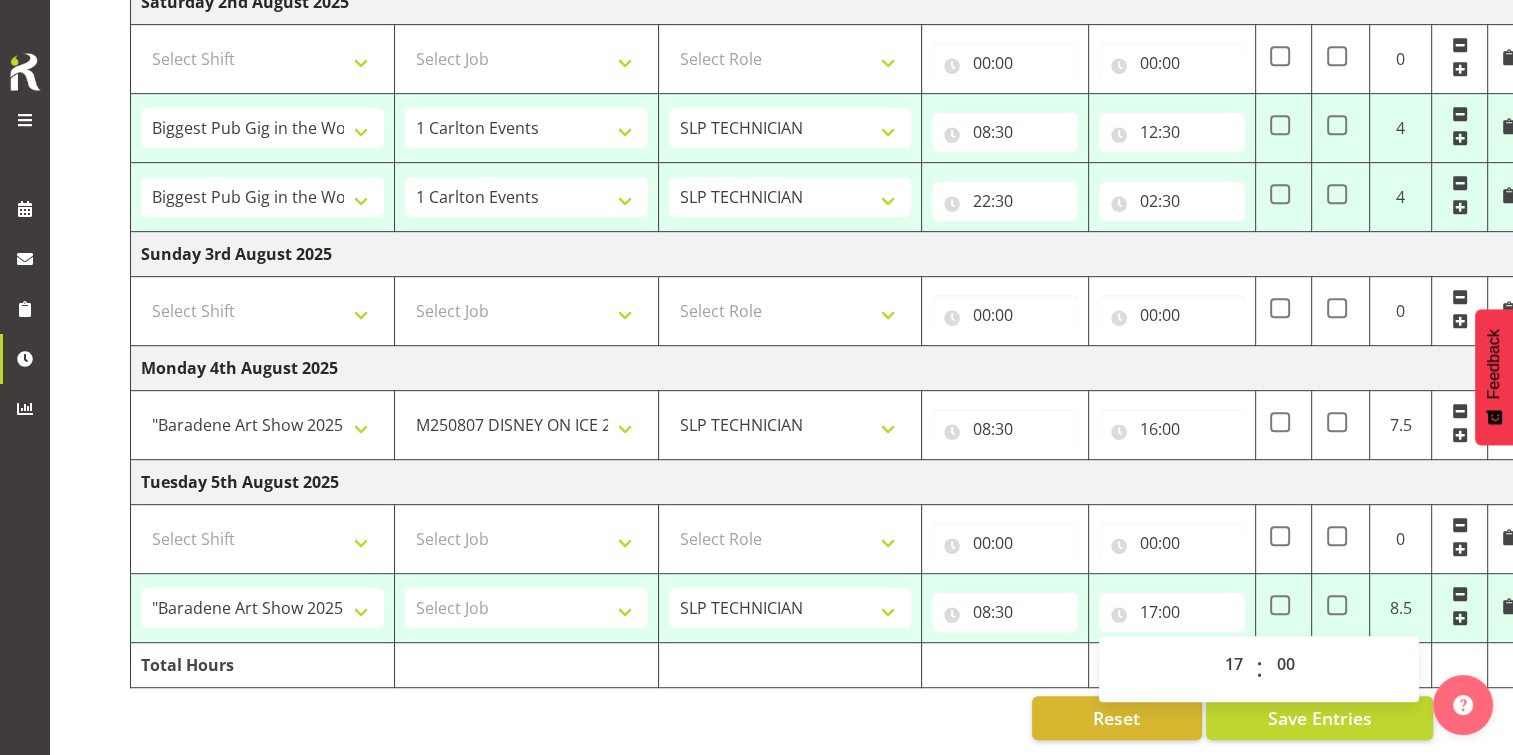 click on "Reset
Save
Entries" at bounding box center [781, 718] 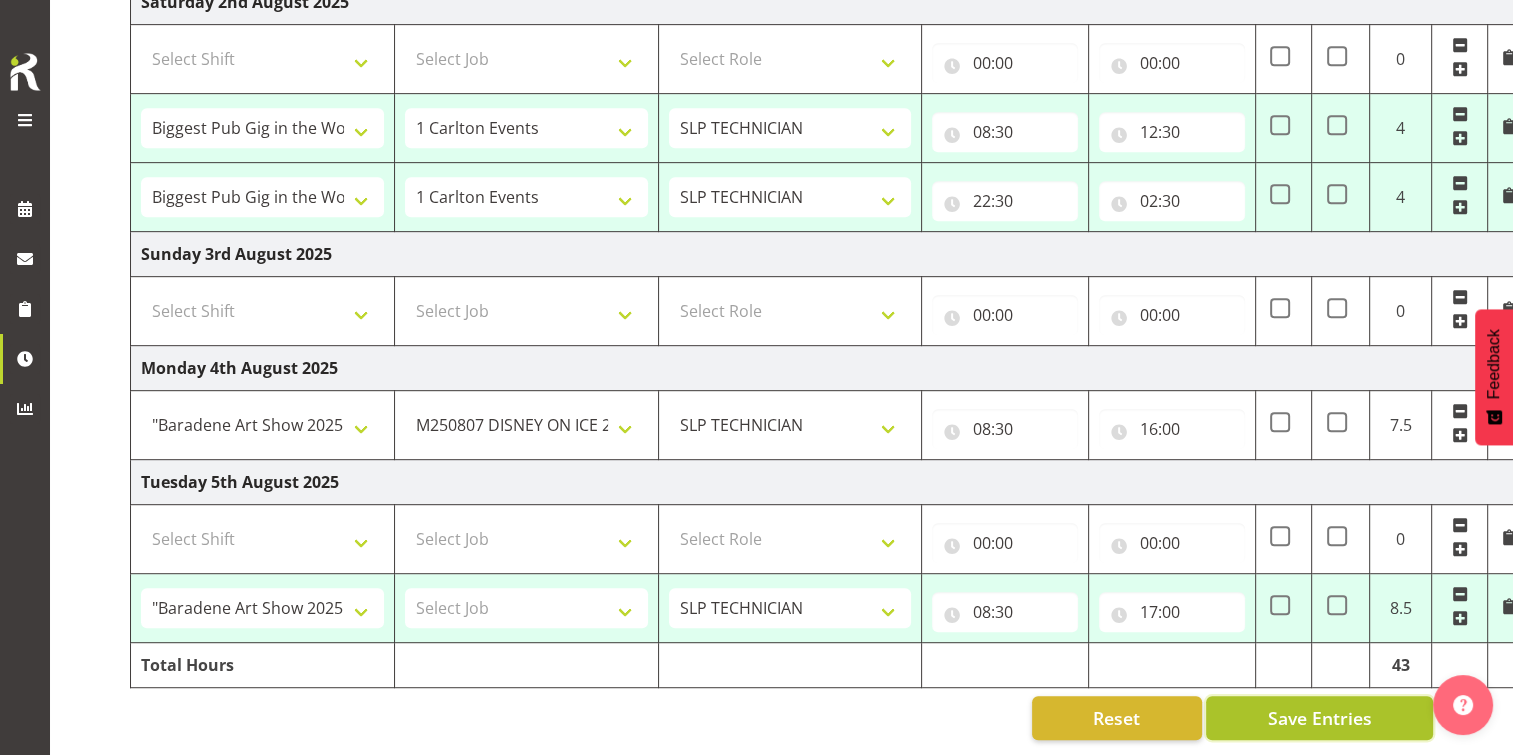 click on "Save
Entries" at bounding box center [1319, 718] 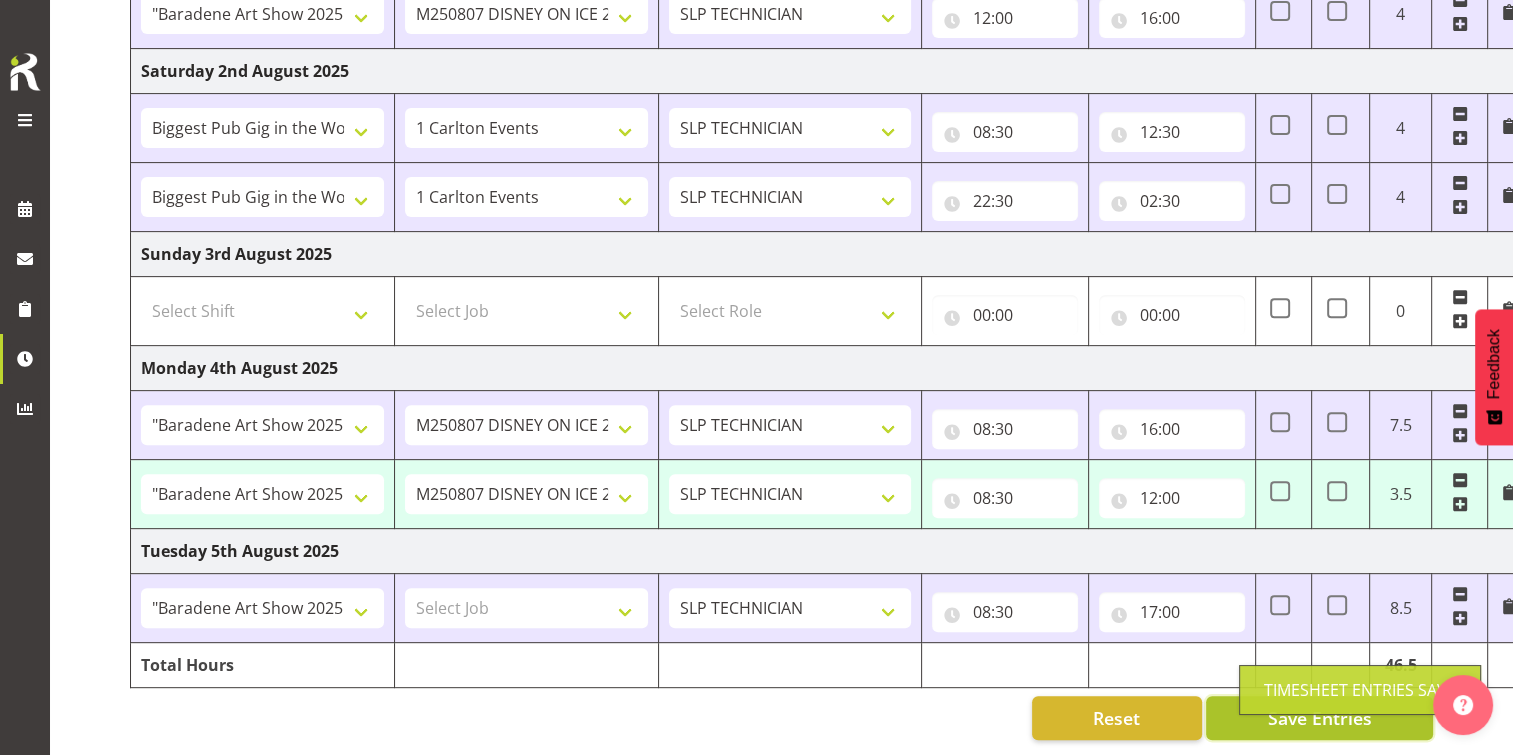 select on "79311" 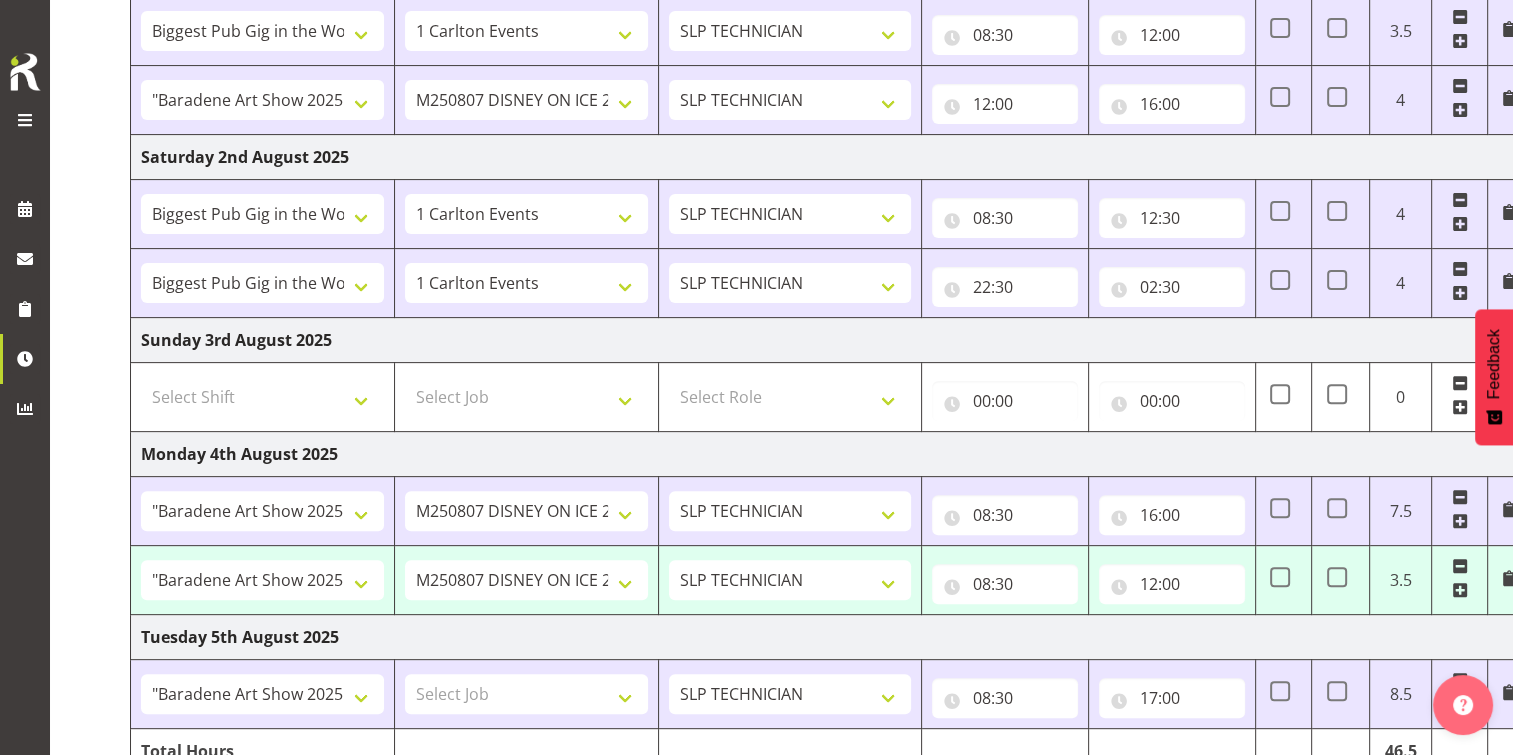 scroll, scrollTop: 688, scrollLeft: 0, axis: vertical 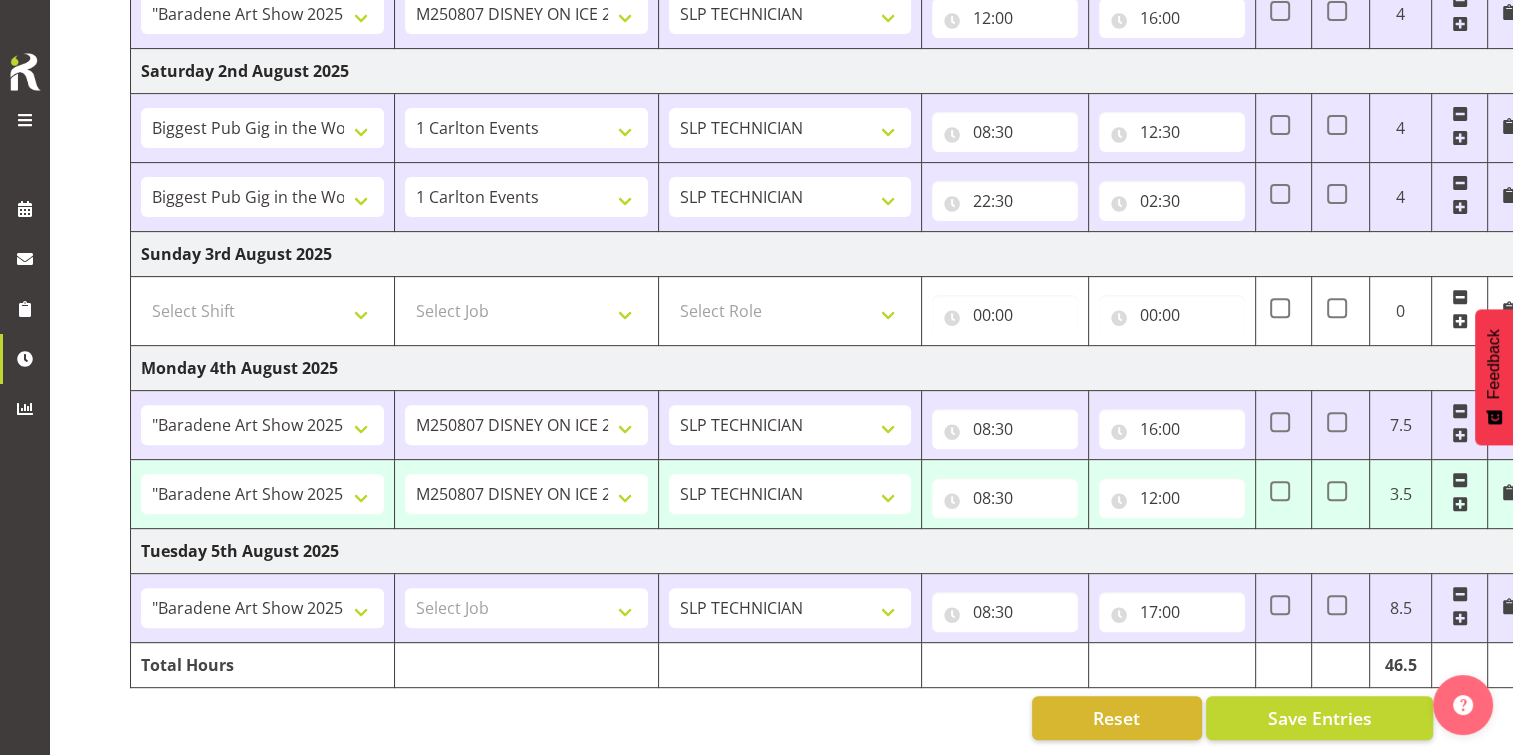 click at bounding box center (1460, 480) 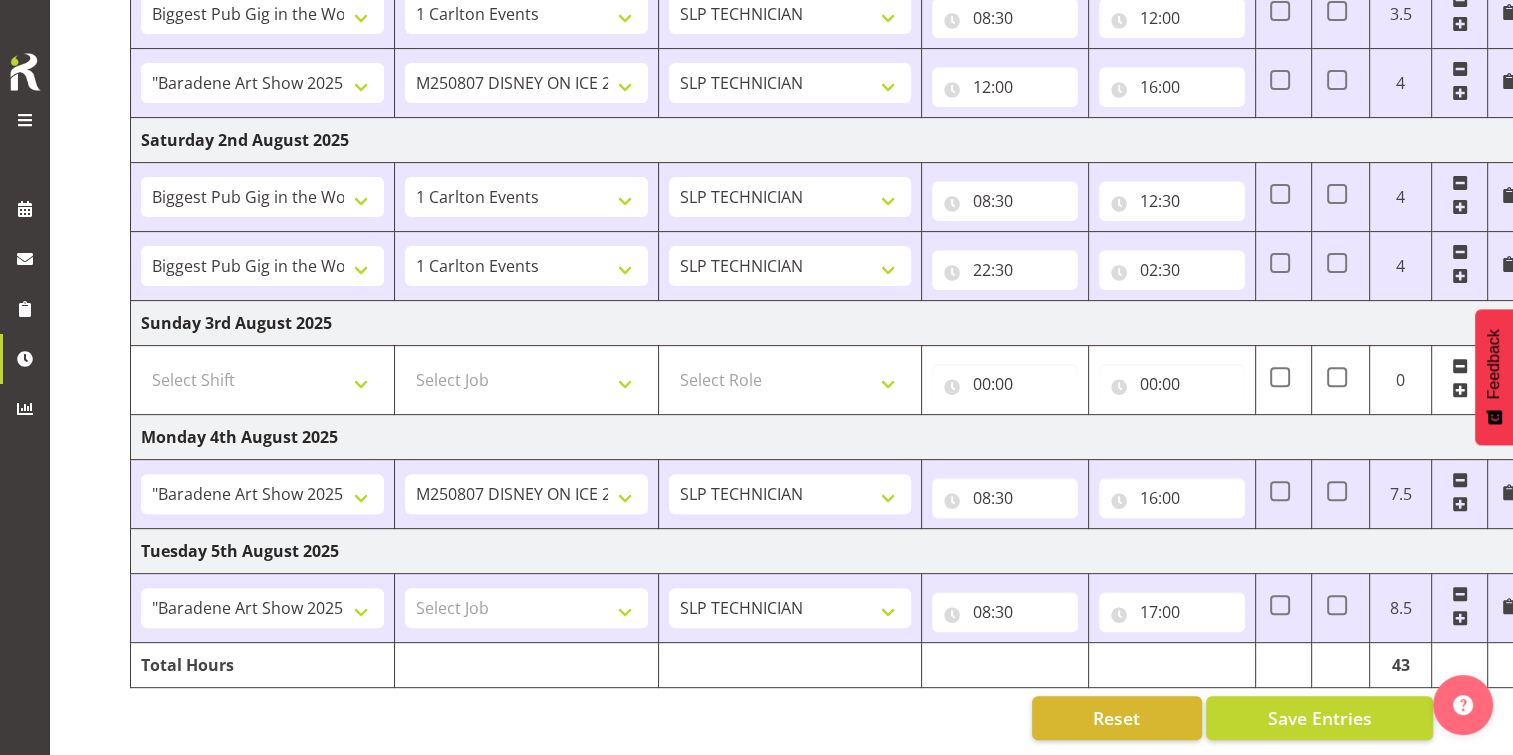 scroll, scrollTop: 620, scrollLeft: 0, axis: vertical 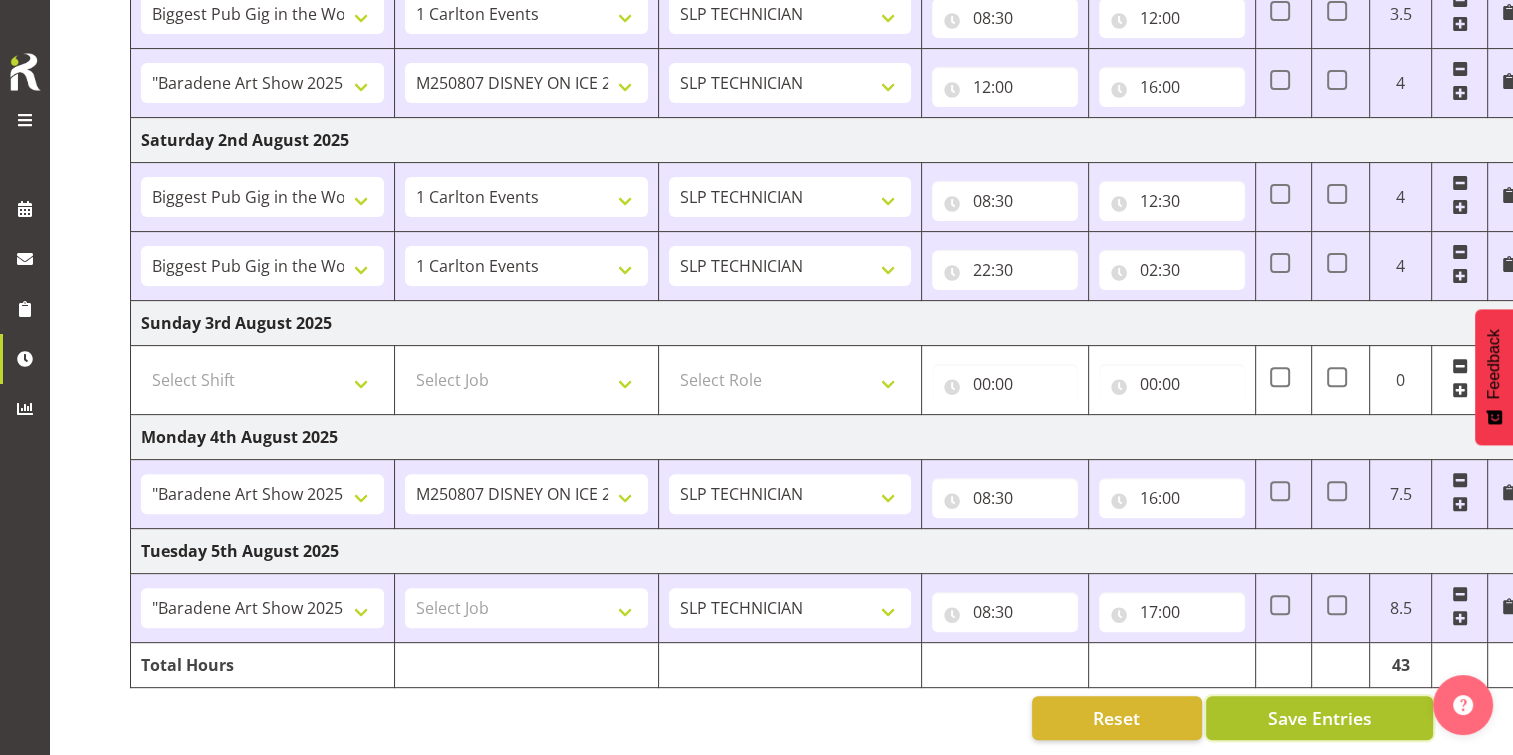 click on "Save
Entries" at bounding box center (1319, 718) 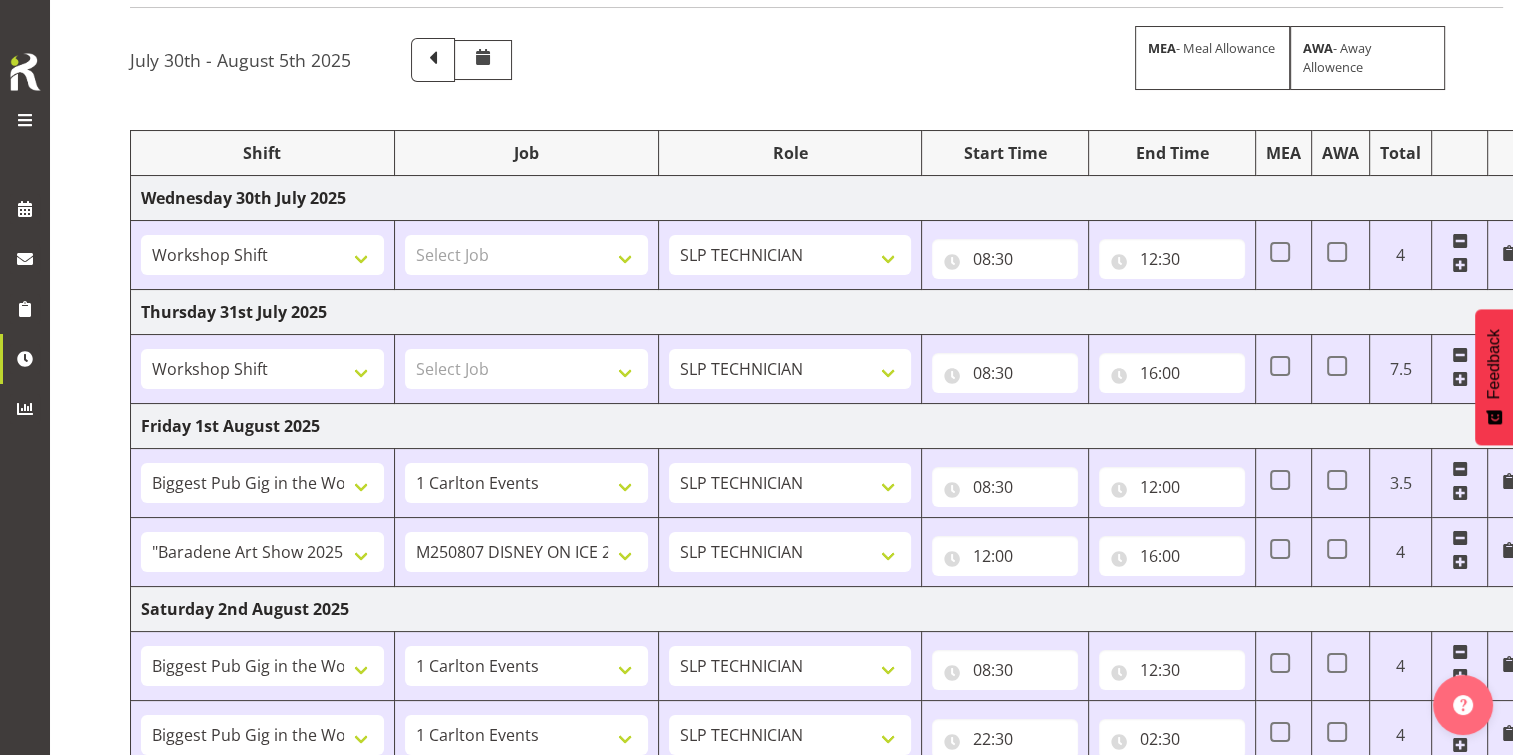scroll, scrollTop: 0, scrollLeft: 0, axis: both 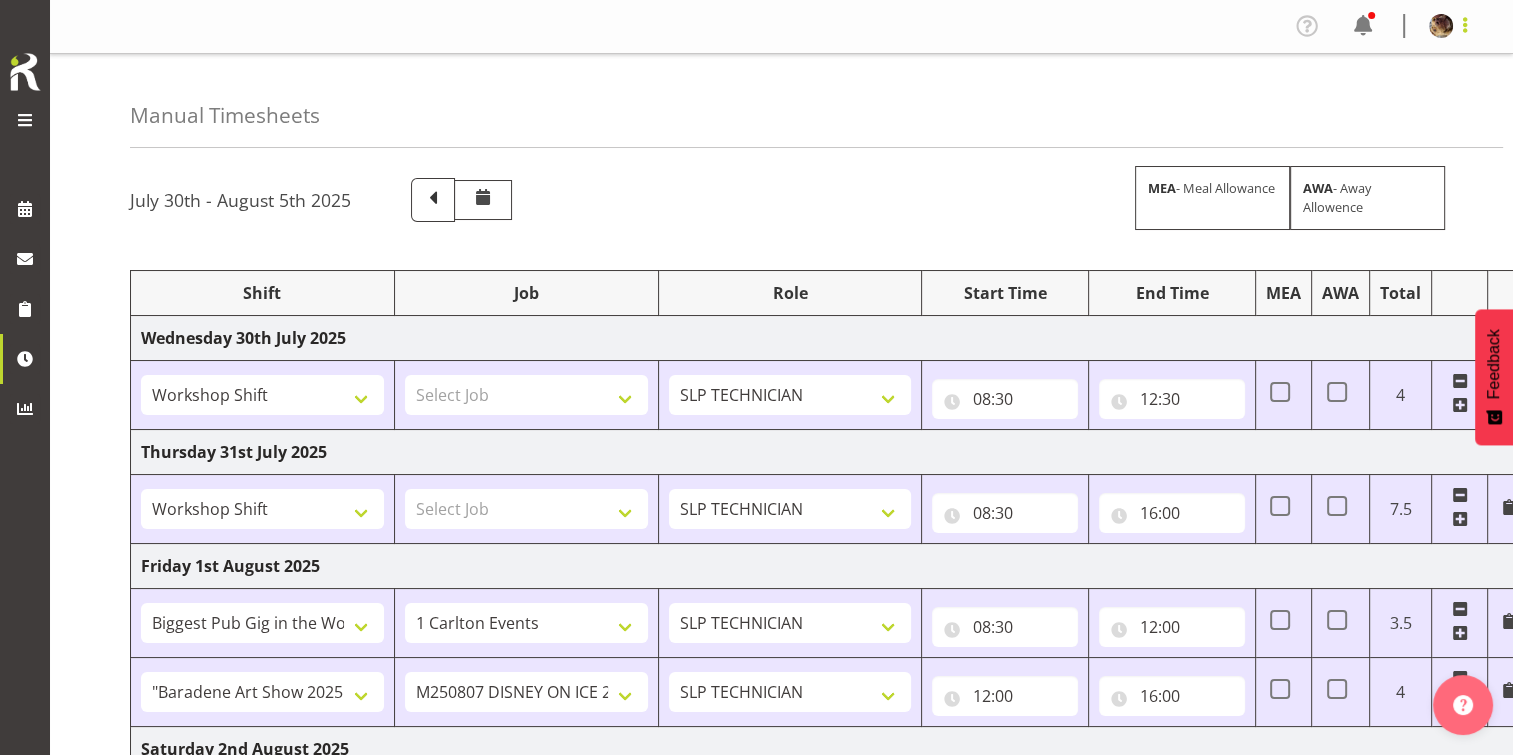 click at bounding box center (1465, 25) 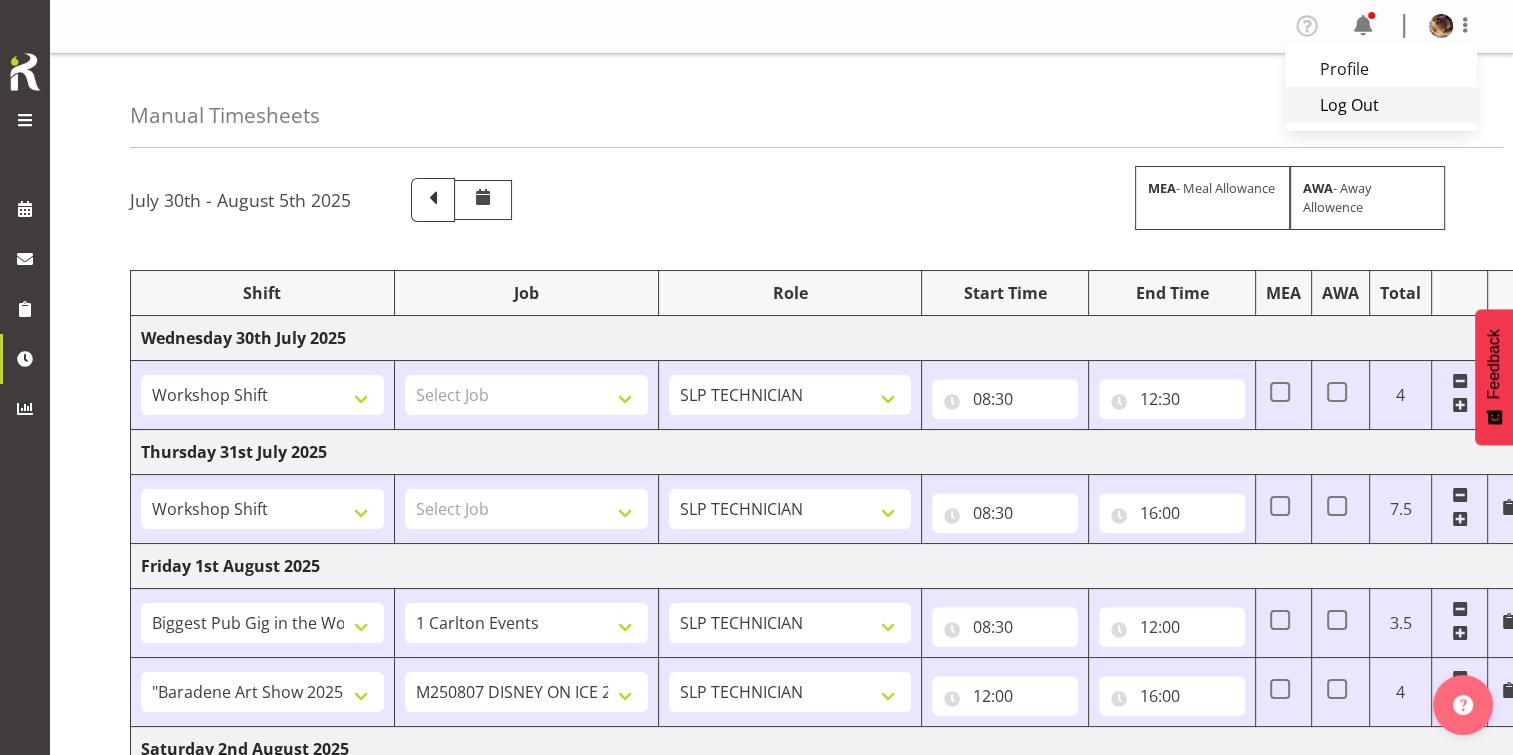 click on "Log Out" at bounding box center (1381, 105) 